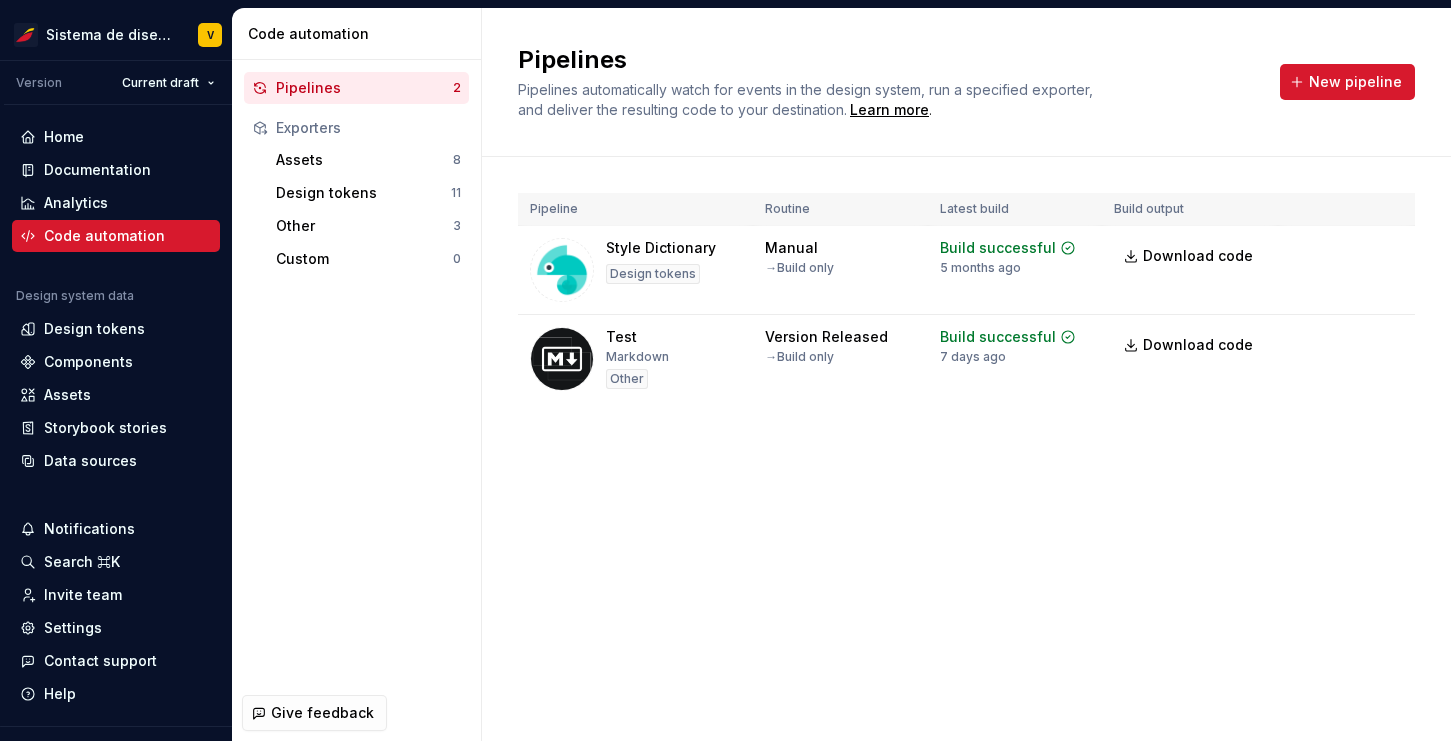 scroll, scrollTop: 0, scrollLeft: 0, axis: both 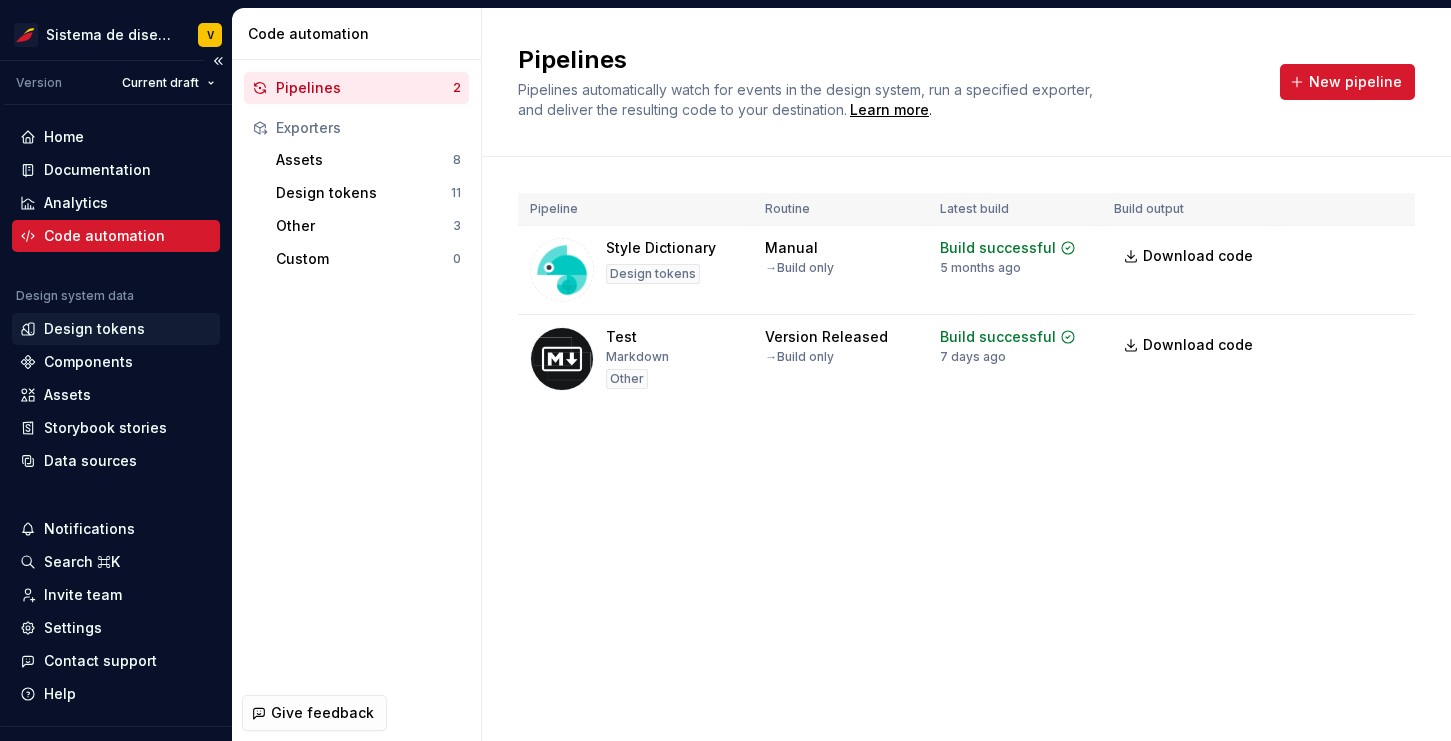 click on "Design tokens" at bounding box center [94, 329] 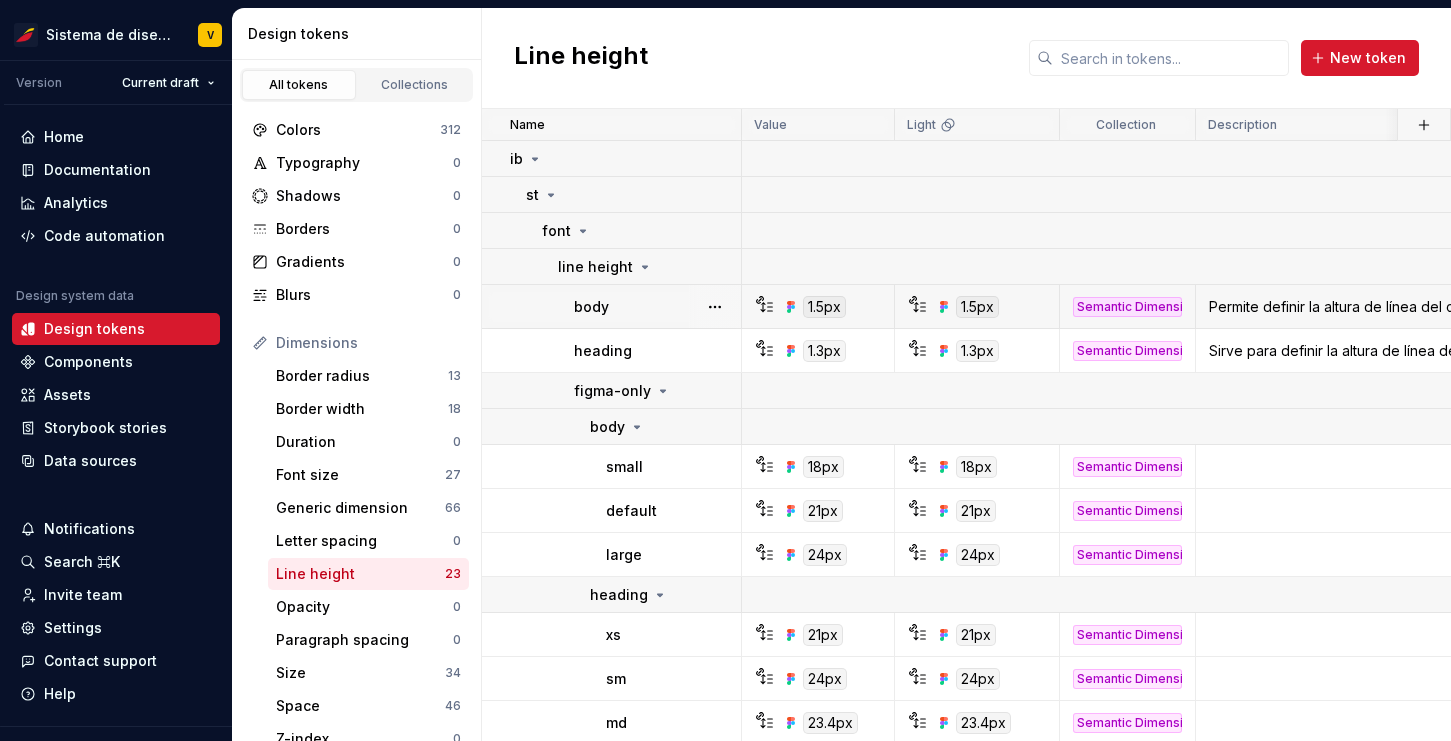 click on "1.5px" at bounding box center [824, 307] 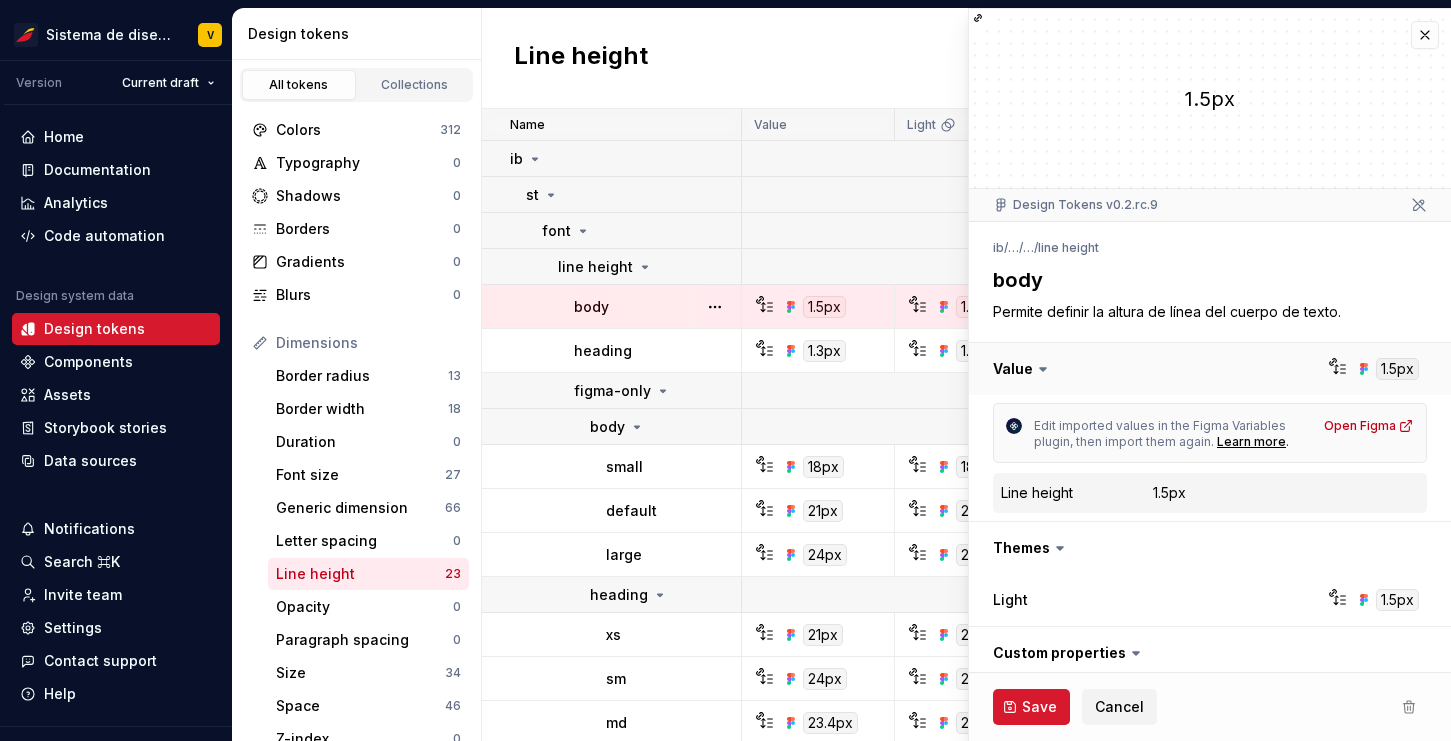 click at bounding box center [1210, 369] 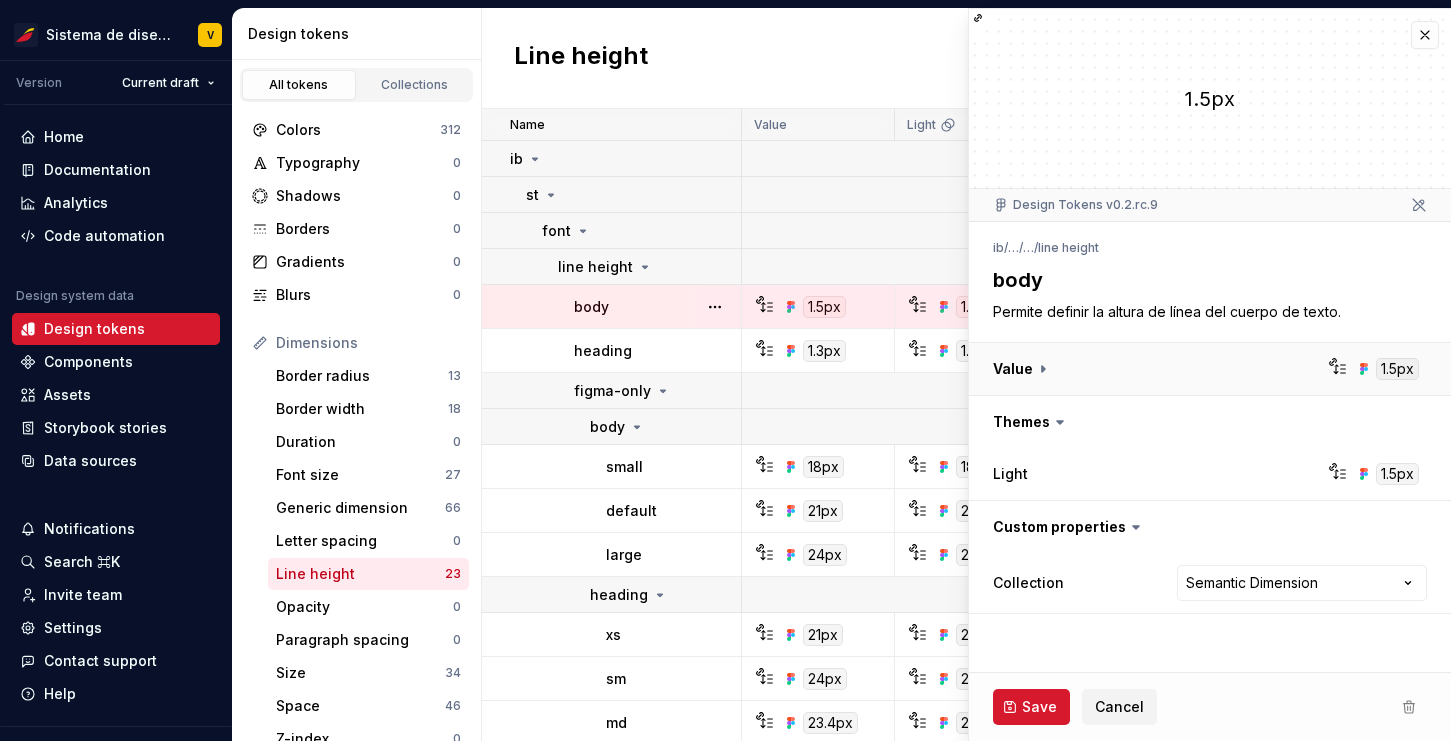 click at bounding box center (1210, 369) 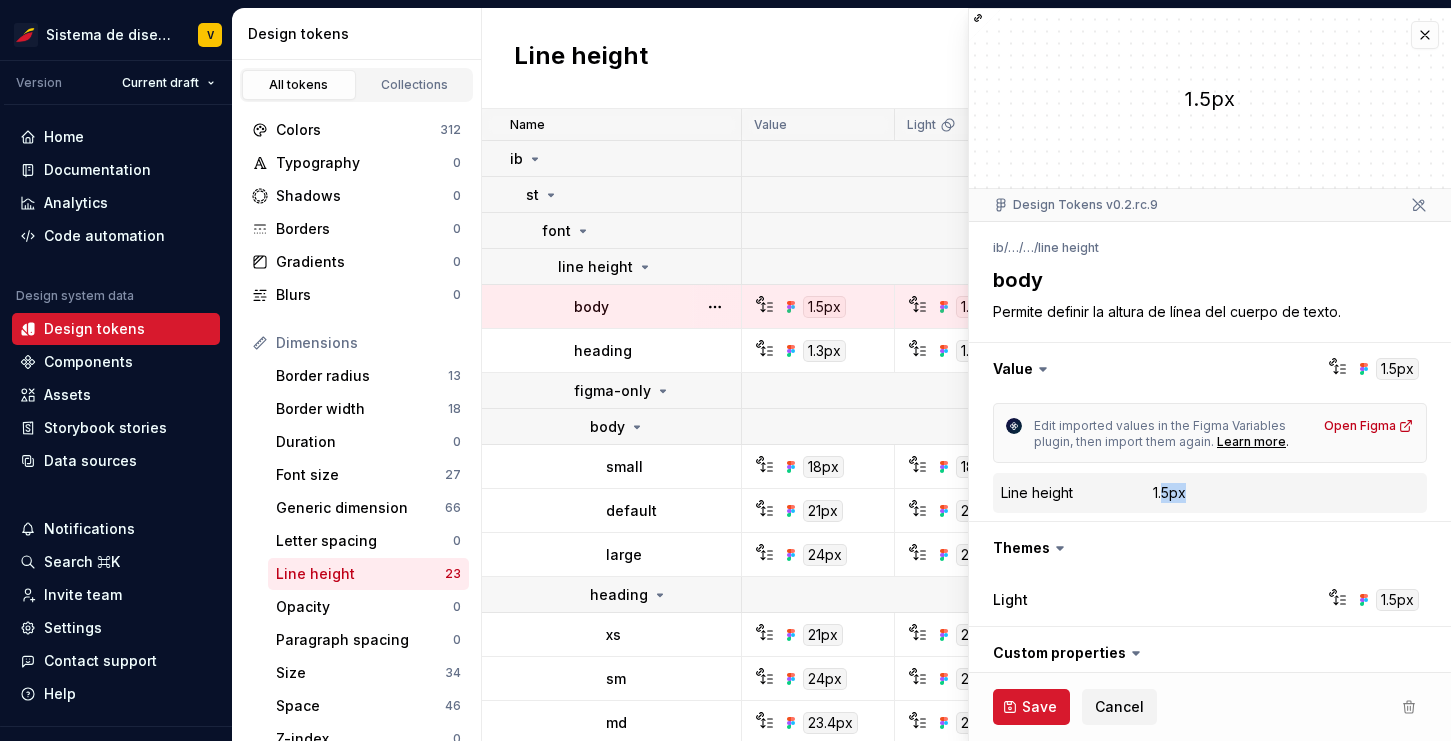 drag, startPoint x: 1162, startPoint y: 494, endPoint x: 1210, endPoint y: 495, distance: 48.010414 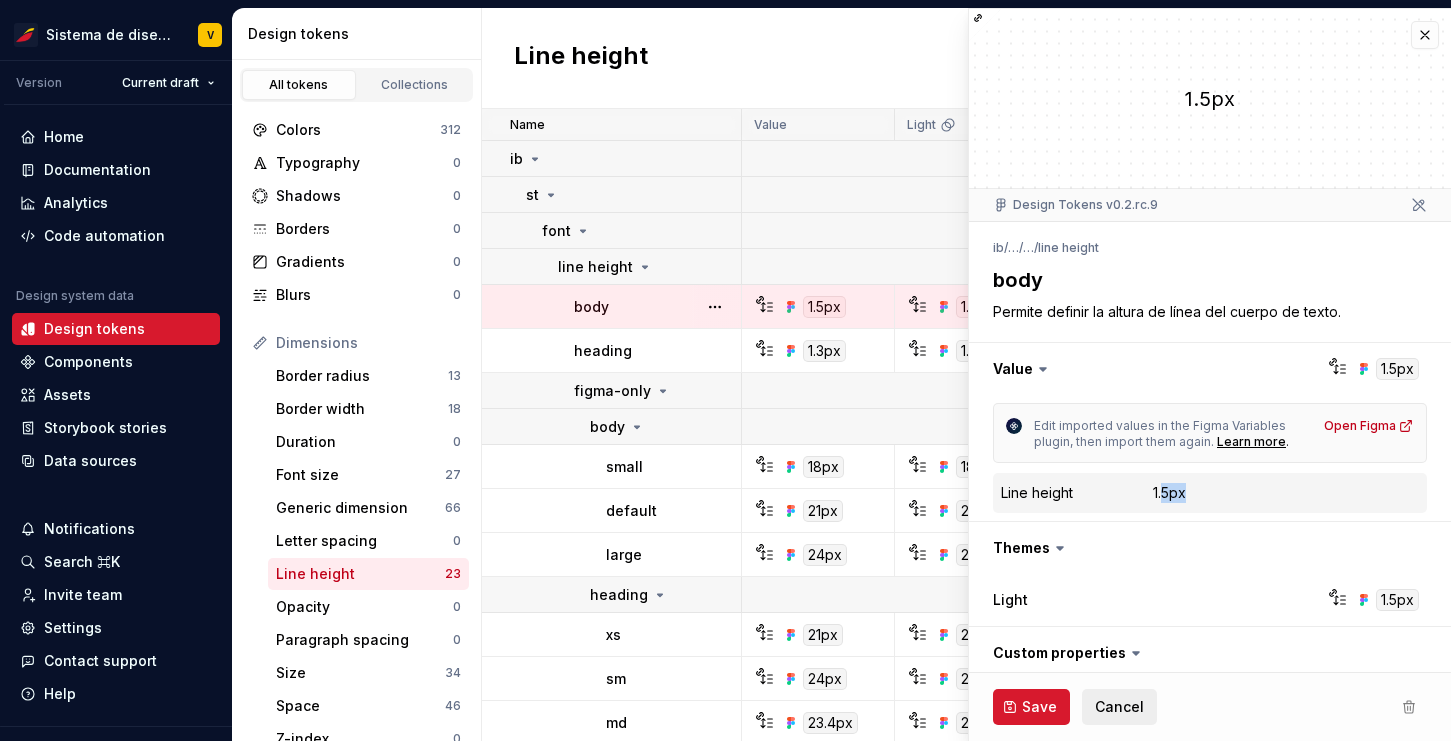 click on "Cancel" at bounding box center (1119, 707) 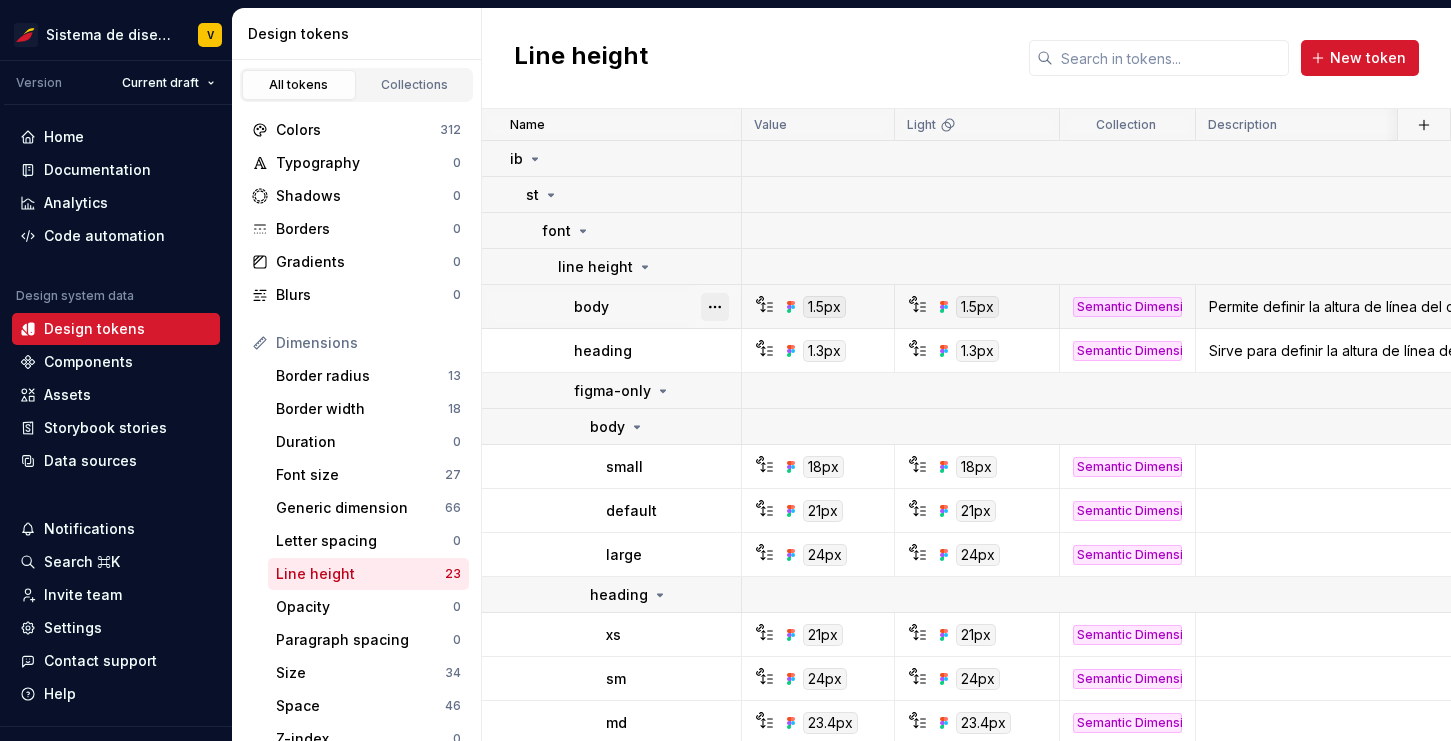 click at bounding box center (715, 307) 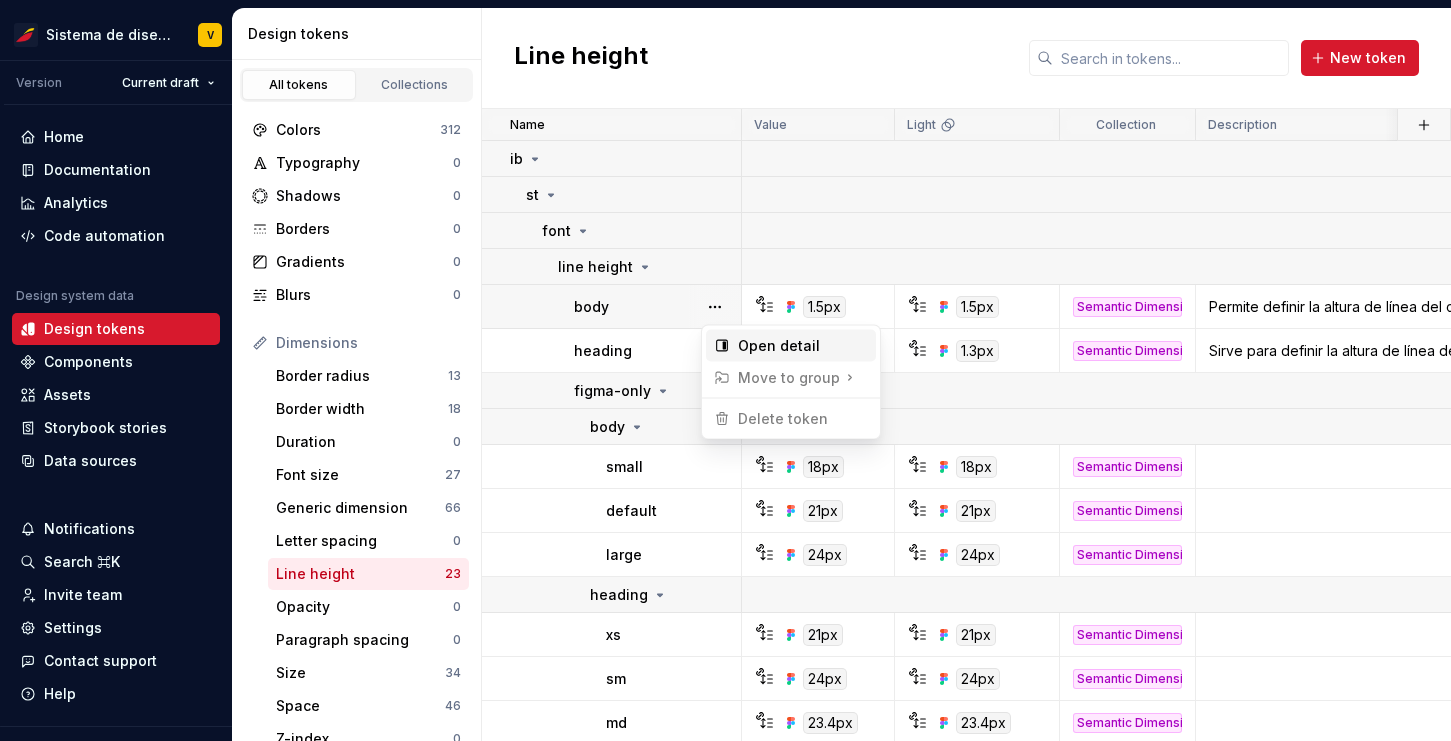 click on "Open detail" at bounding box center [803, 346] 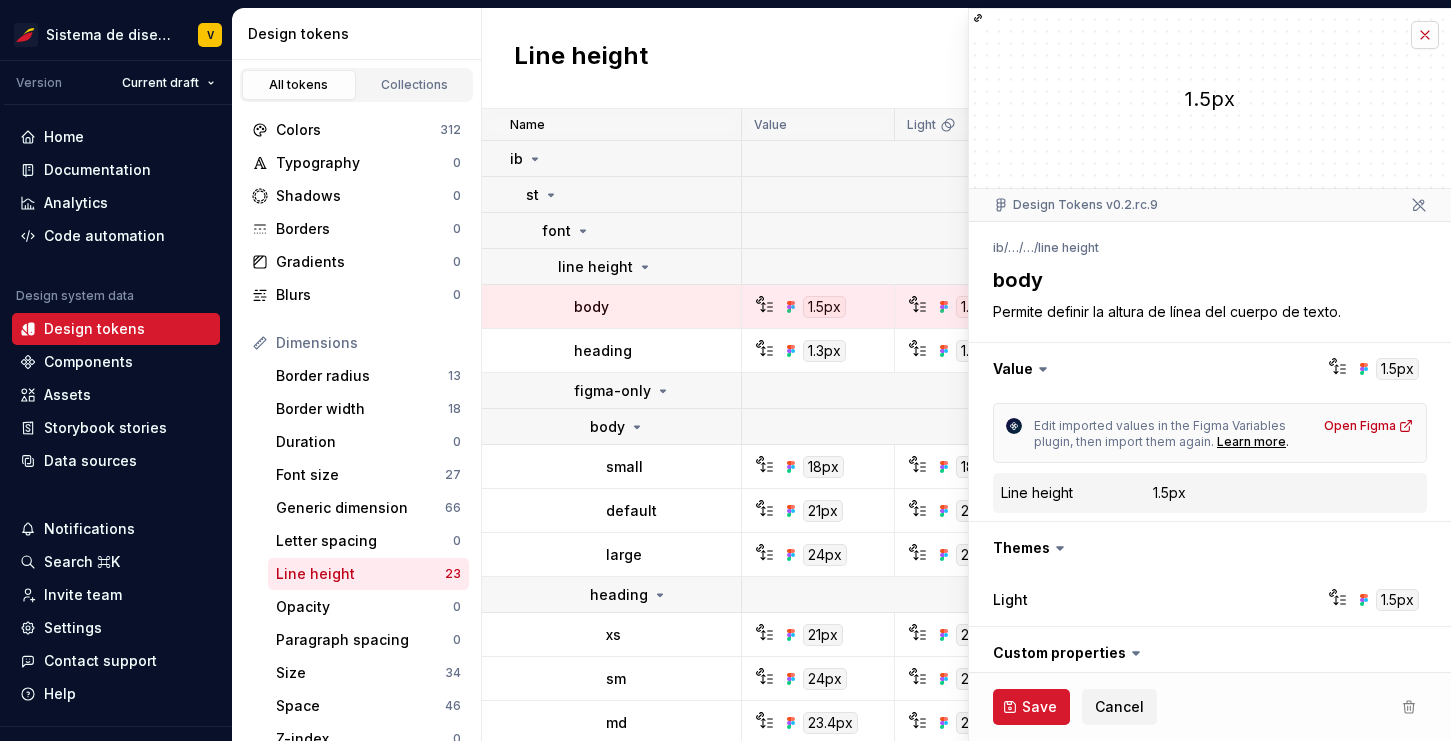 click at bounding box center (1425, 35) 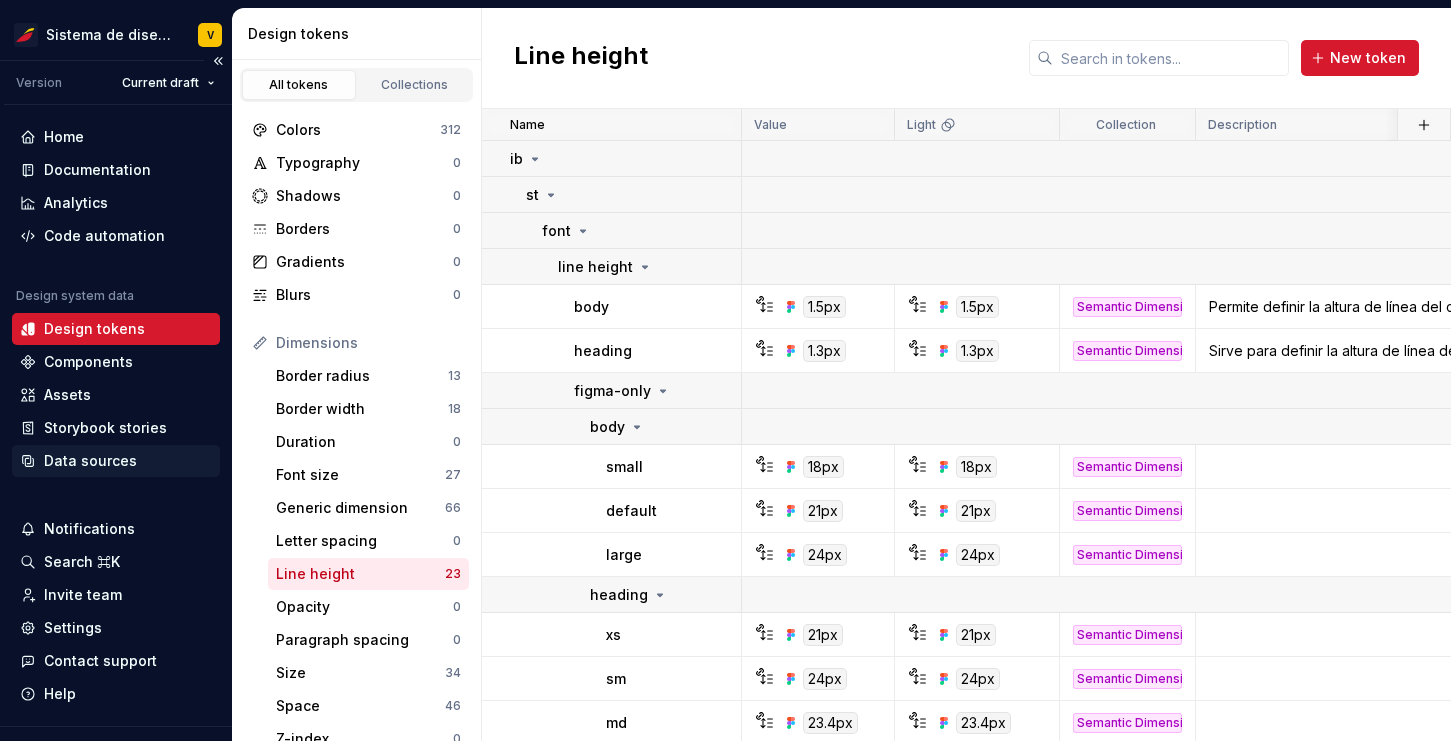 click on "Data sources" at bounding box center [90, 461] 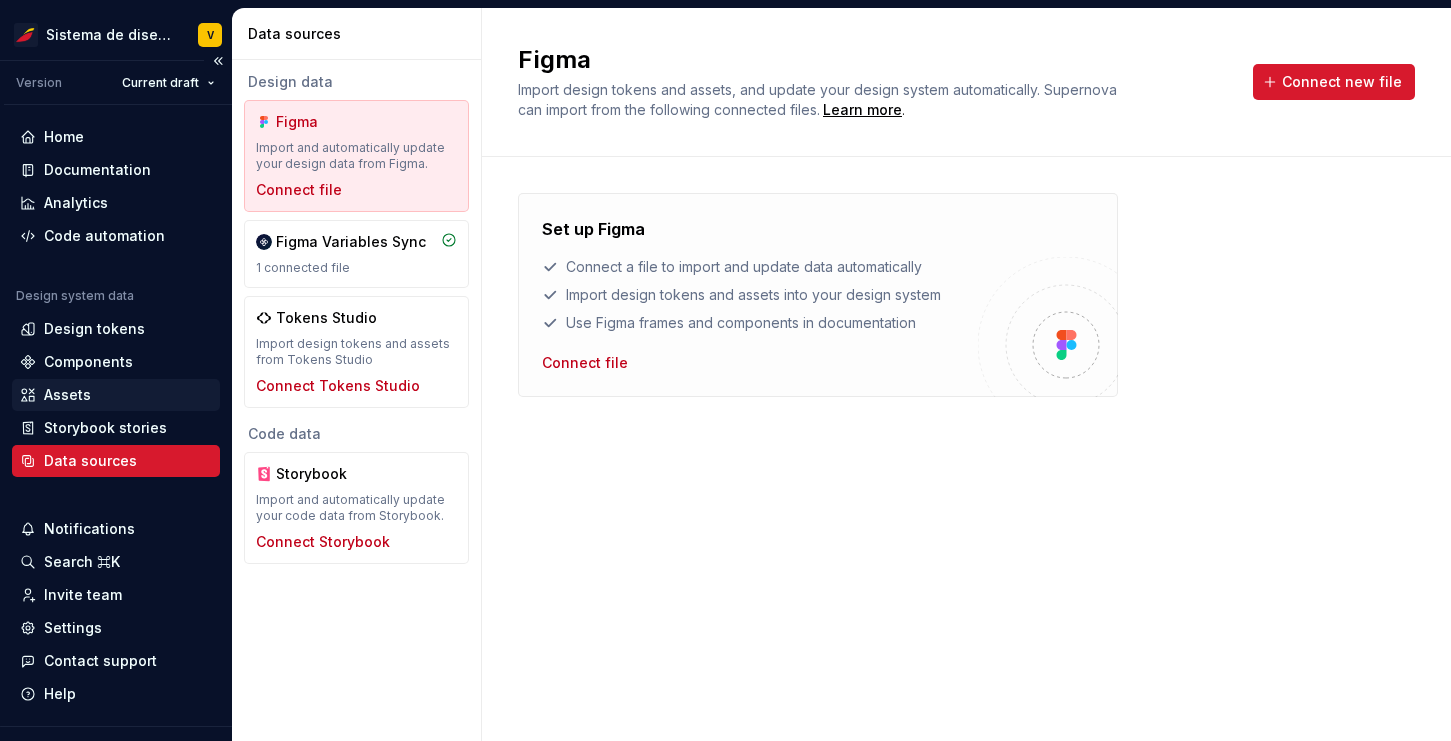 click on "Assets" at bounding box center [67, 395] 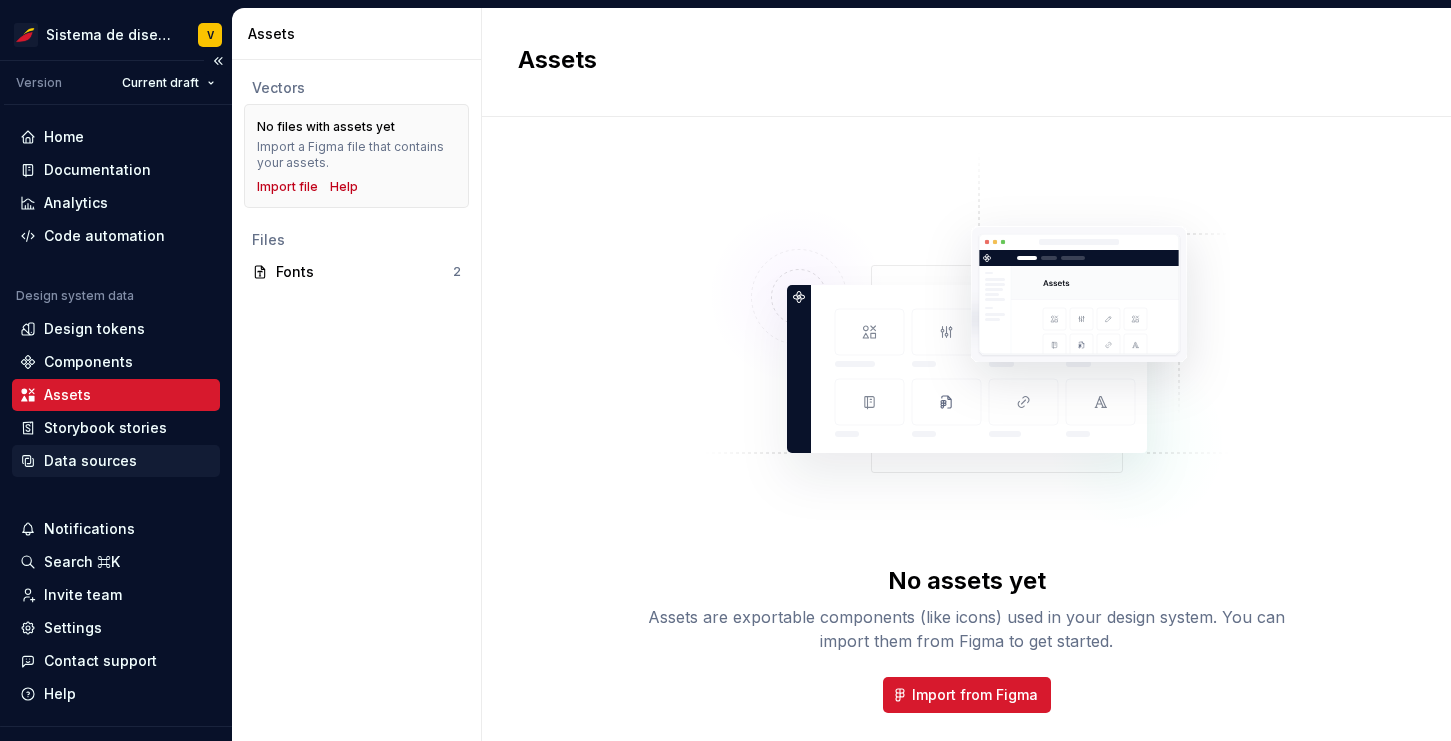 click on "Data sources" at bounding box center [90, 461] 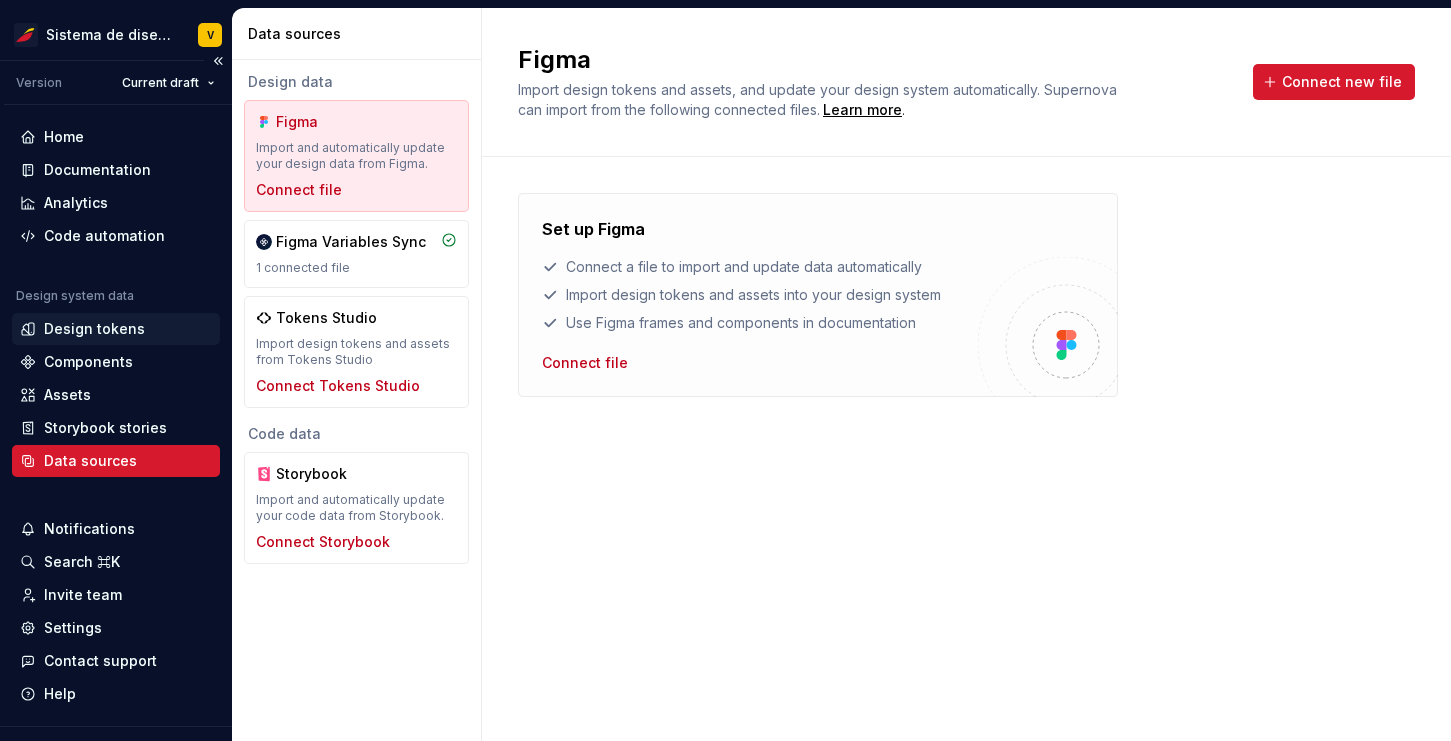 click on "Design tokens" at bounding box center [94, 329] 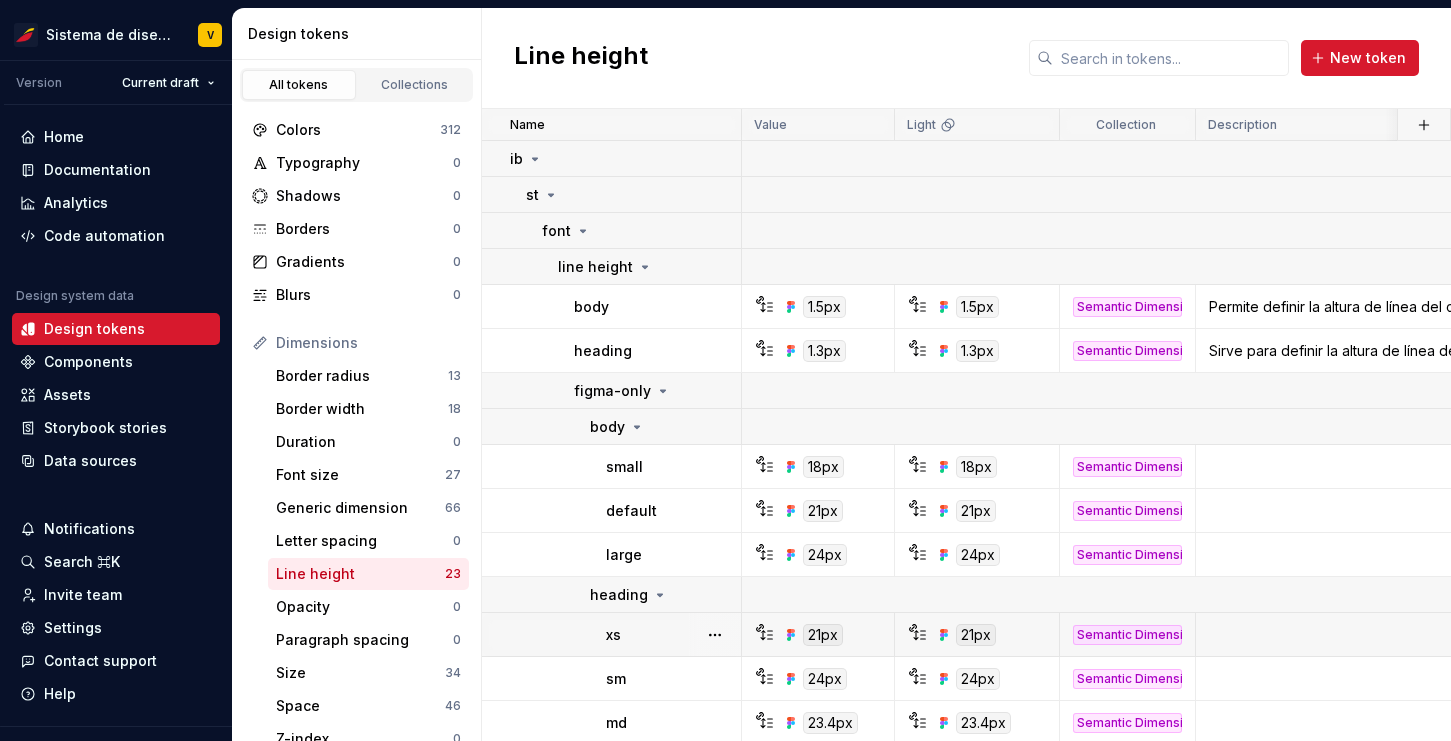 scroll, scrollTop: 5, scrollLeft: 0, axis: vertical 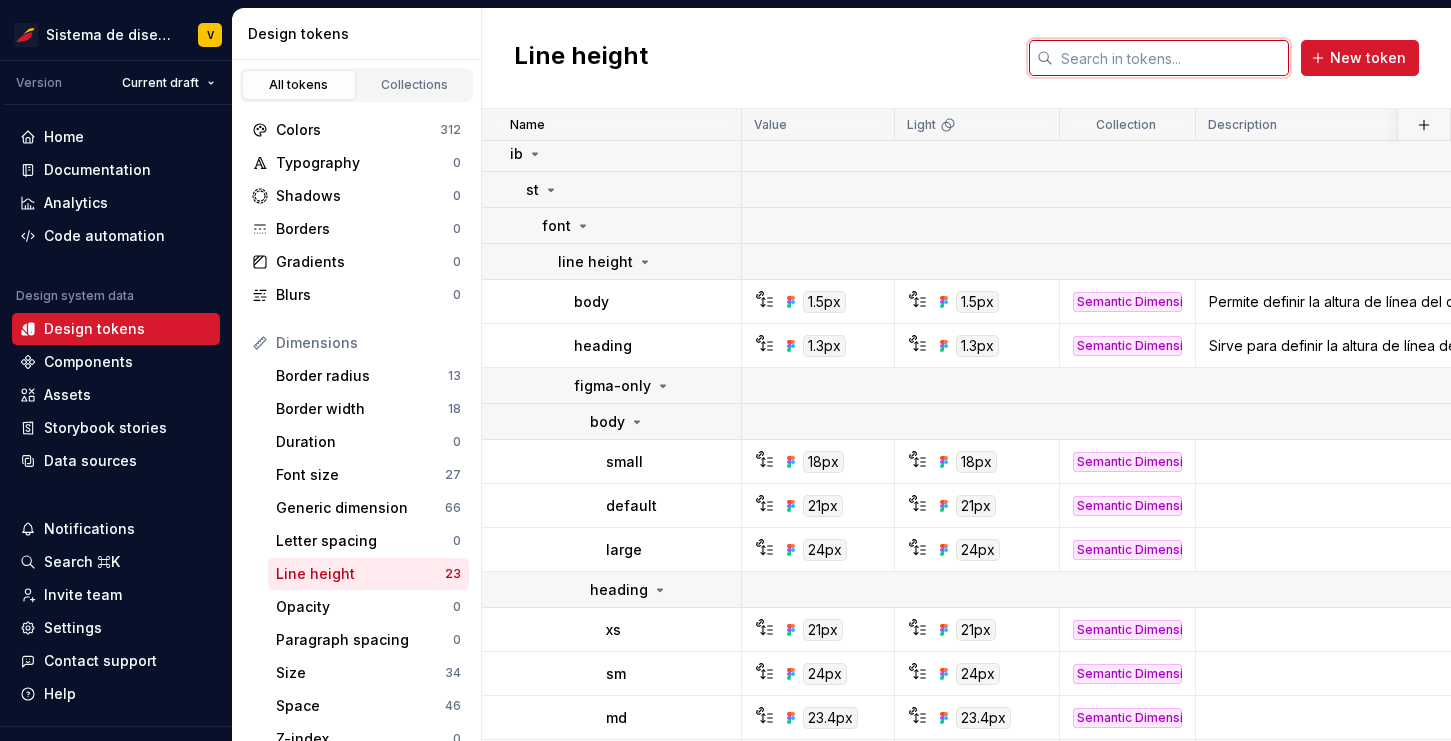 click at bounding box center [1171, 58] 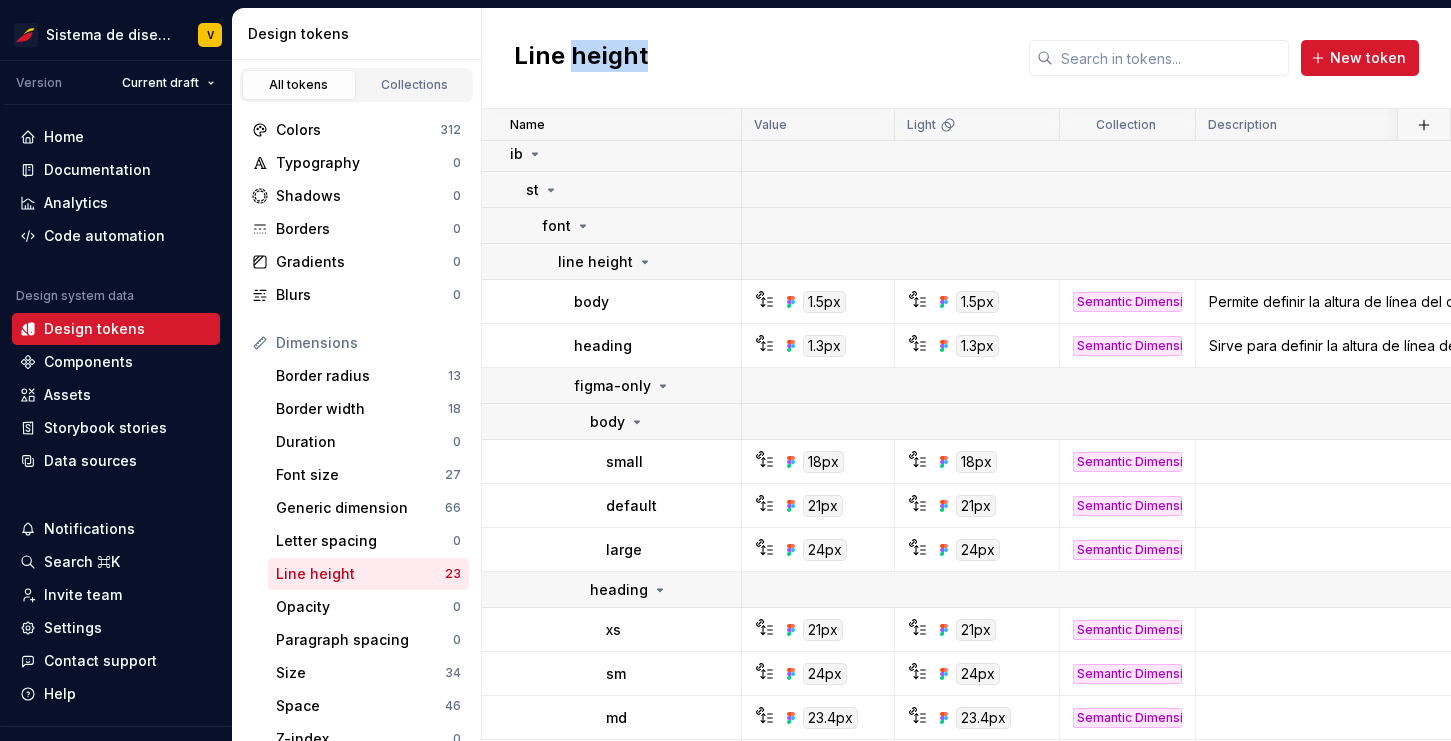 drag, startPoint x: 570, startPoint y: 59, endPoint x: 685, endPoint y: 62, distance: 115.03912 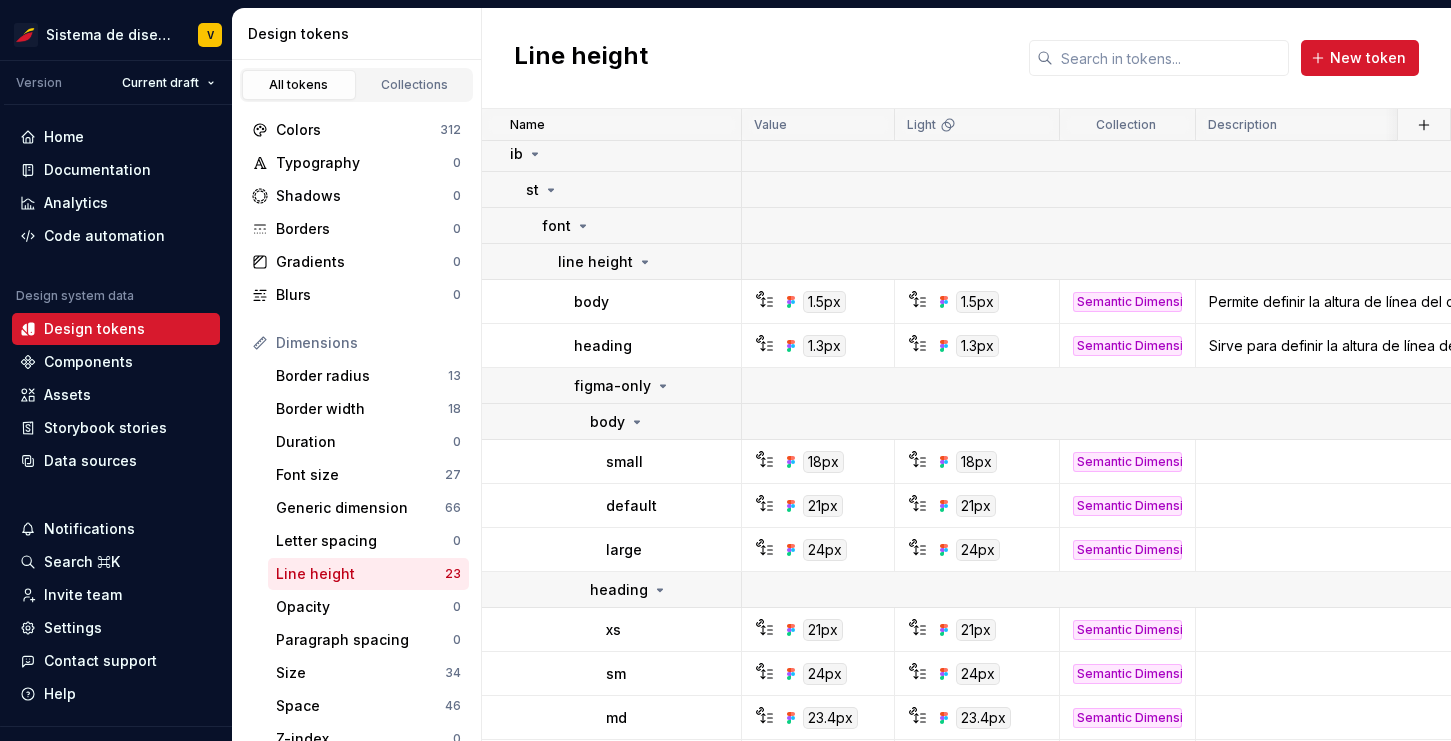 click on "Line height" at bounding box center [581, 58] 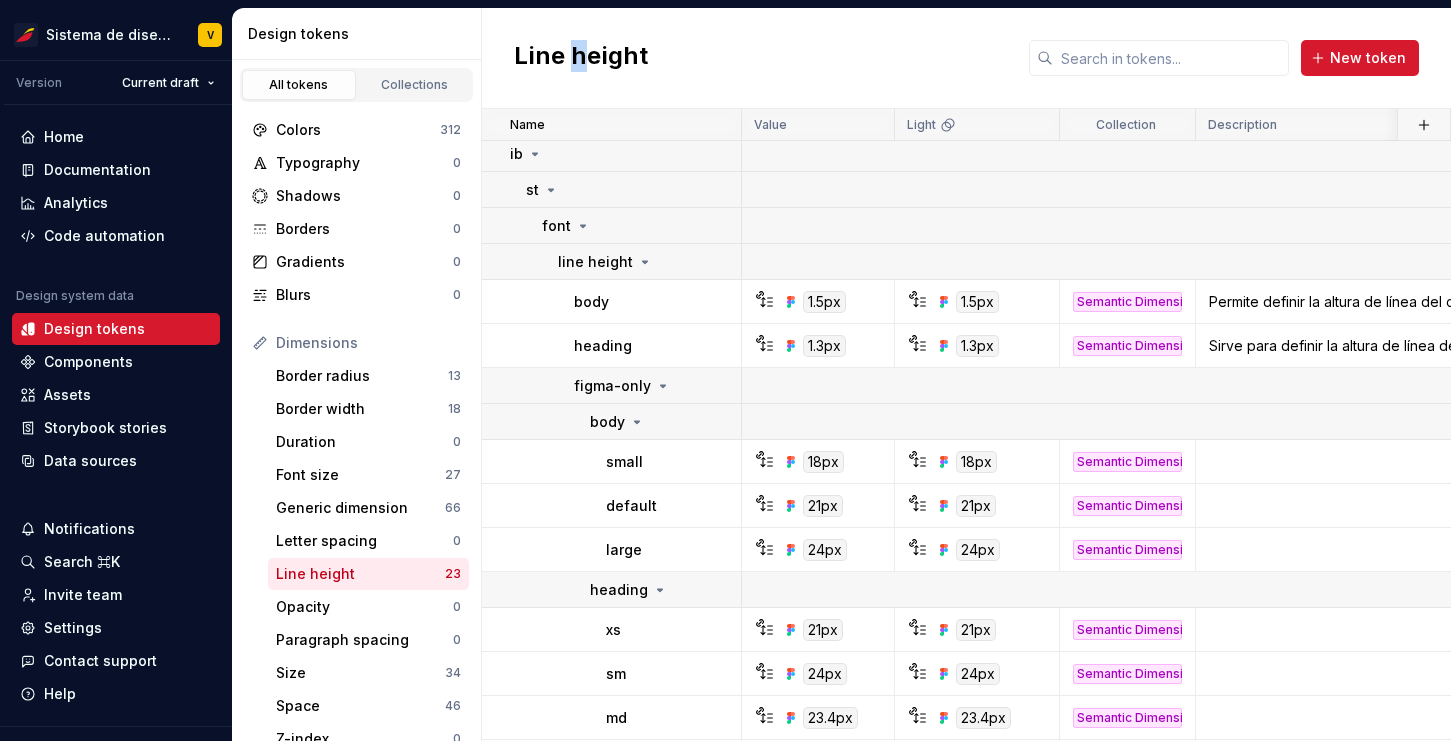 click on "Line height" at bounding box center [581, 58] 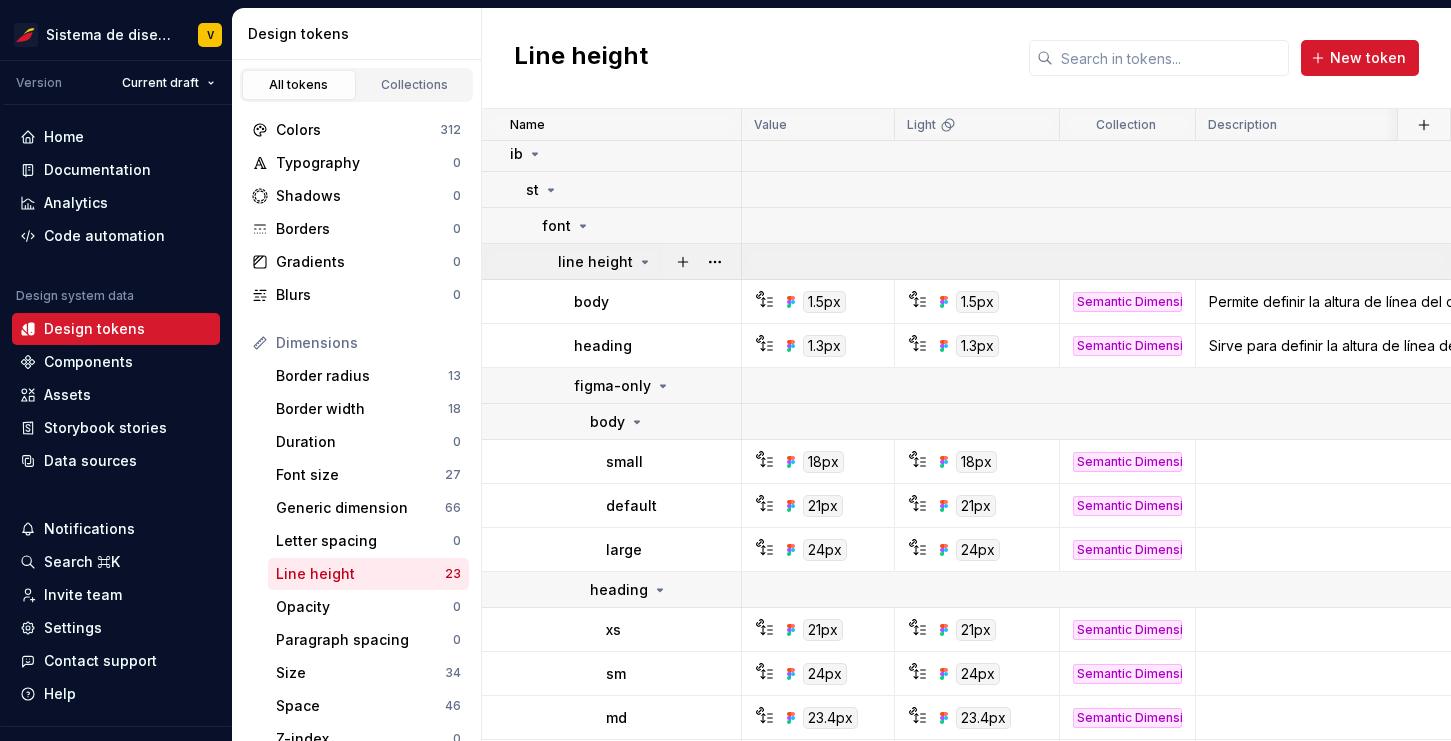 click 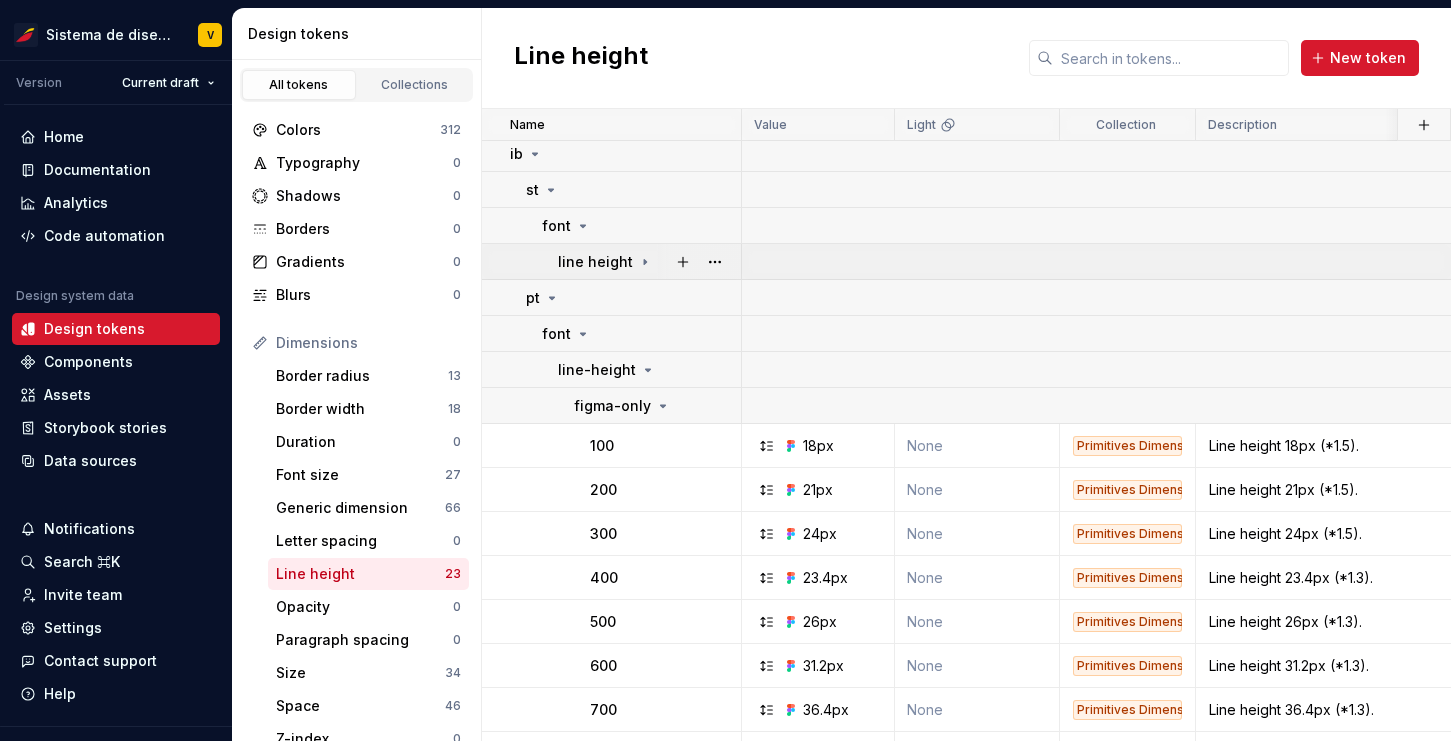 click 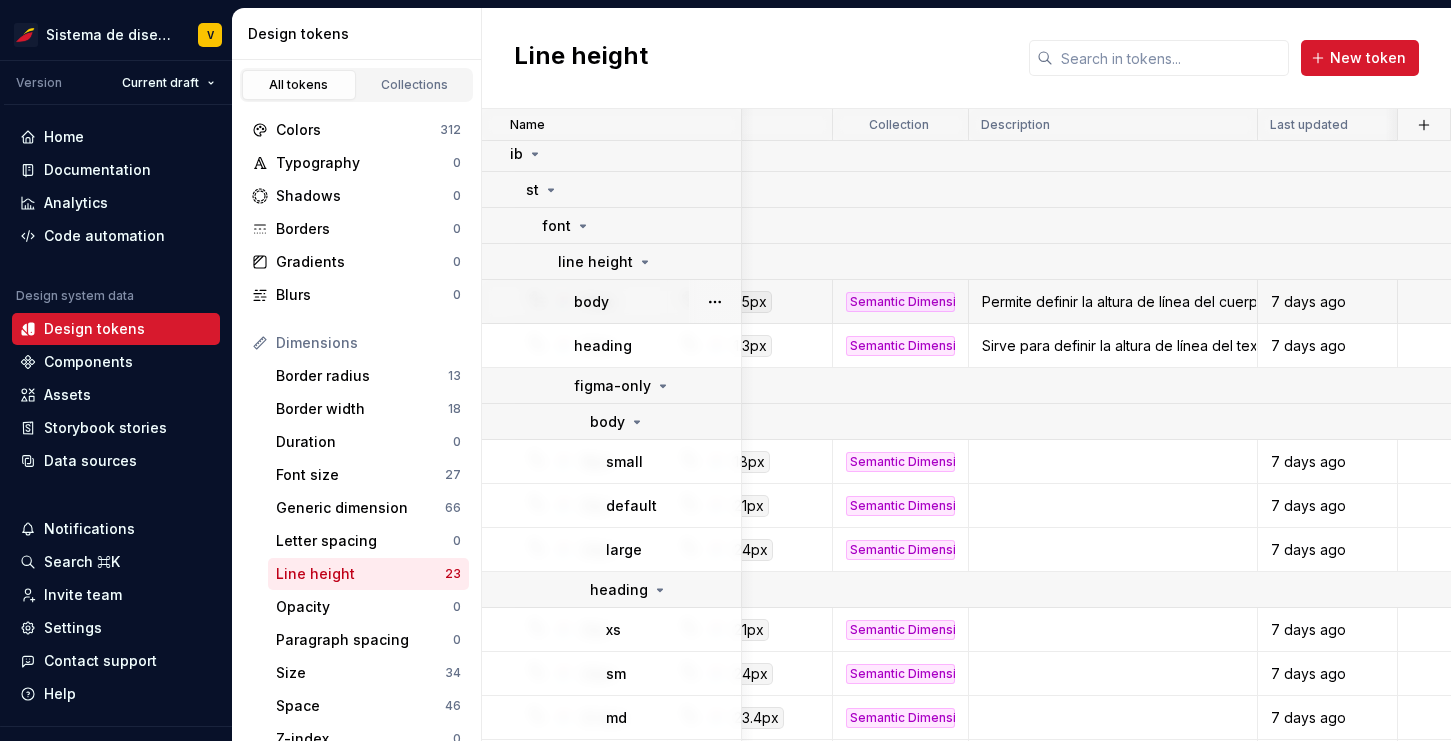 scroll, scrollTop: 5, scrollLeft: 0, axis: vertical 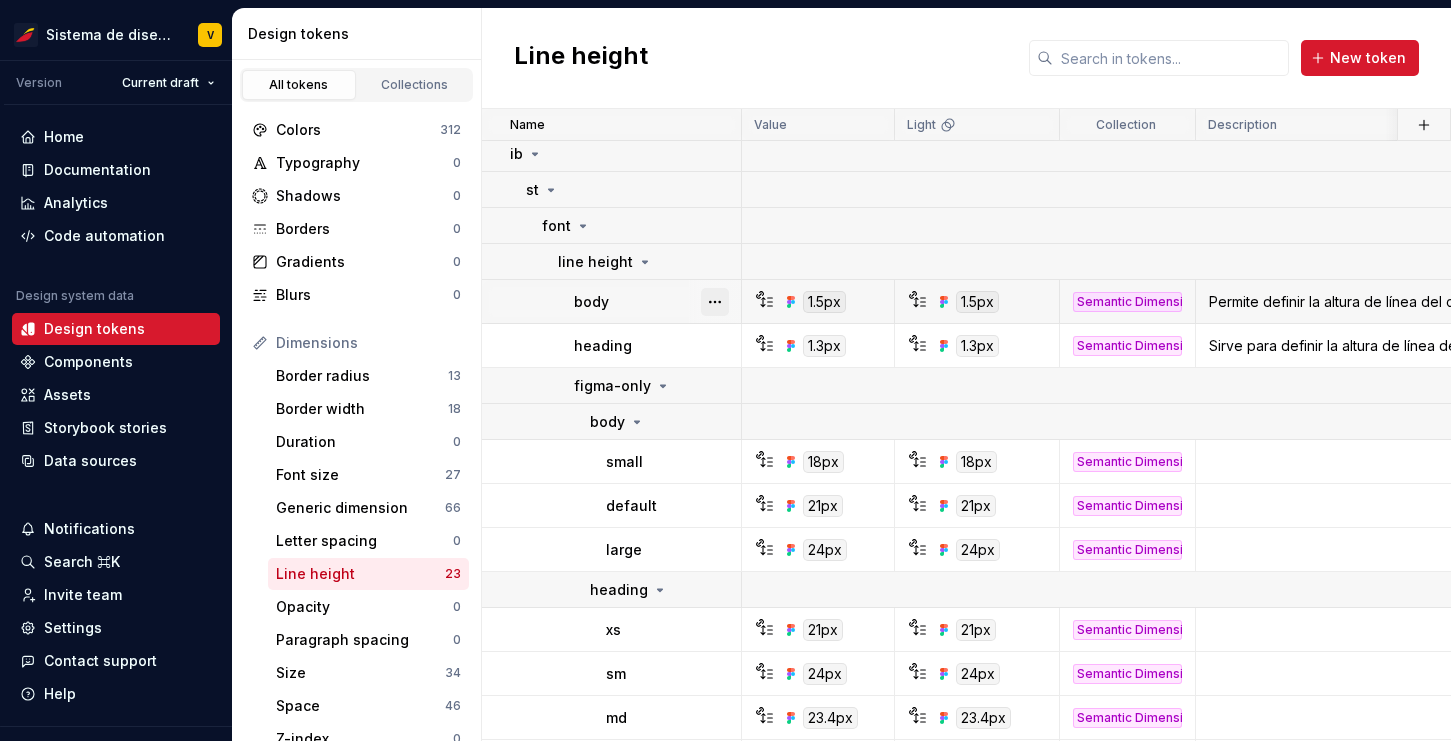 click at bounding box center [715, 302] 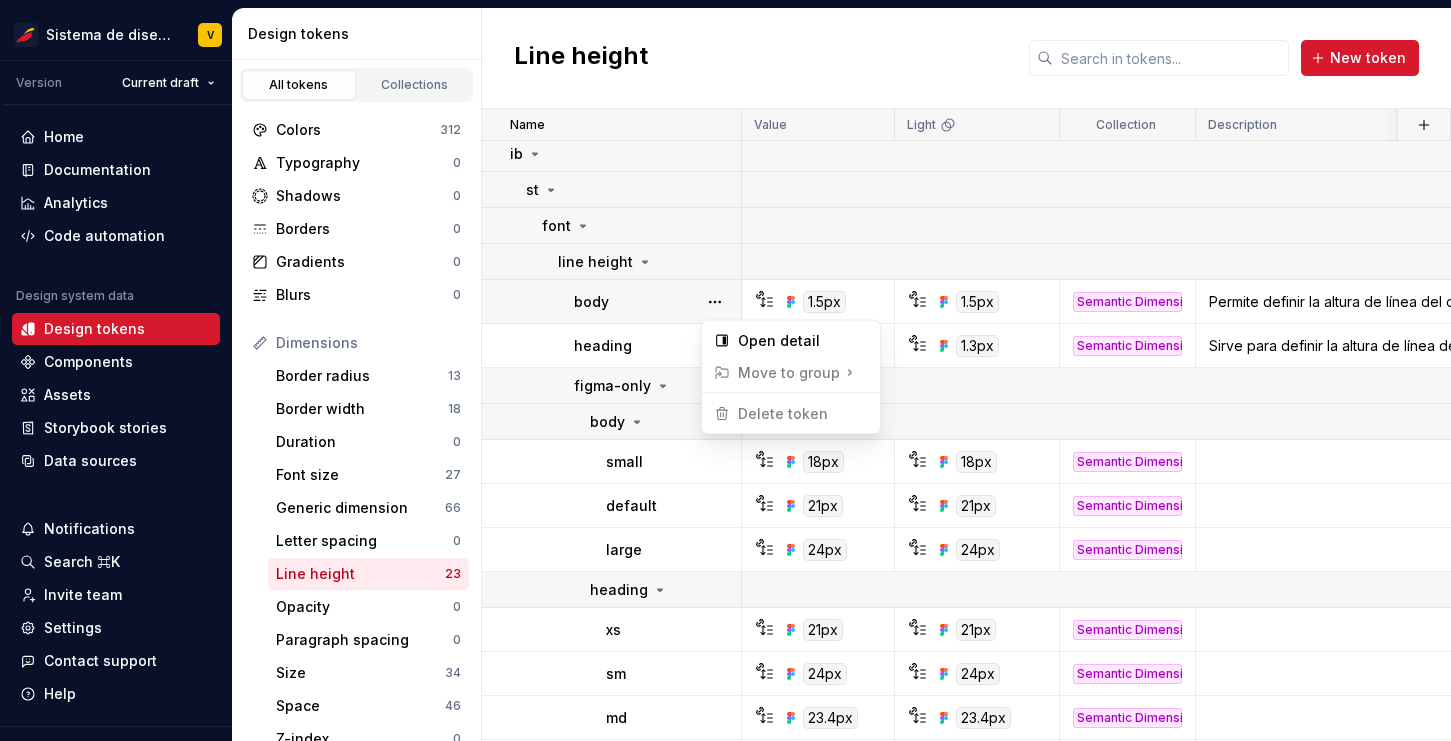 click on "Sistema de diseño Iberia V Version Current draft Home Documentation Analytics Code automation Design system data Design tokens Components Assets Storybook stories Data sources Notifications Search ⌘K Invite team Settings Contact support Help Design tokens All tokens Collections Colors 312 Typography 0 Shadows 0 Borders 0 Gradients 0 Blurs 0 Dimensions Border radius 13 Border width 18 Duration 0 Font size 27 Generic dimension 66 Letter spacing 0 Line height 23 Opacity 0 Paragraph spacing 0 Size 34 Space 46 Z-index 0 Options Text decoration 0 Text case 0 Visibility 0 Strings Font family 2 Font weight/style 7 Generic string 18 Product copy 0 Line height New token Name Value Light Collection Description Last updated ib st font line height body 1.5px 1.5px Semantic Dimension Permite definir la altura de línea del cuerpo de texto. 7 days ago heading 1.3px 1.3px Semantic Dimension Sirve para definir la altura de línea del texto del encabezamiento. 7 days ago figma-only body small 18px 18px Semantic Dimension xs" at bounding box center [725, 370] 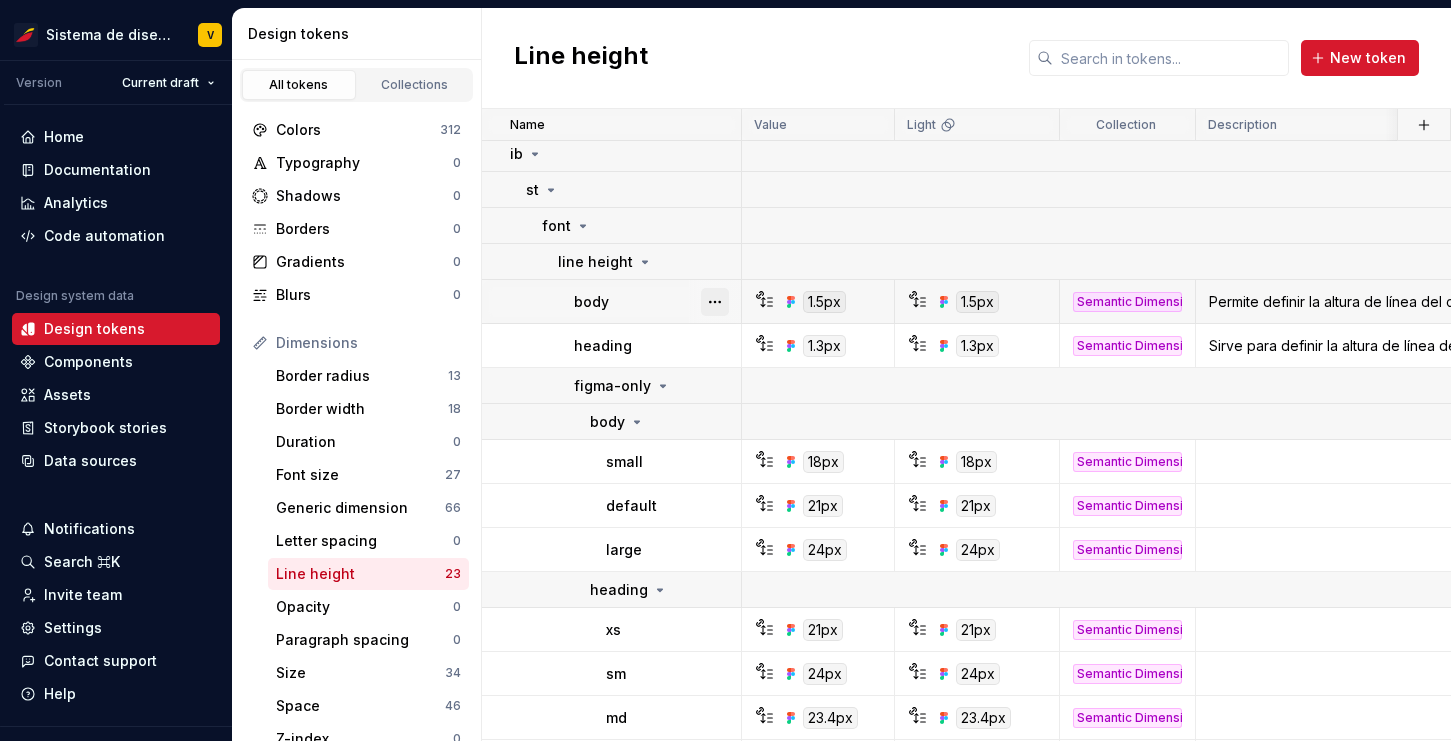 click at bounding box center (715, 302) 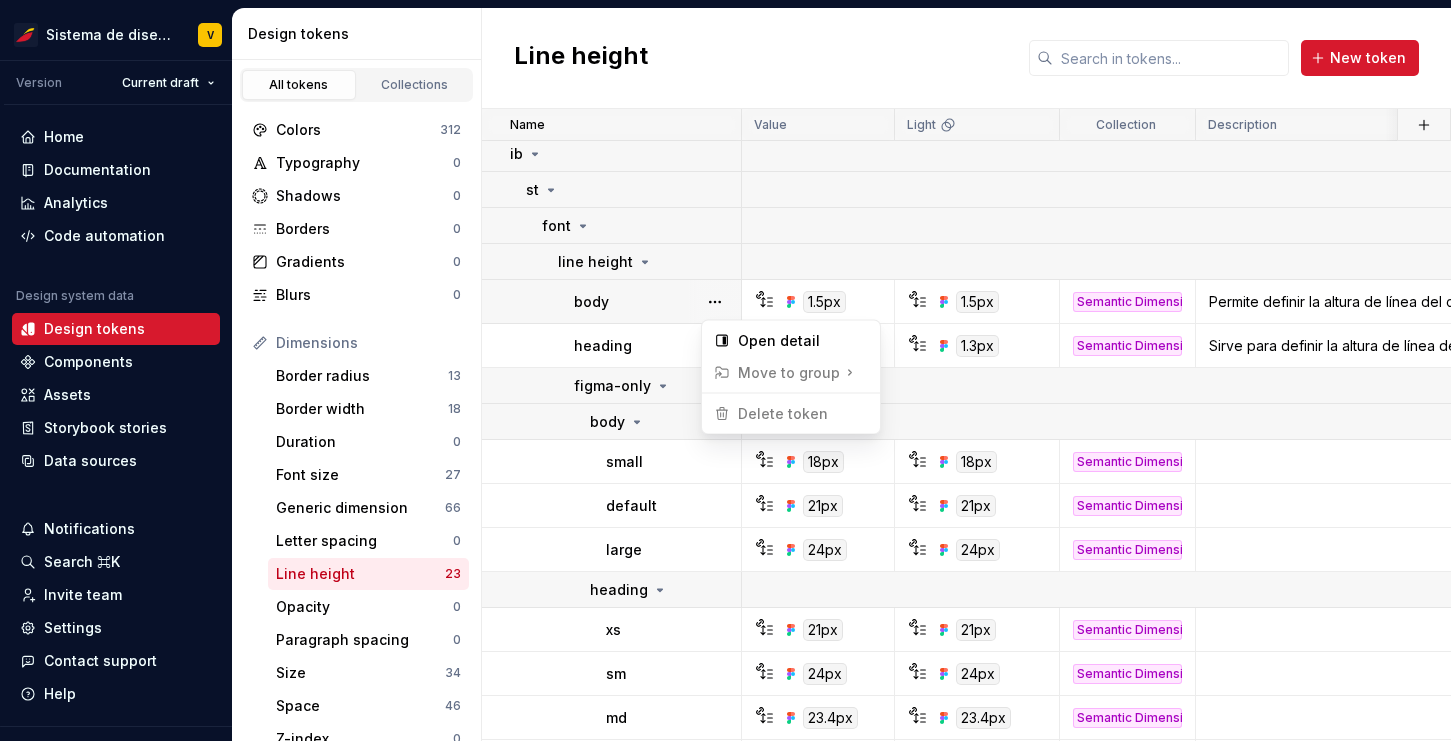 click on "Sistema de diseño Iberia V Version Current draft Home Documentation Analytics Code automation Design system data Design tokens Components Assets Storybook stories Data sources Notifications Search ⌘K Invite team Settings Contact support Help Design tokens All tokens Collections Colors 312 Typography 0 Shadows 0 Borders 0 Gradients 0 Blurs 0 Dimensions Border radius 13 Border width 18 Duration 0 Font size 27 Generic dimension 66 Letter spacing 0 Line height 23 Opacity 0 Paragraph spacing 0 Size 34 Space 46 Z-index 0 Options Text decoration 0 Text case 0 Visibility 0 Strings Font family 2 Font weight/style 7 Generic string 18 Product copy 0 Line height New token Name Value Light Collection Description Last updated ib st font line height body 1.5px 1.5px Semantic Dimension Permite definir la altura de línea del cuerpo de texto. 7 days ago heading 1.3px 1.3px Semantic Dimension Sirve para definir la altura de línea del texto del encabezamiento. 7 days ago figma-only body small 18px 18px Semantic Dimension xs" at bounding box center (725, 370) 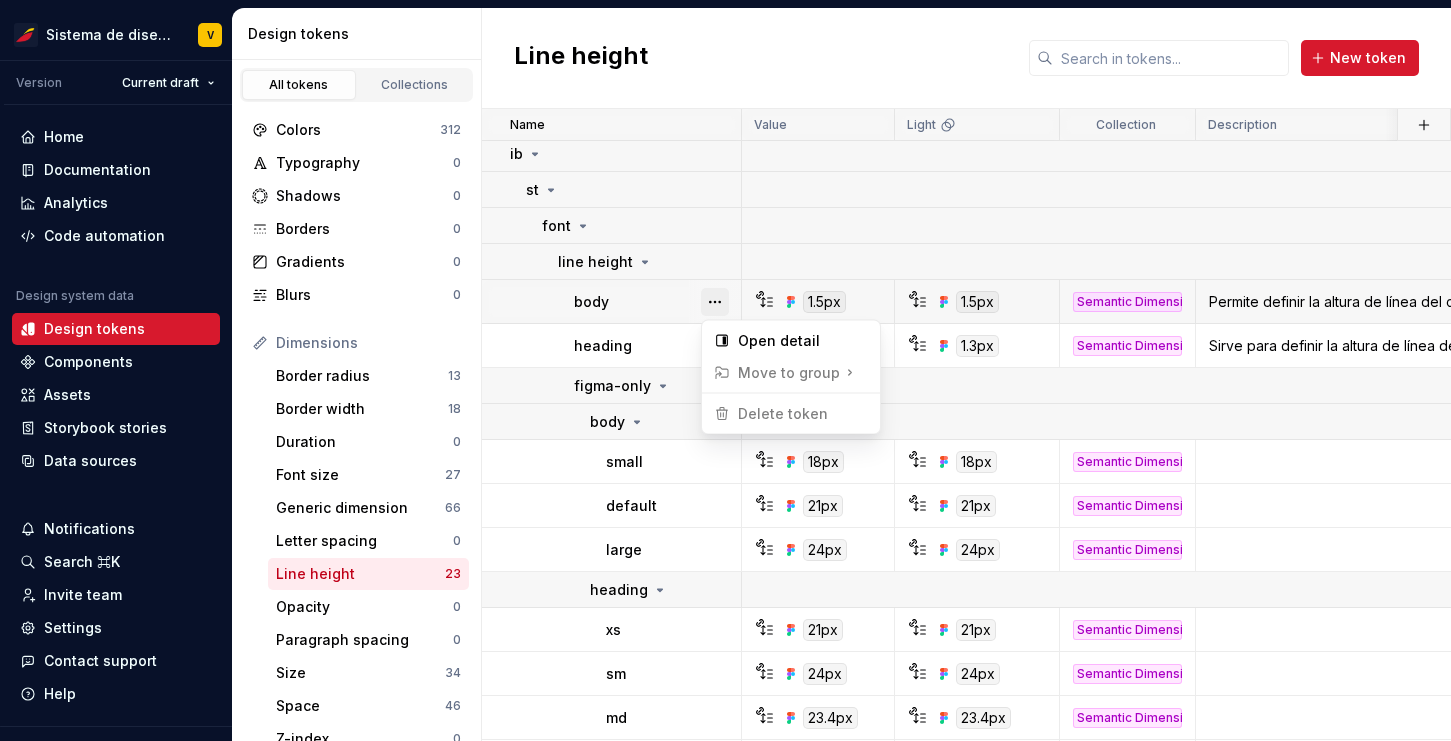 click at bounding box center [715, 302] 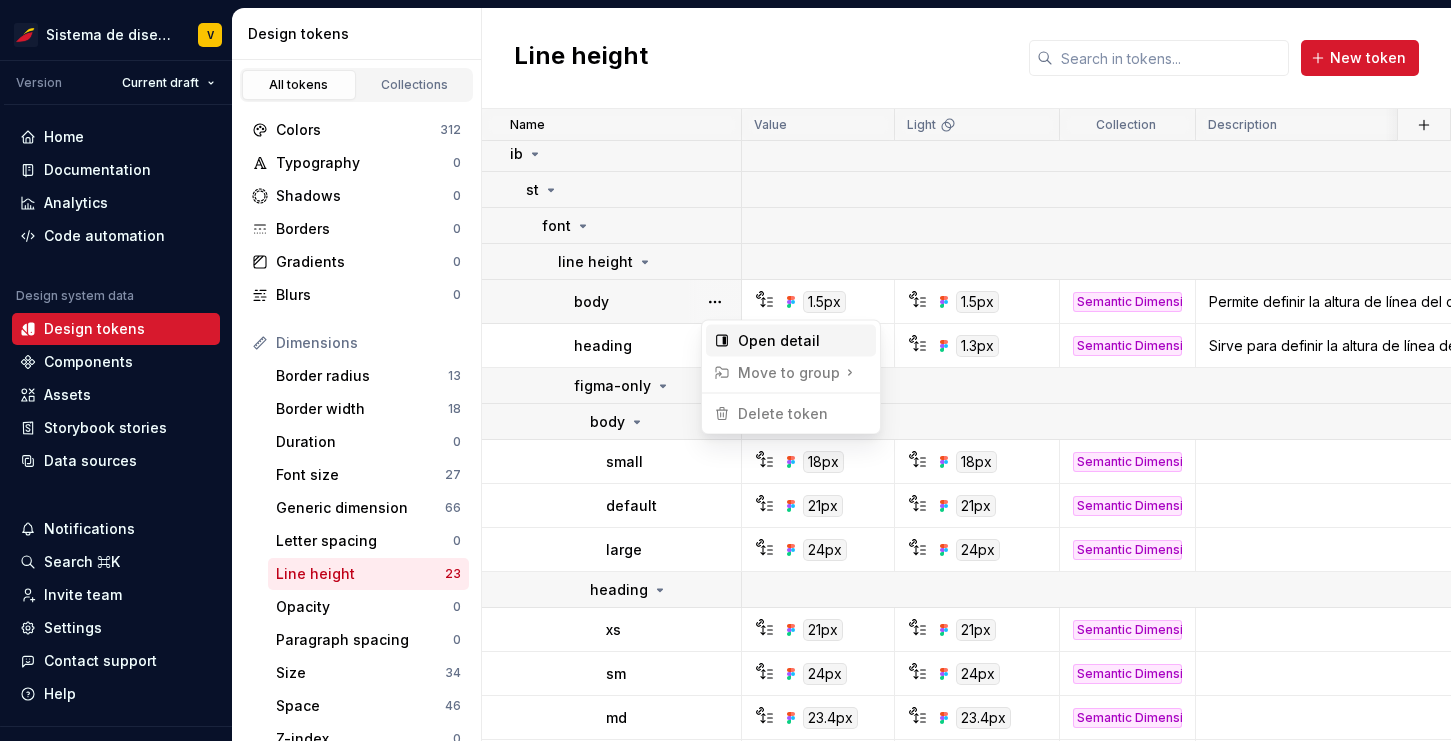 click on "Open detail" at bounding box center [803, 341] 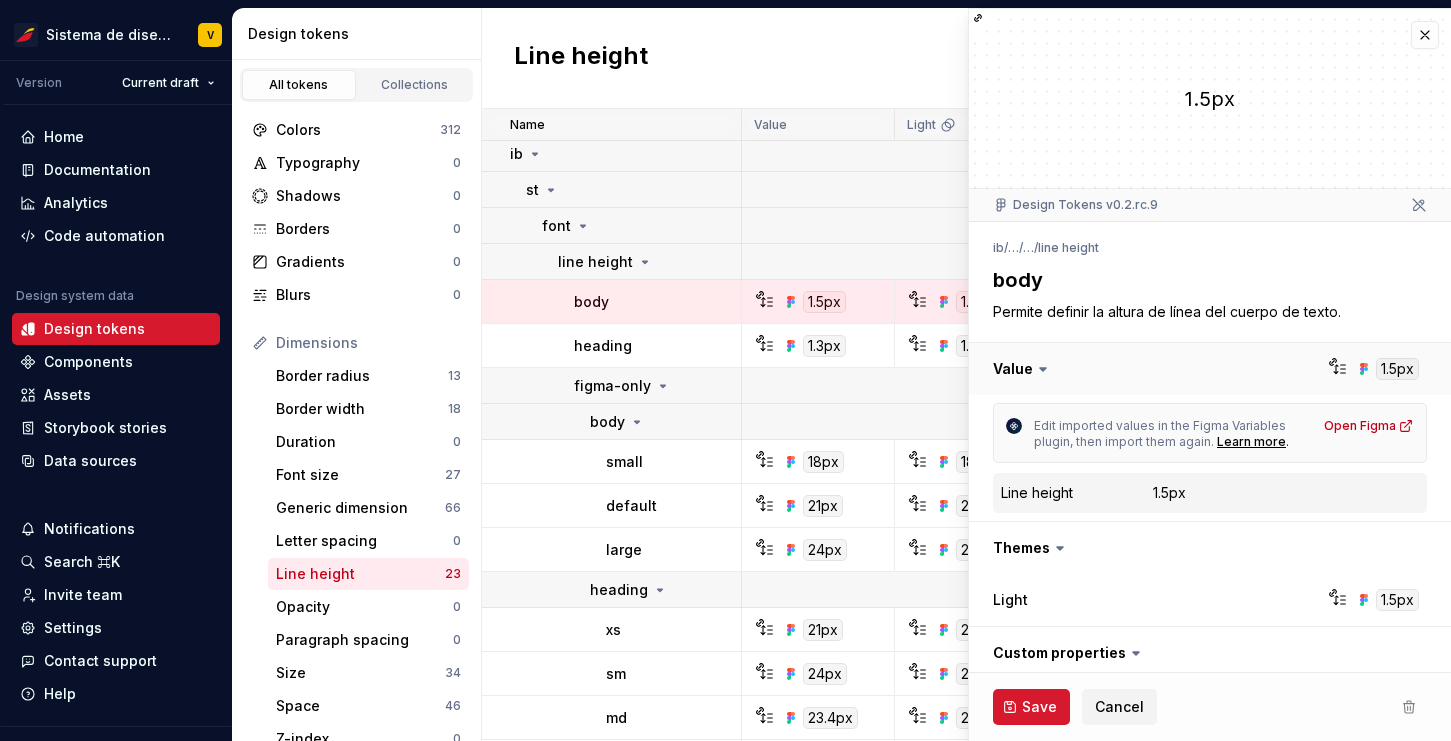 click at bounding box center [1210, 369] 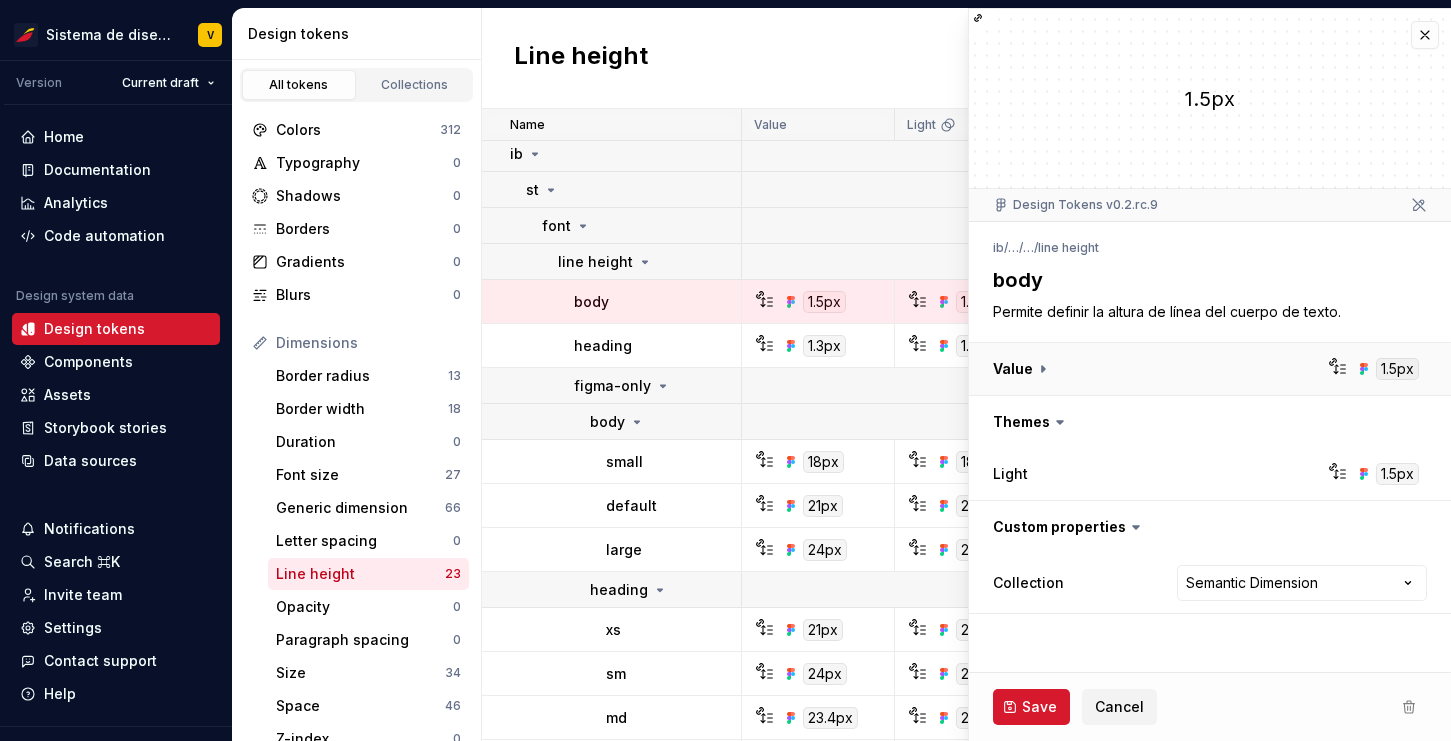 click at bounding box center [1210, 369] 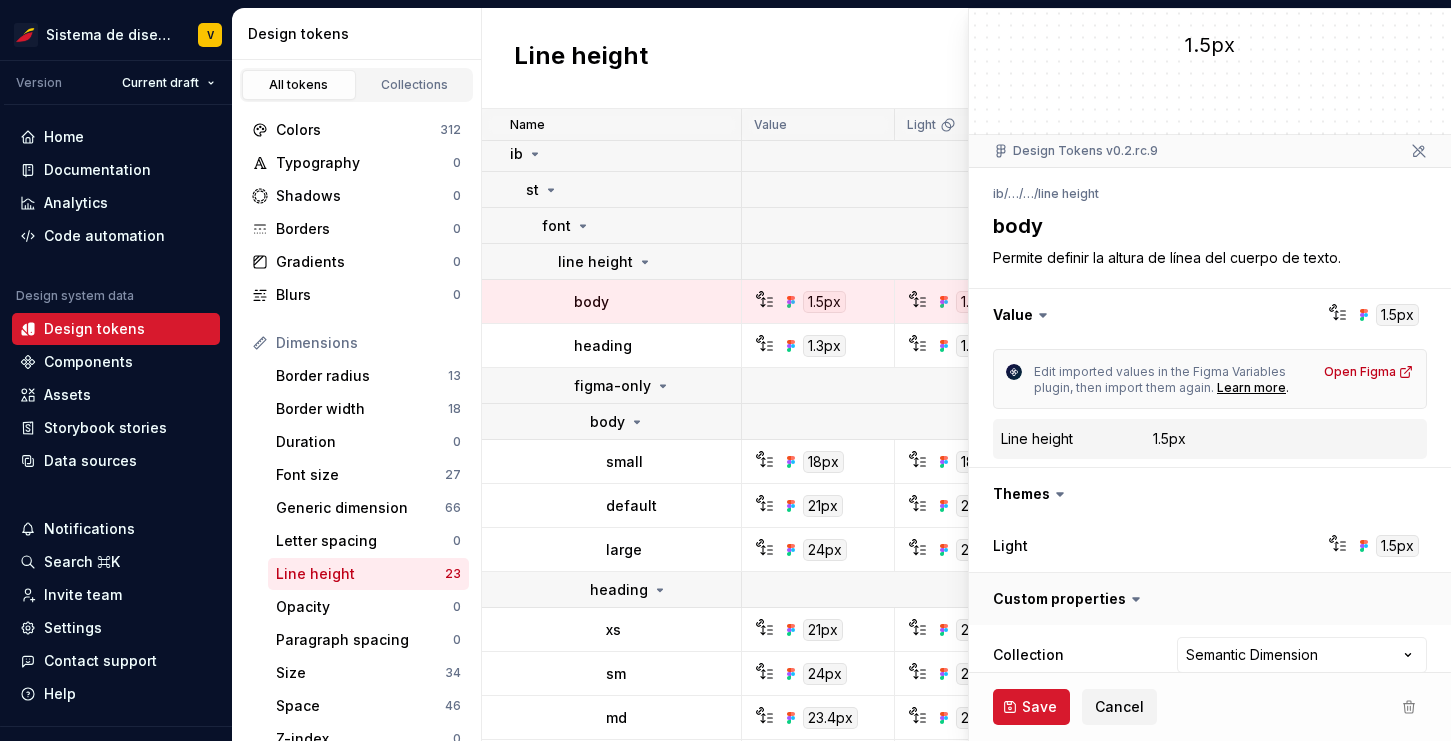 scroll, scrollTop: 80, scrollLeft: 0, axis: vertical 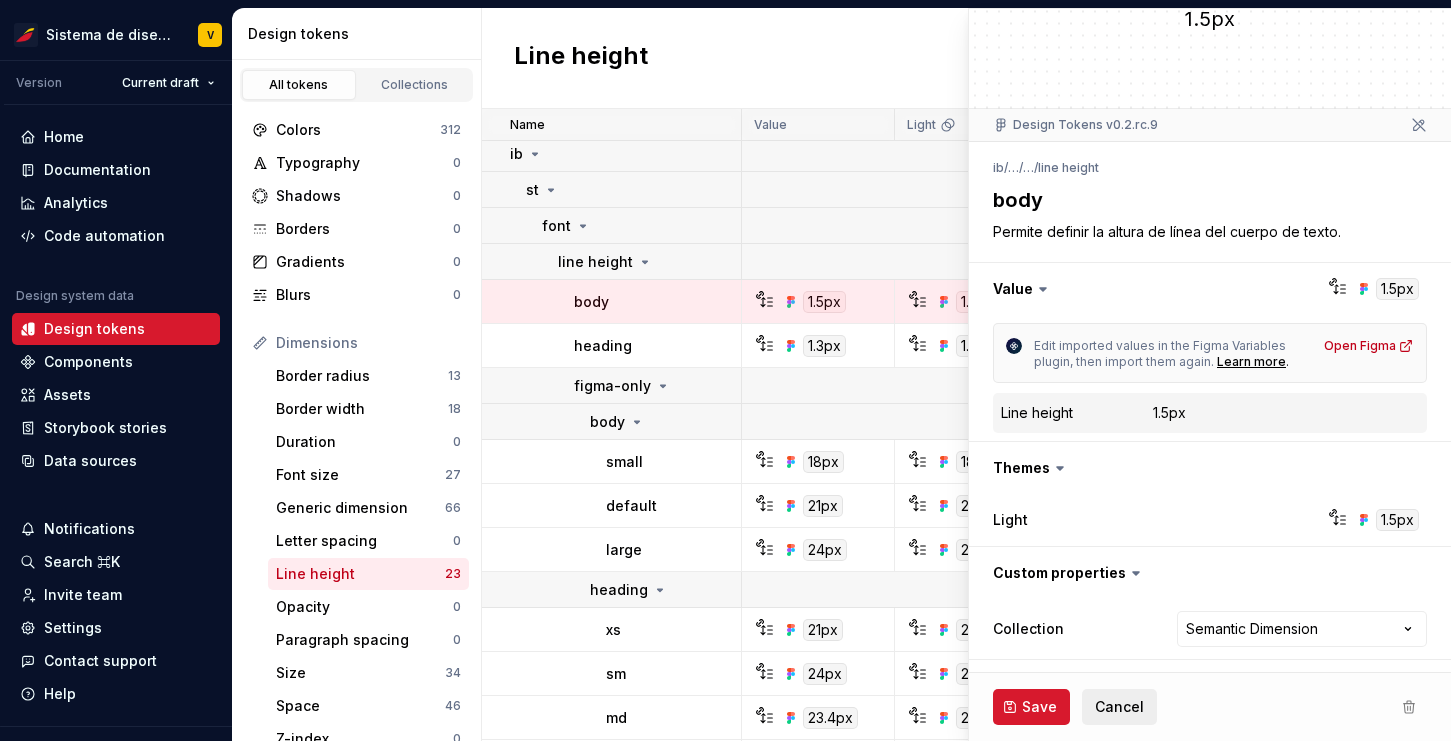 click on "Cancel" at bounding box center [1119, 707] 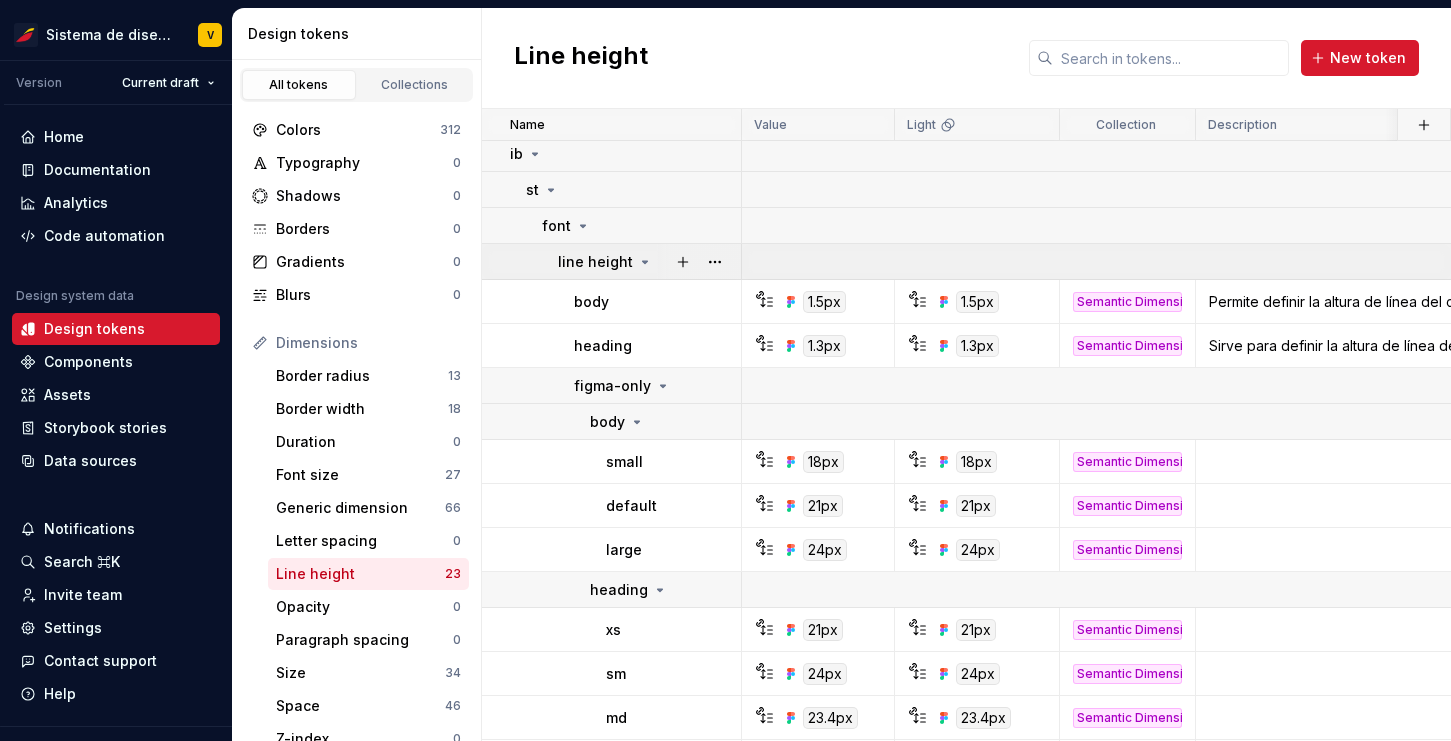 click 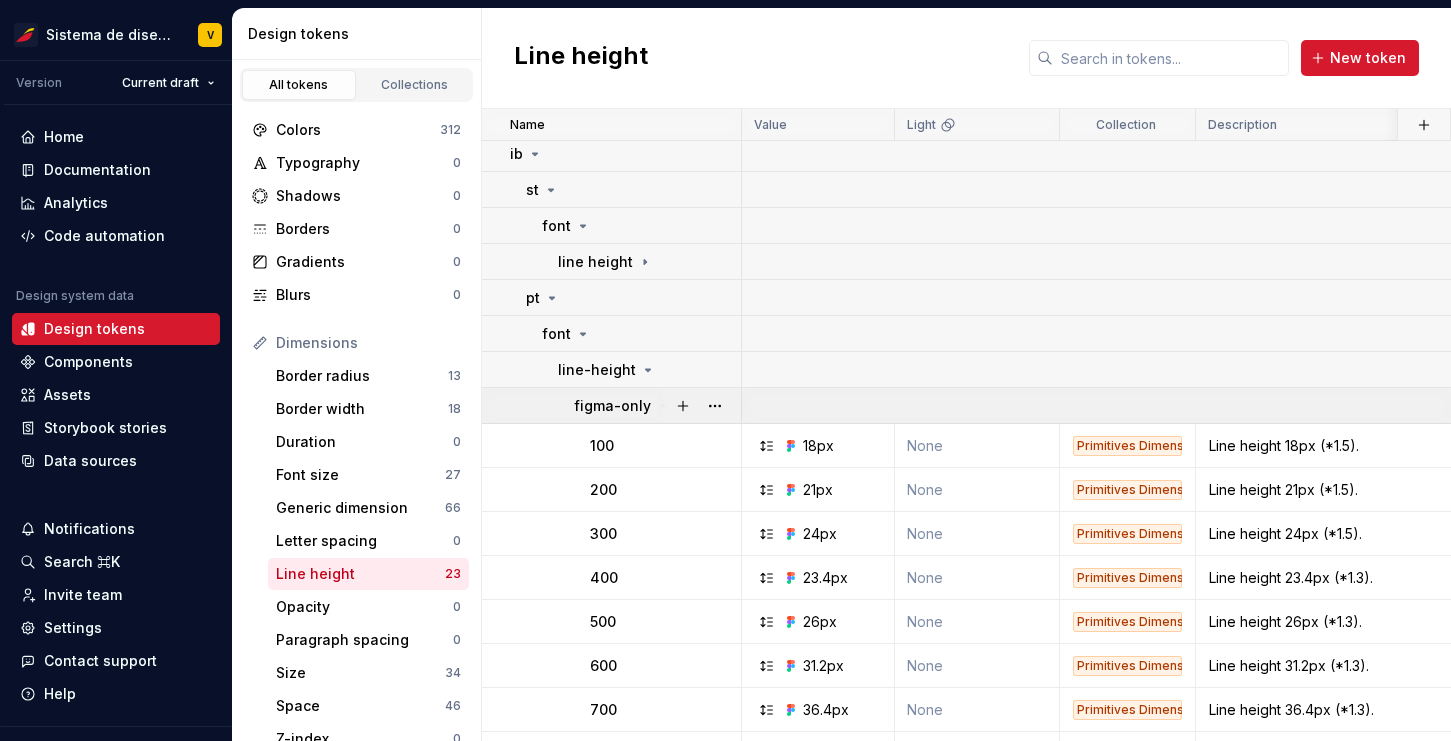 click at bounding box center [699, 405] 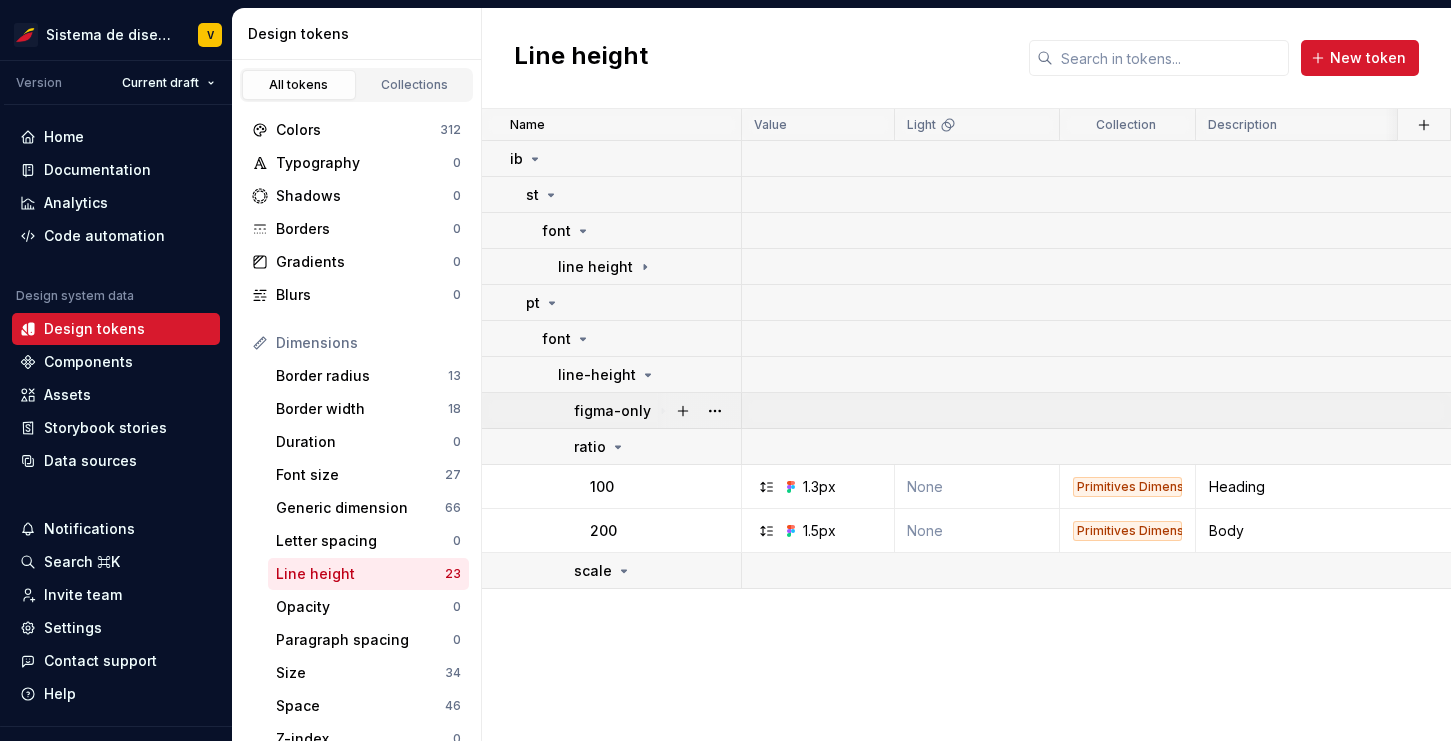 scroll, scrollTop: 0, scrollLeft: 0, axis: both 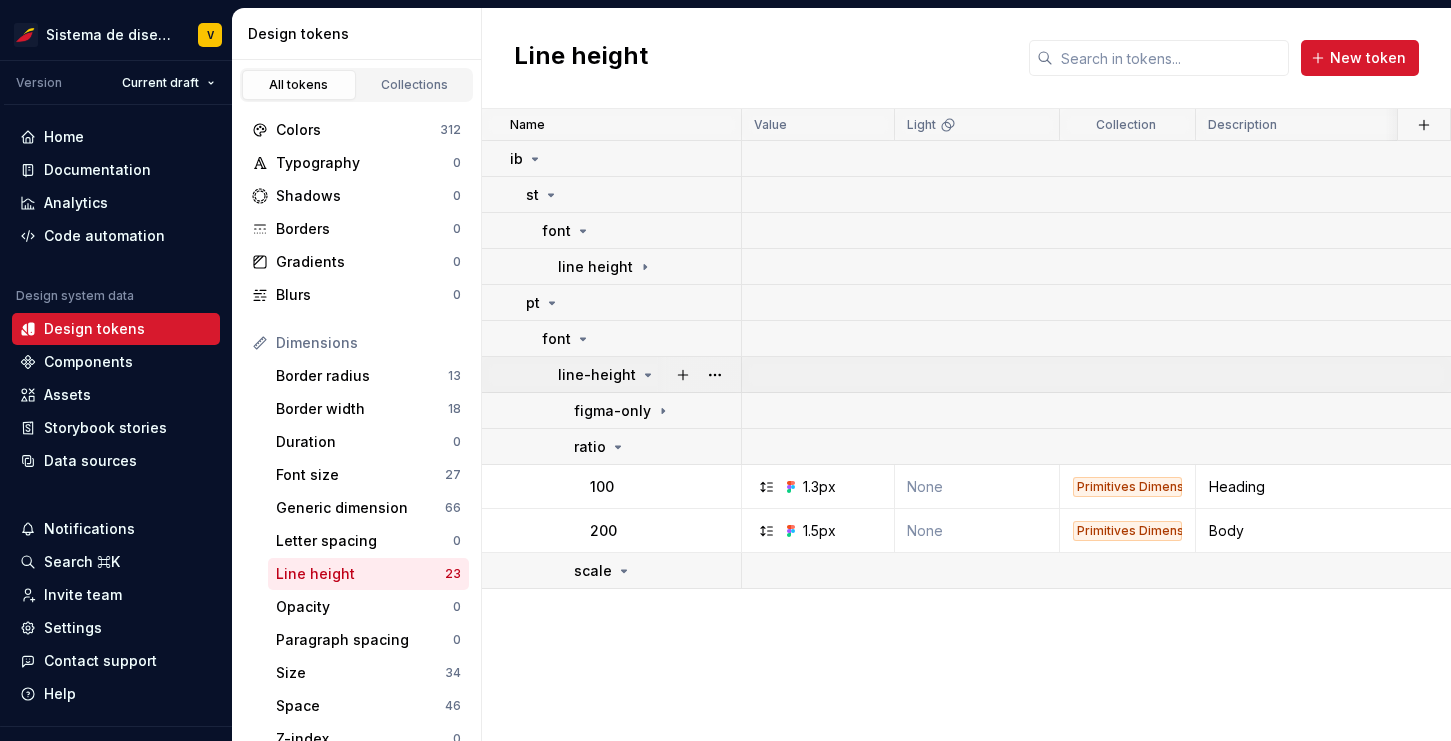 click 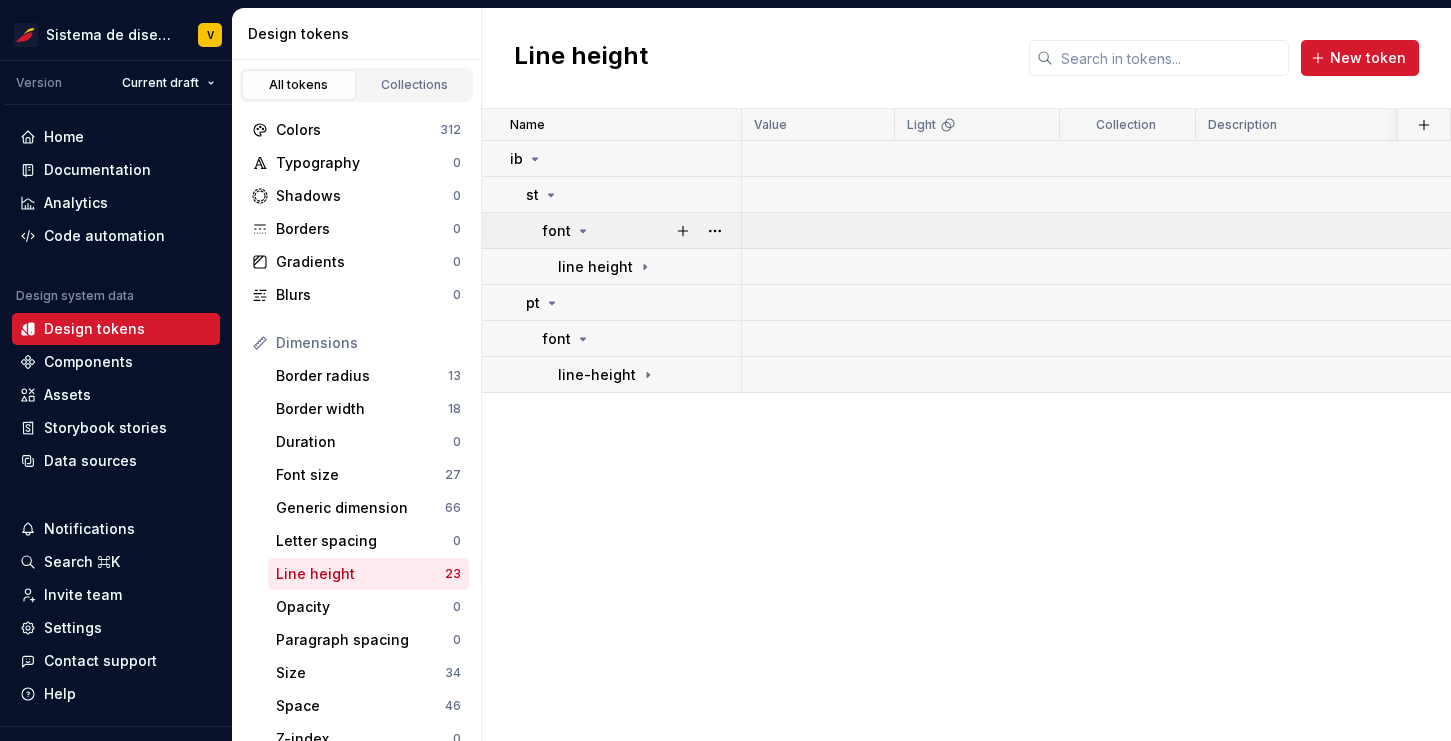 click 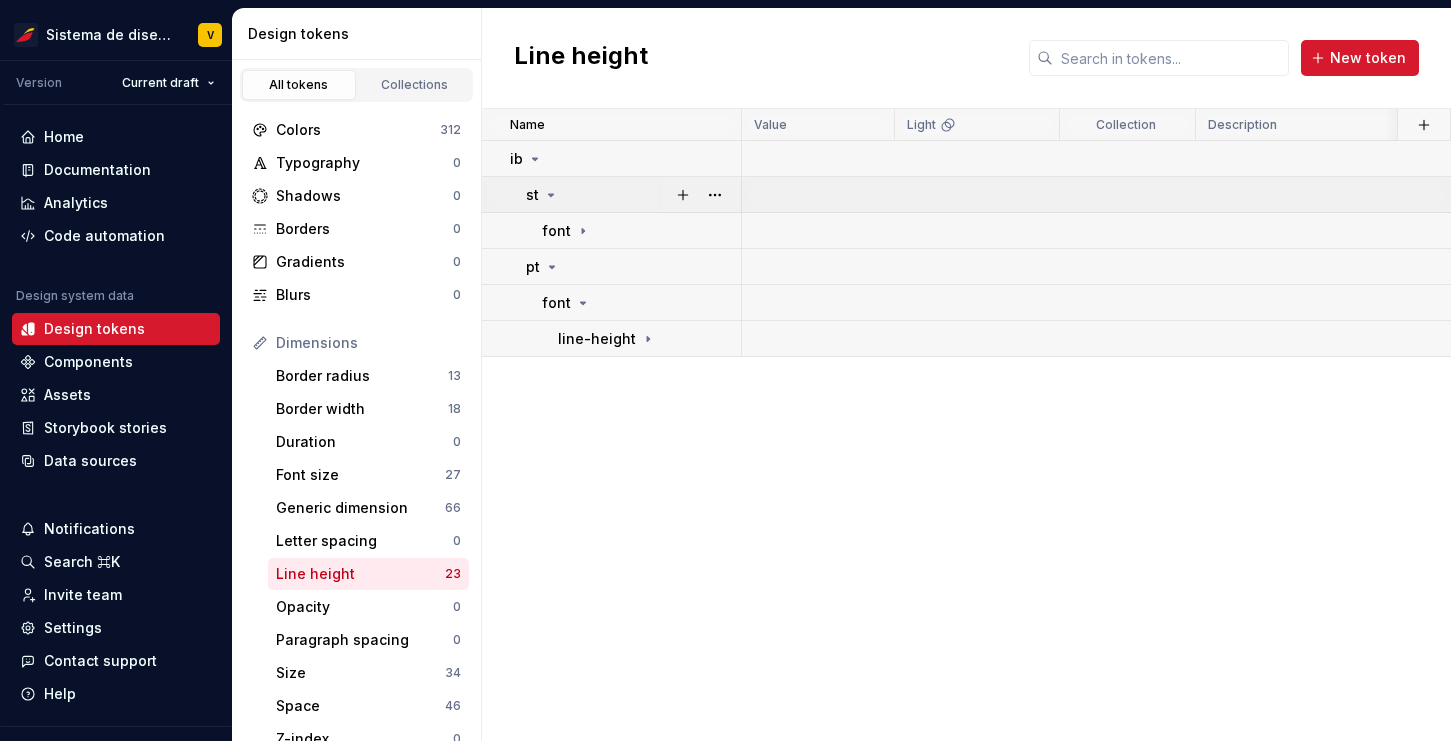 click 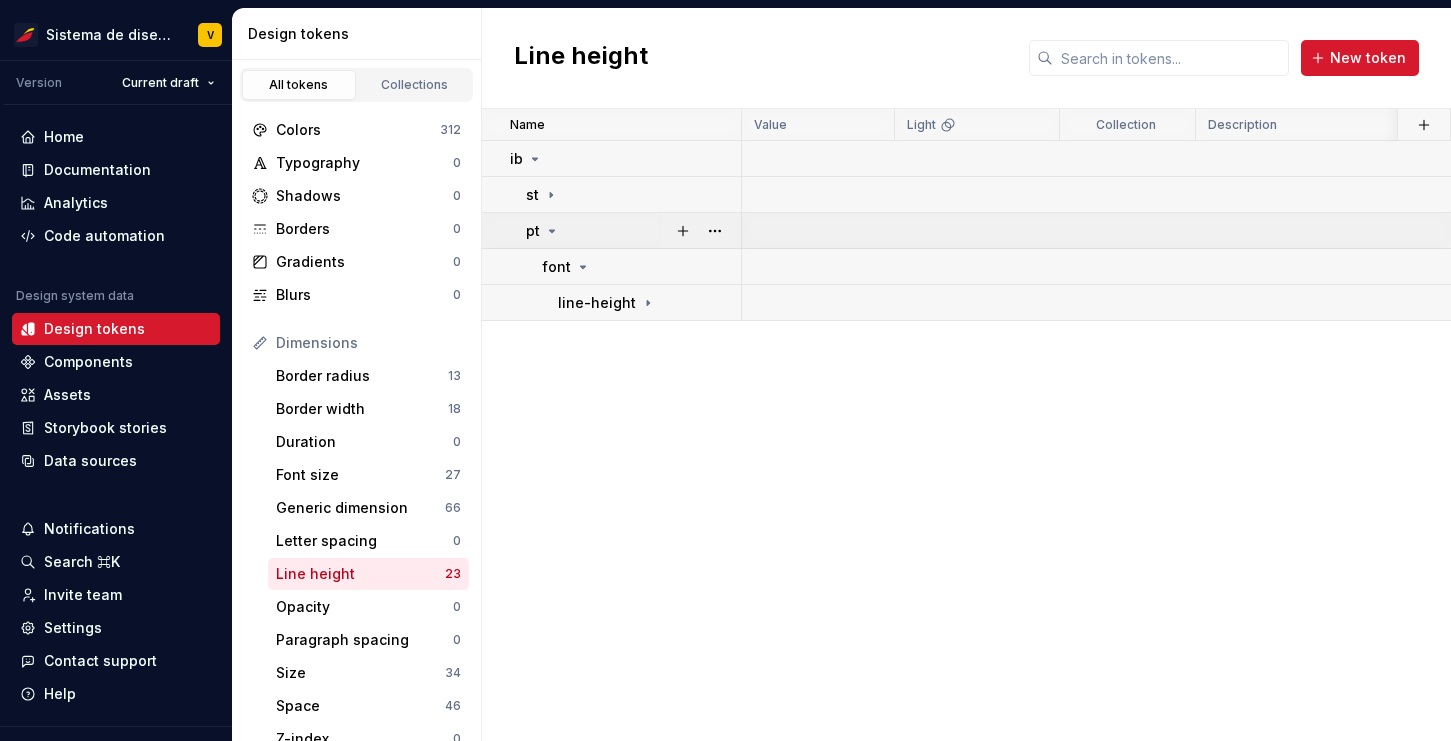 click 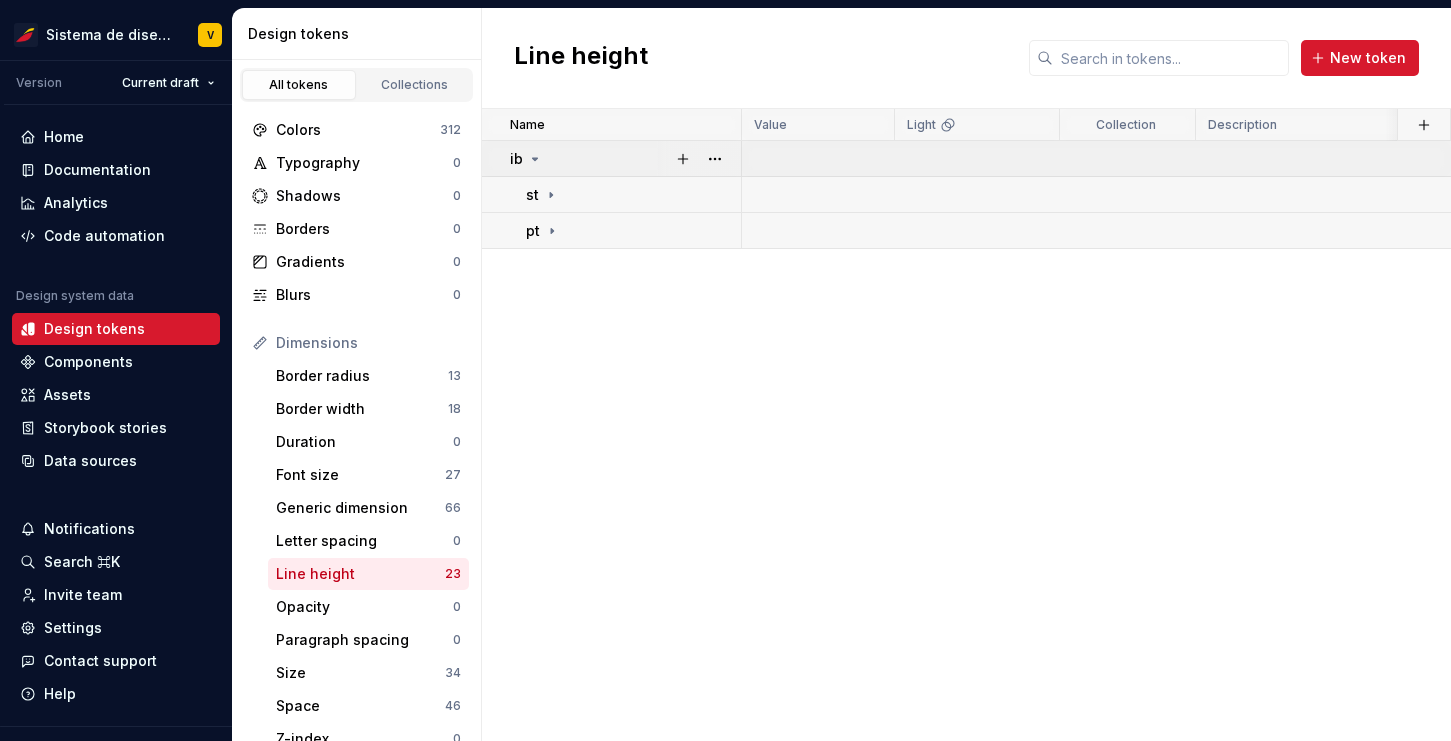 click 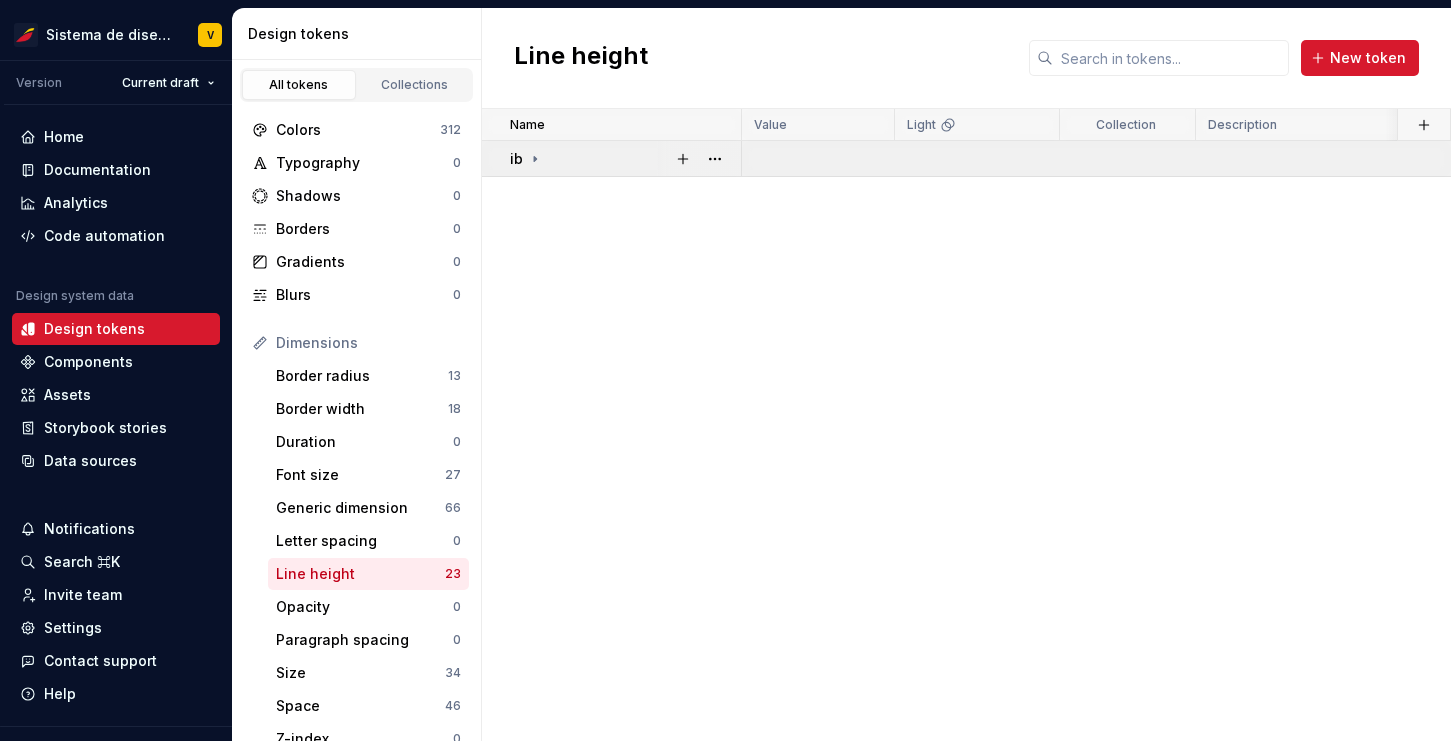 click 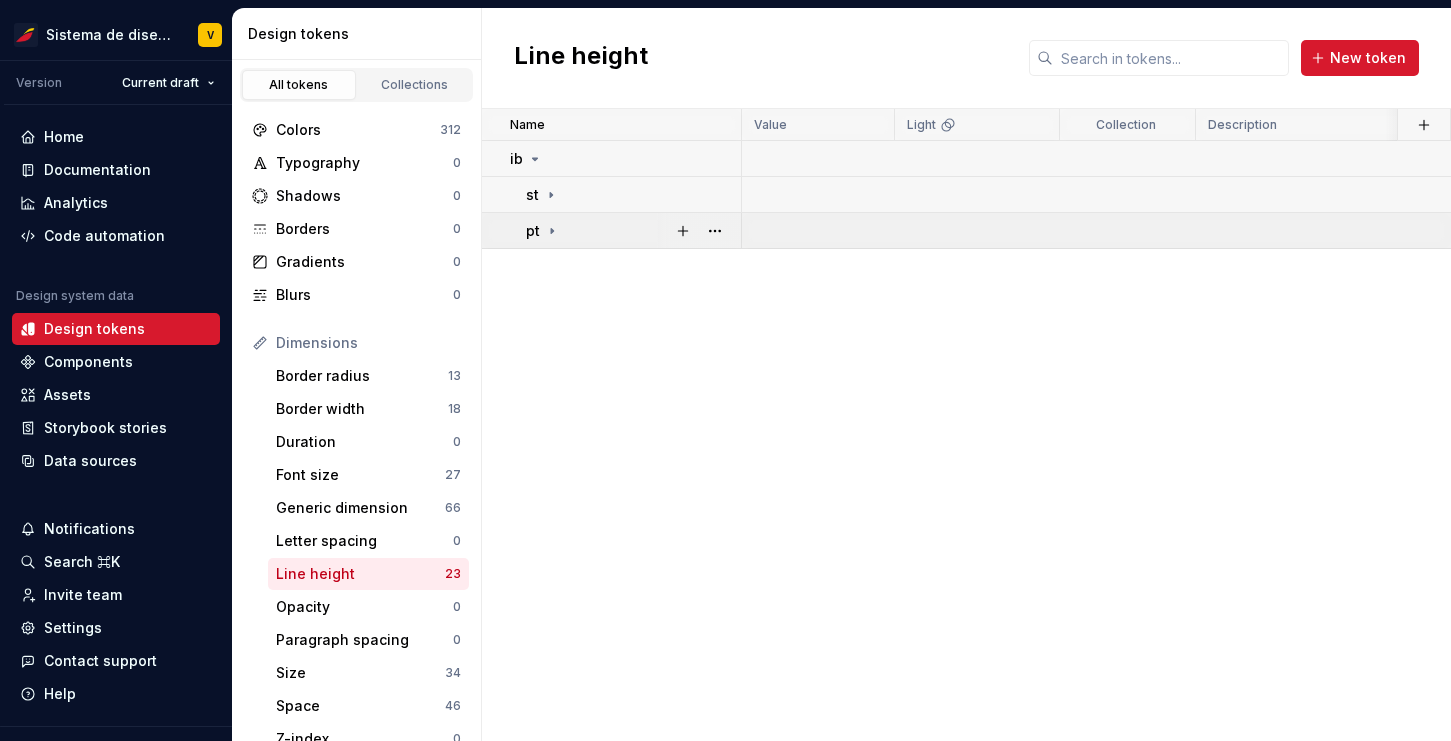 click 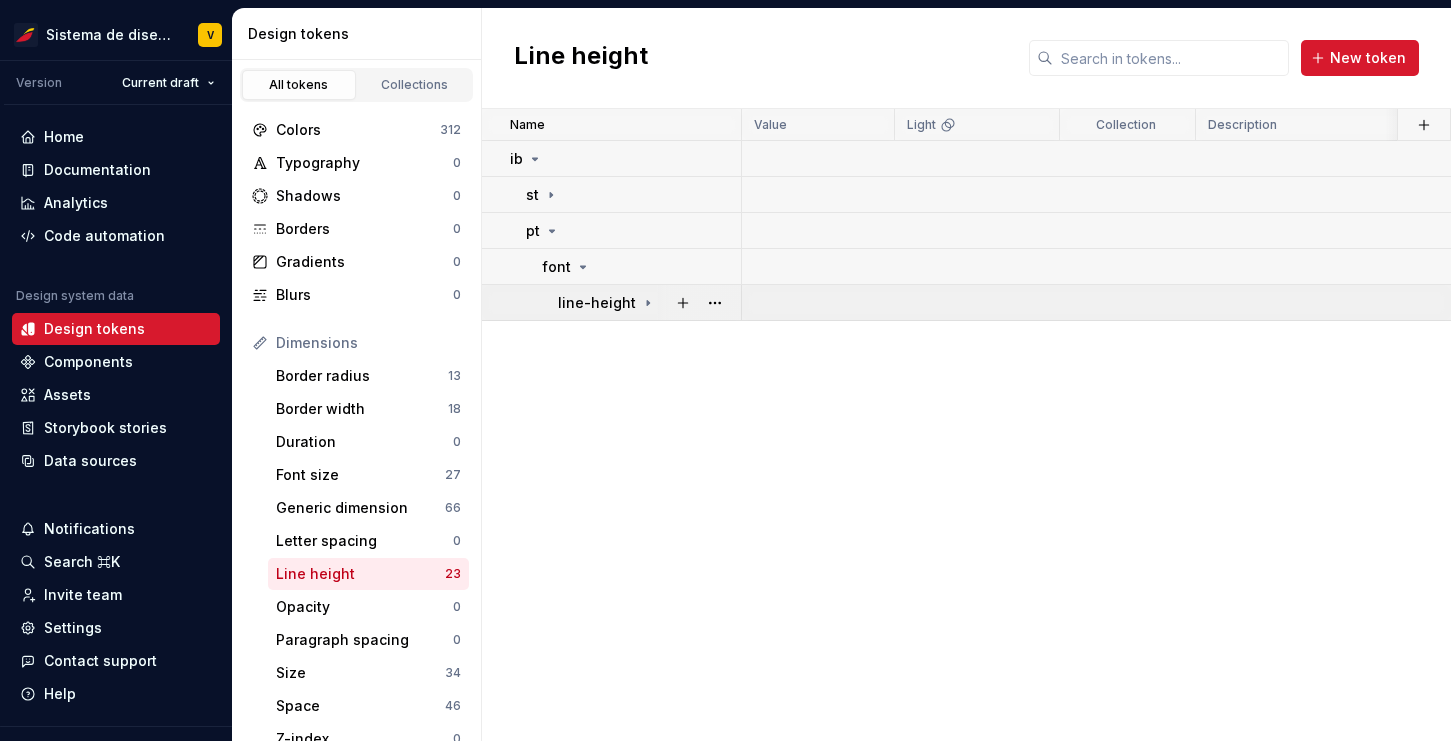 click 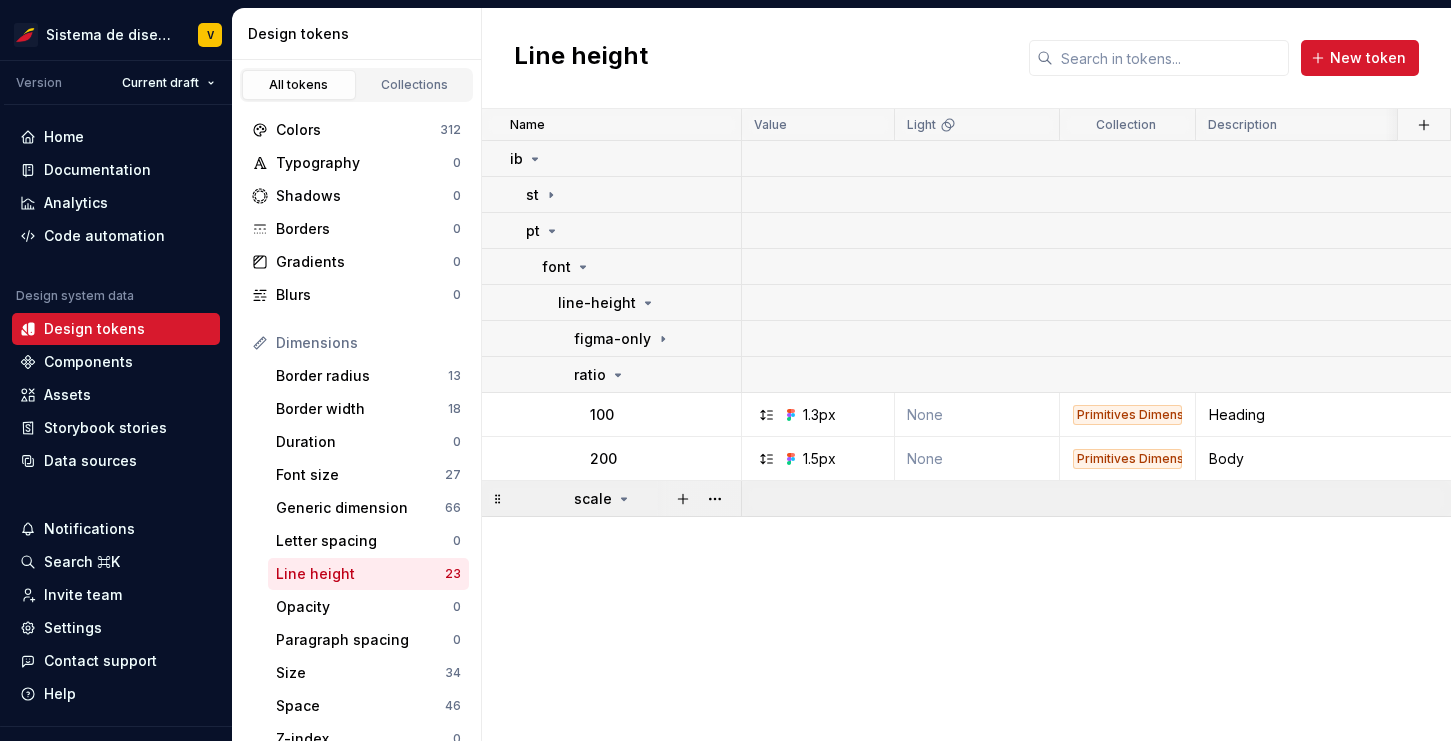 click 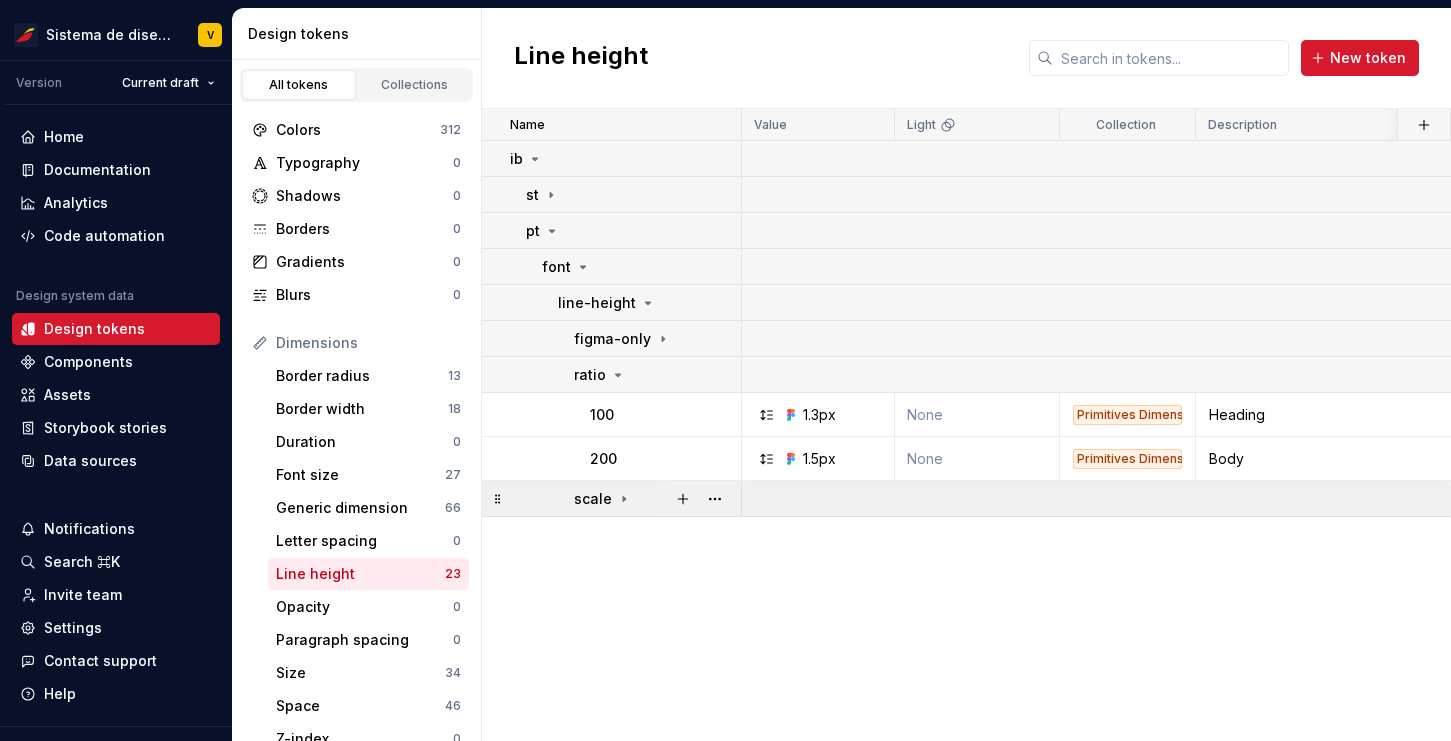 click 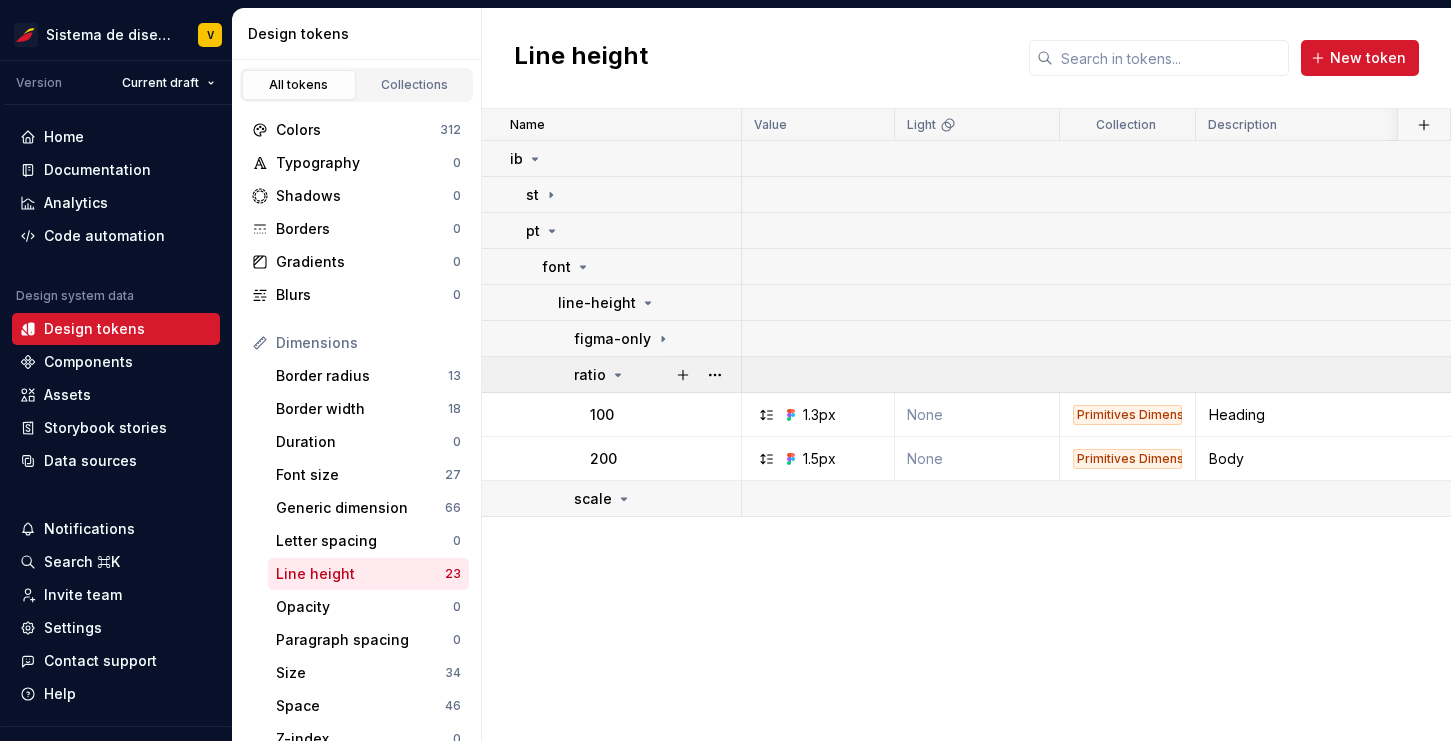 click 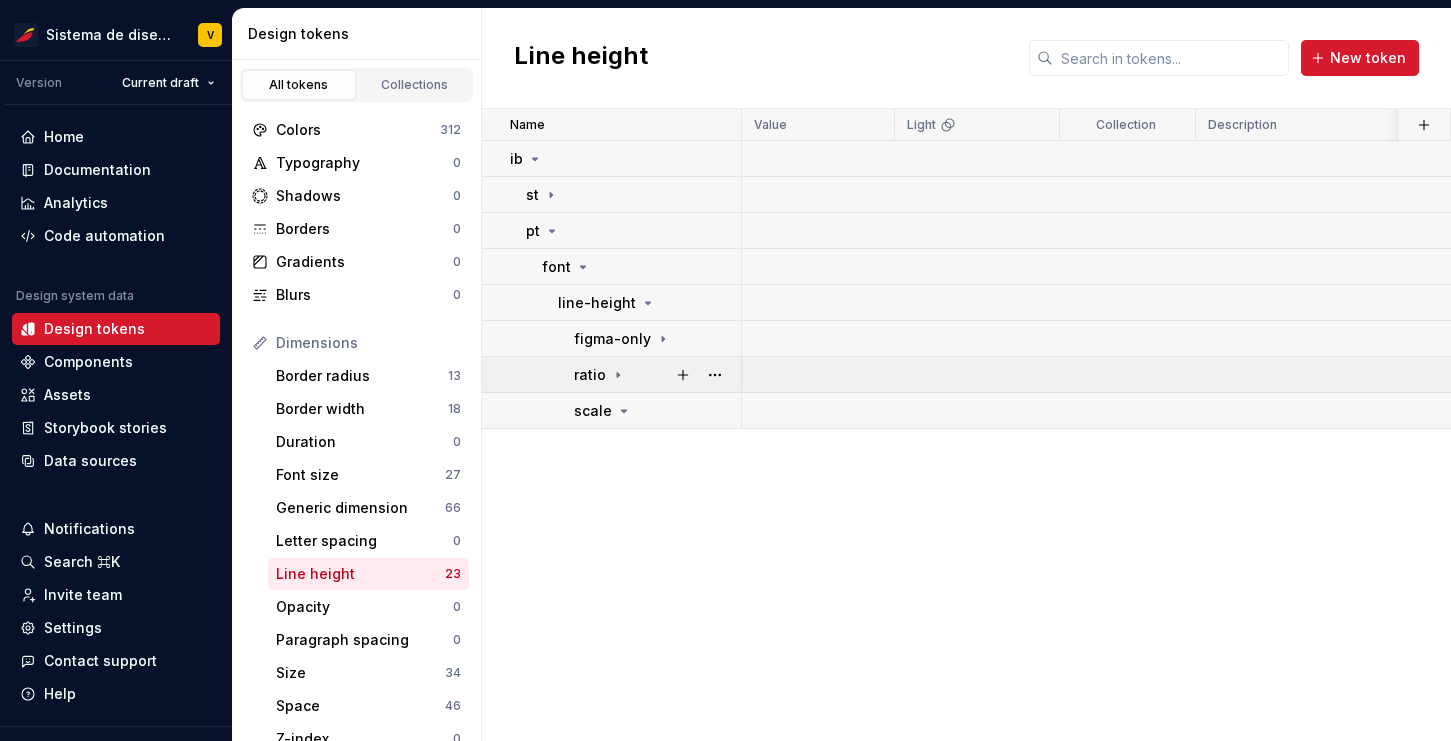 click 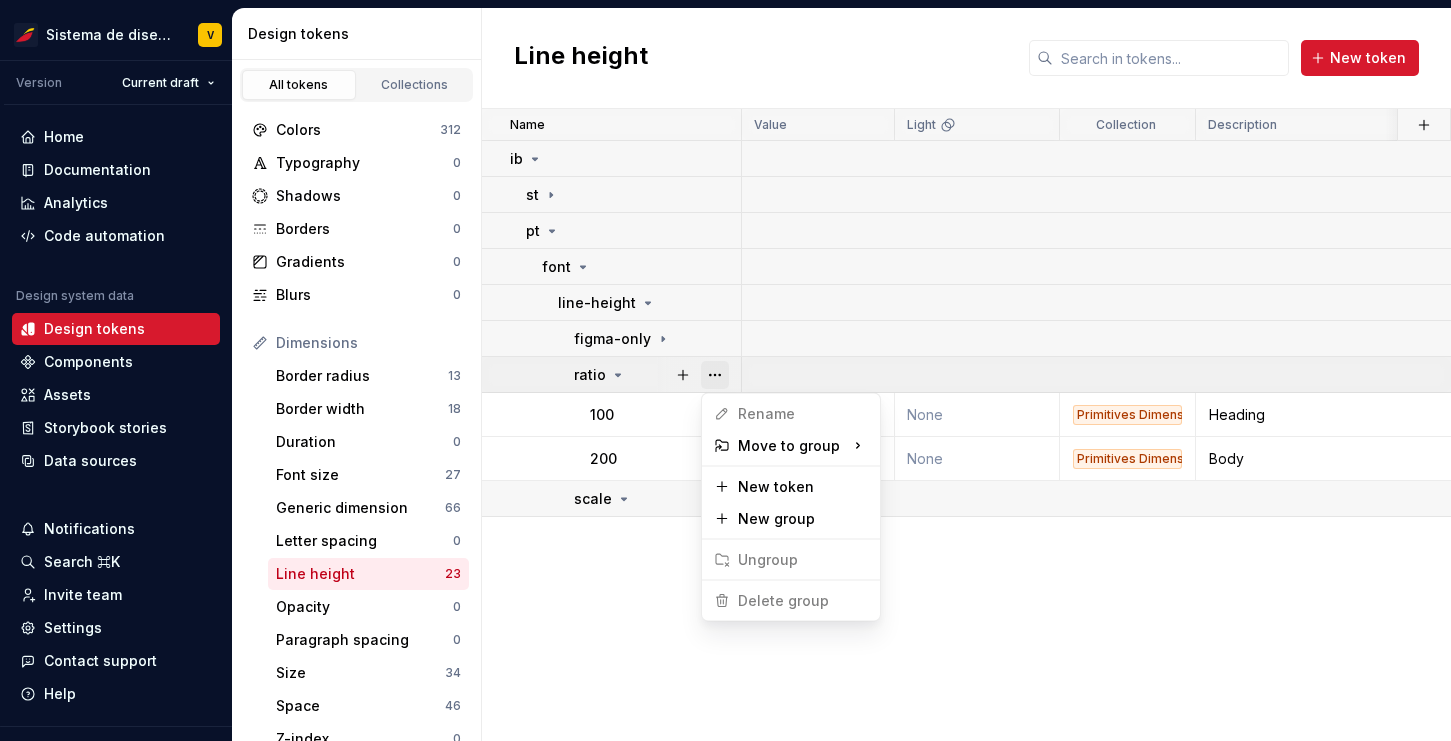 click at bounding box center (715, 375) 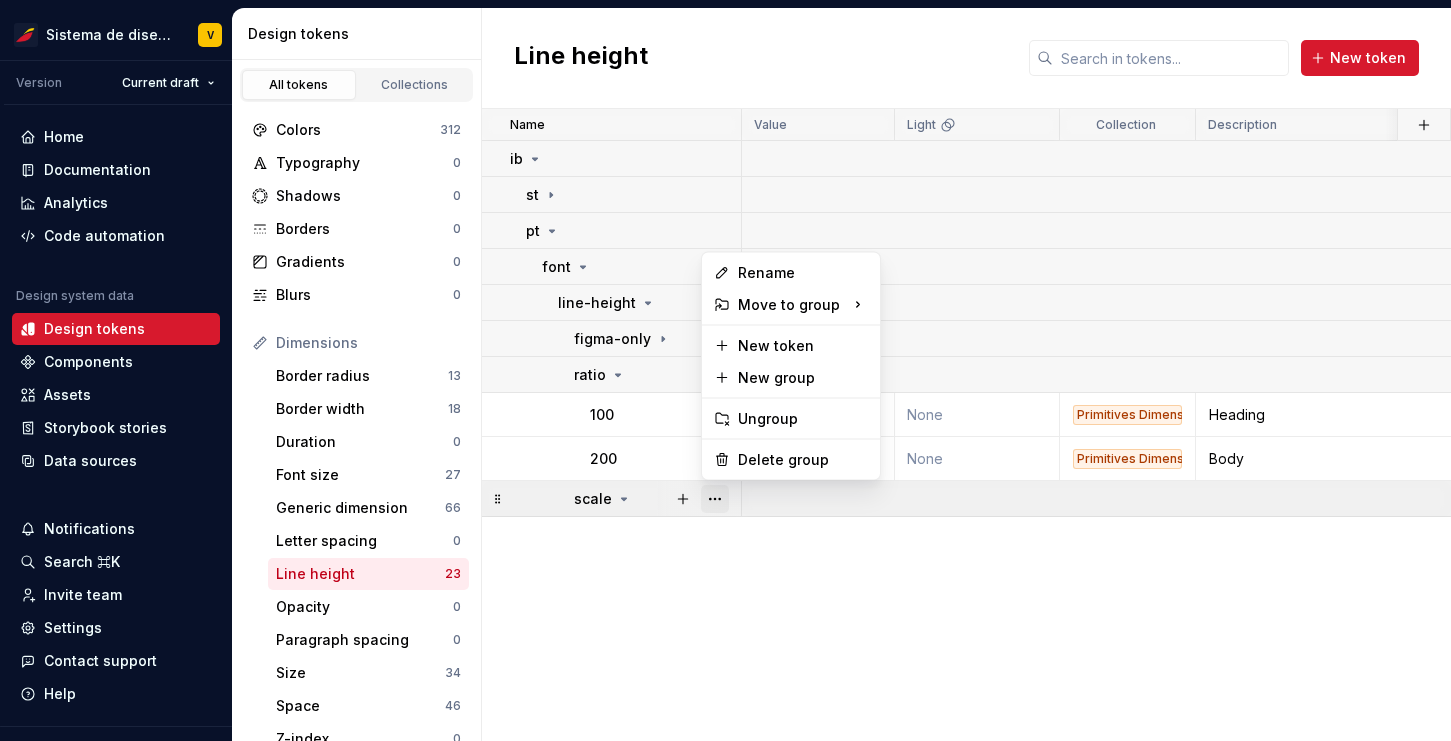 click at bounding box center (715, 499) 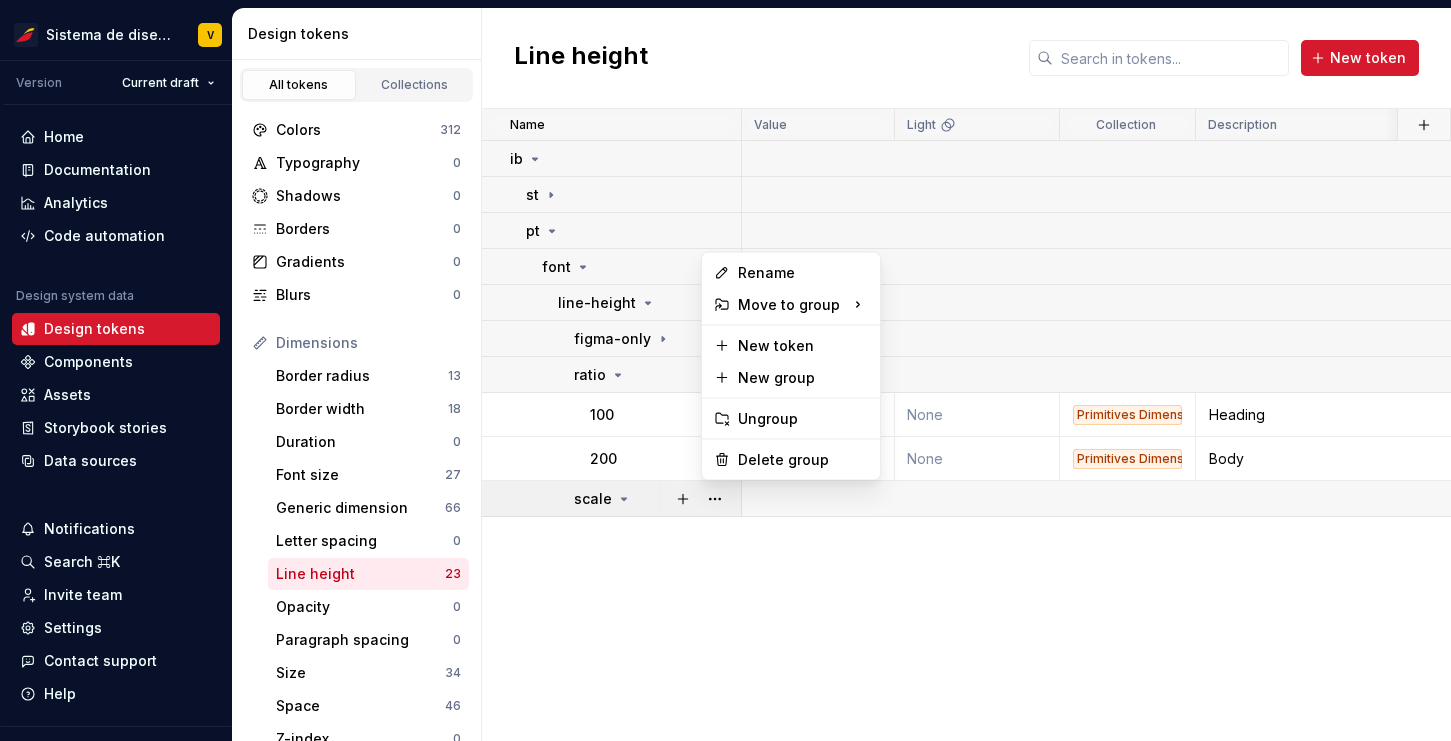 click on "Sistema de diseño Iberia V Version Current draft Home Documentation Analytics Code automation Design system data Design tokens Components Assets Storybook stories Data sources Notifications Search ⌘K Invite team Settings Contact support Help Design tokens All tokens Collections Colors 312 Typography 0 Shadows 0 Borders 0 Gradients 0 Blurs 0 Dimensions Border radius 13 Border width 18 Duration 0 Font size 27 Generic dimension 66 Letter spacing 0 Line height 23 Opacity 0 Paragraph spacing 0 Size 34 Space 46 Z-index 0 Options Text decoration 0 Text case 0 Visibility 0 Strings Font family 2 Font weight/style 7 Generic string 18 Product copy 0 Line height New token Name Value Light Collection Description Last updated ib st pt font line-height figma-only ratio 100 1.3px None Primitives Dimension Heading 7 days ago 200 1.5px None Primitives Dimension Body 7 days ago scale   Generated code is read‒only * Rename Move to group New token New group Ungroup Delete group" at bounding box center (725, 370) 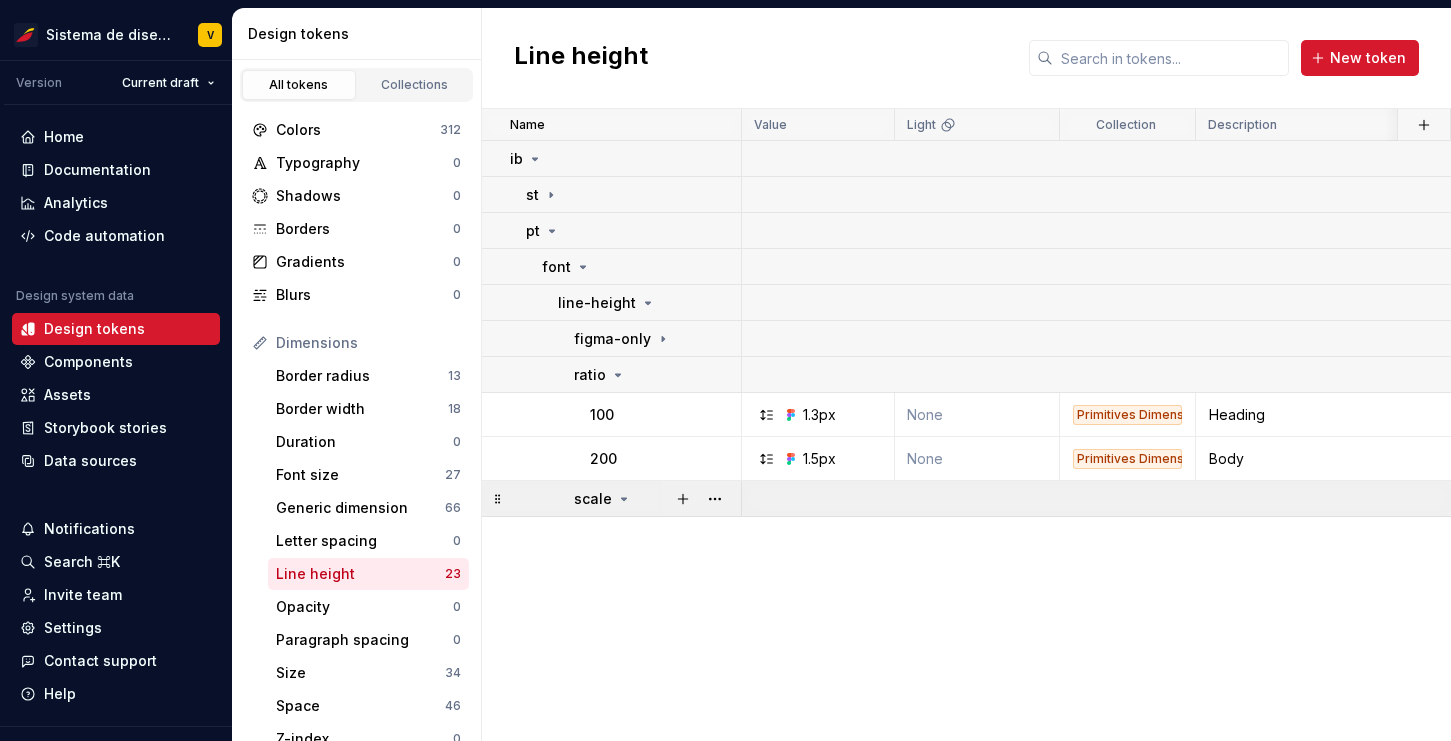 click 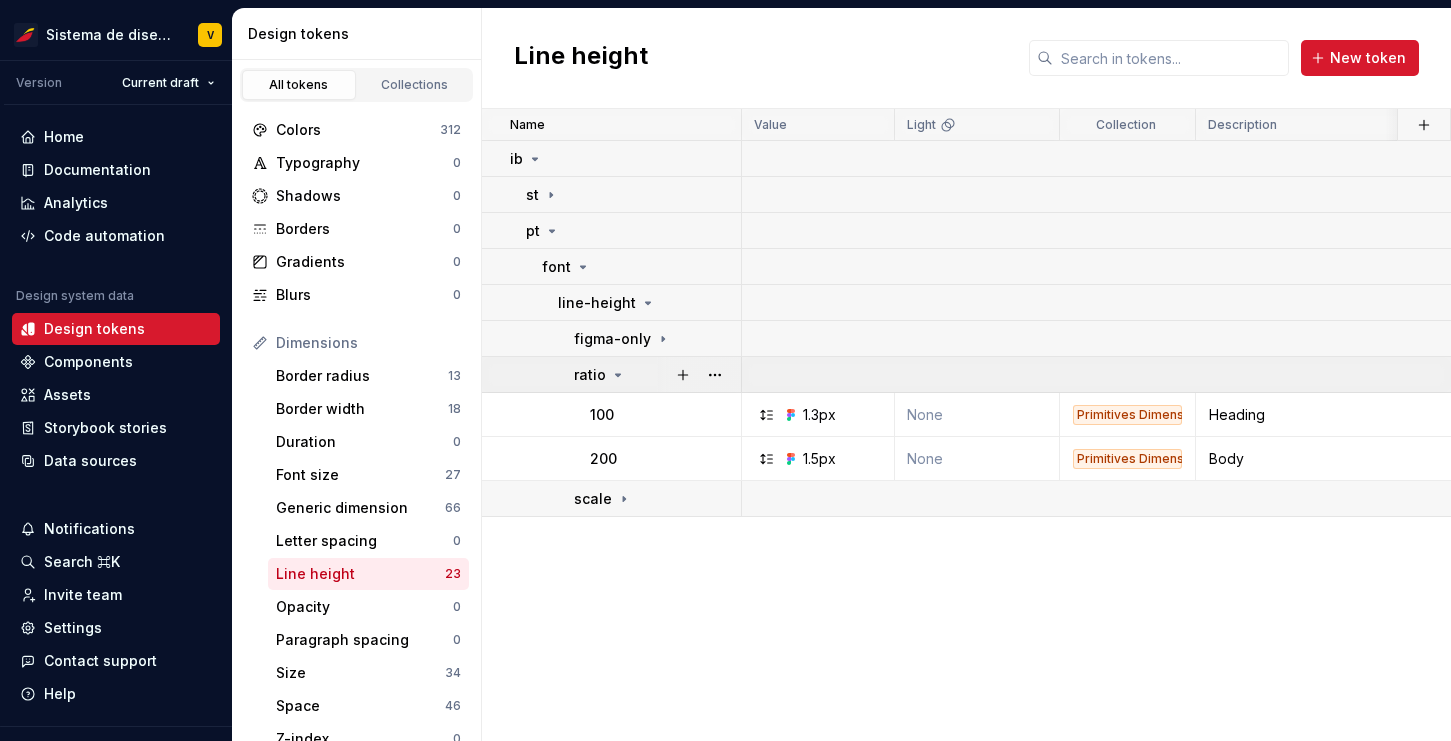 click 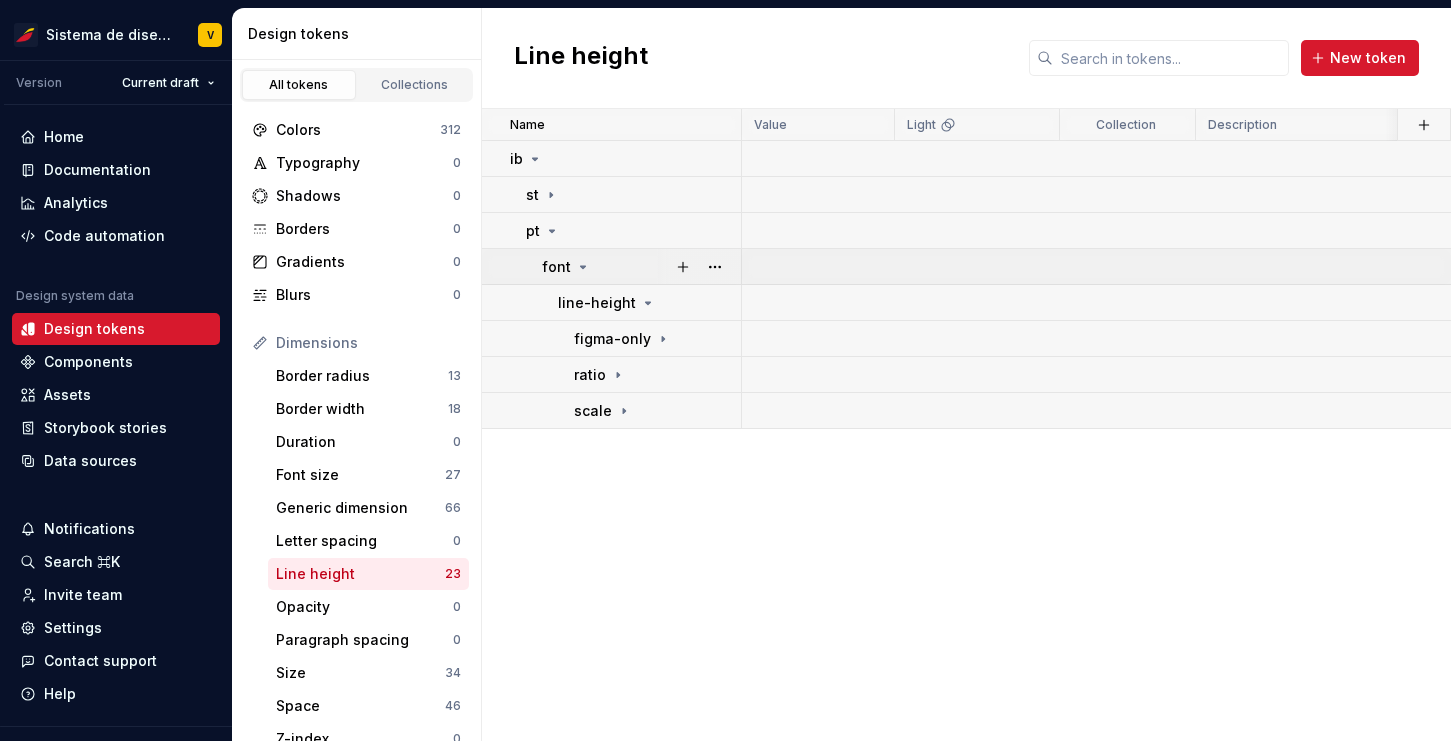 click 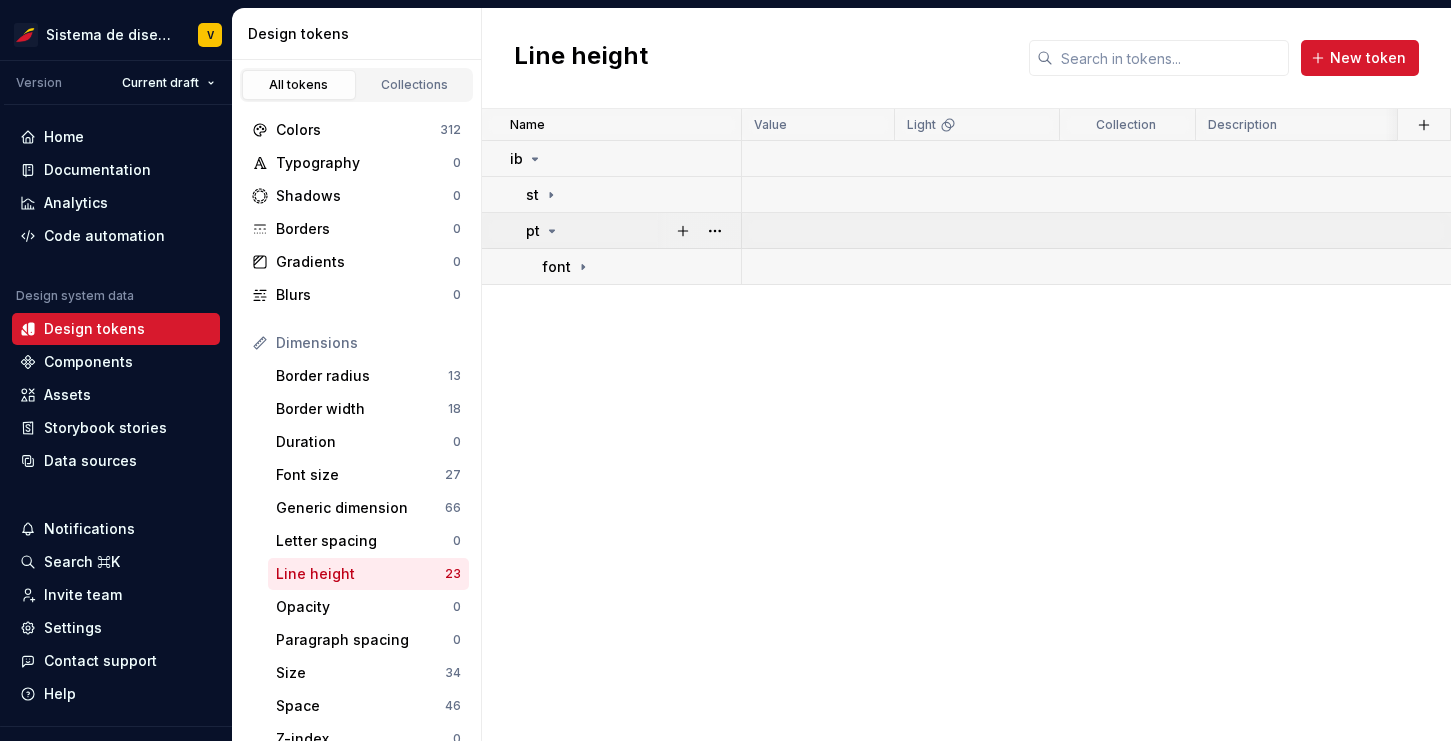 click 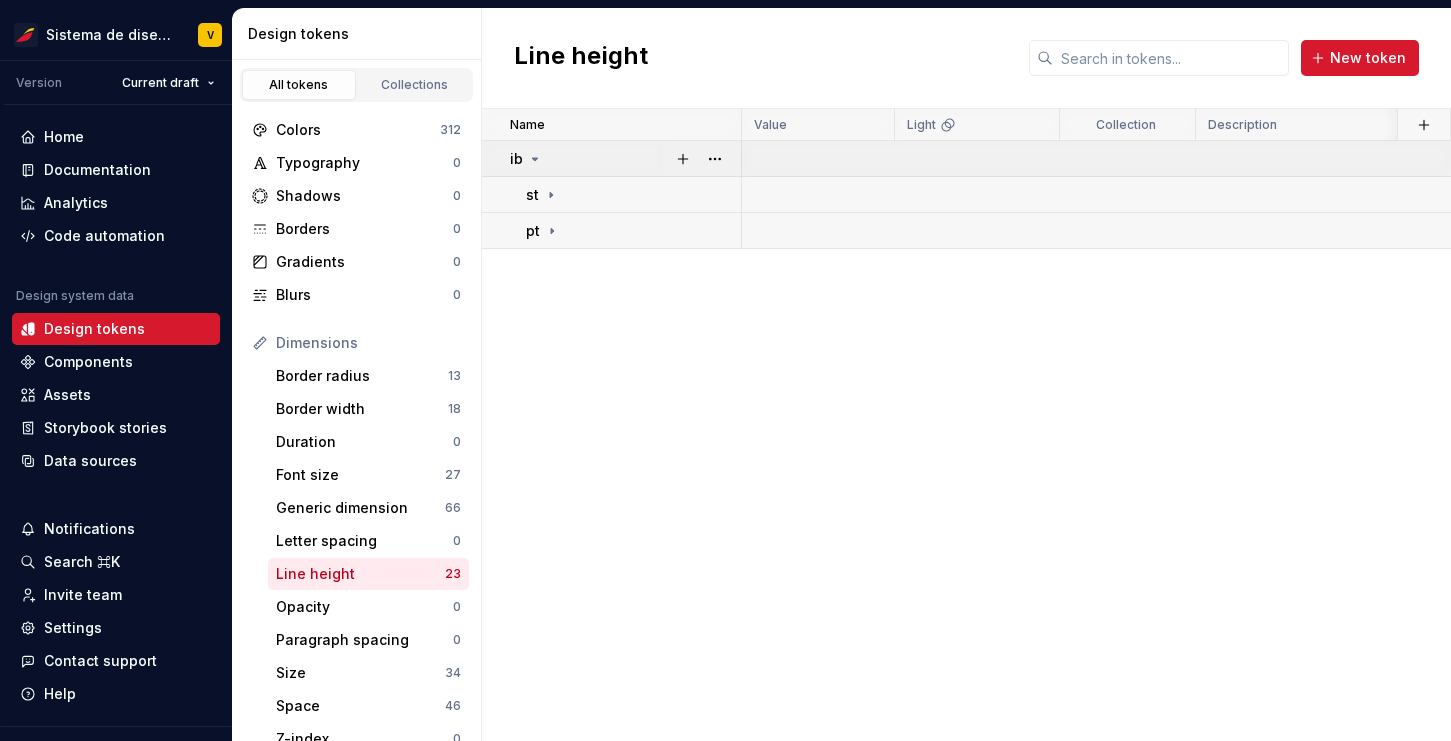 click 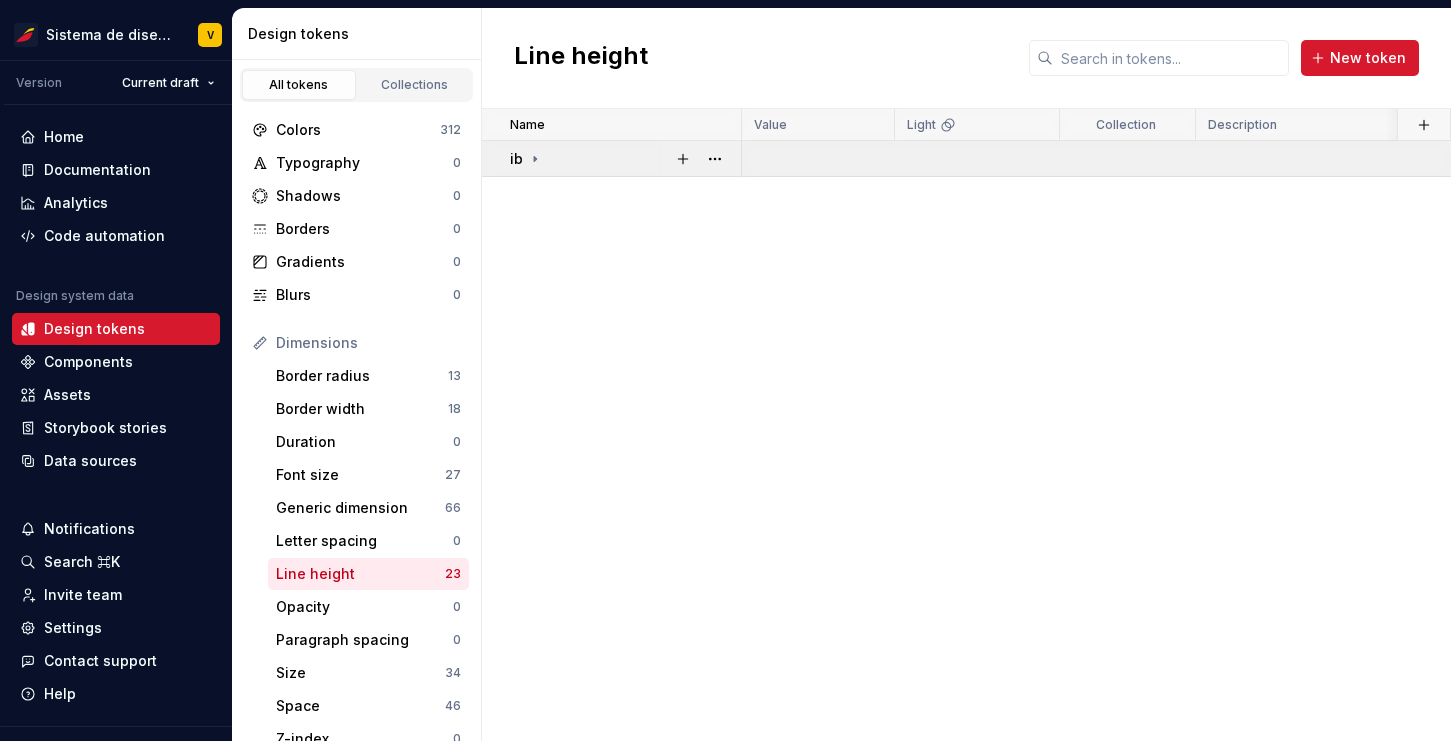 click 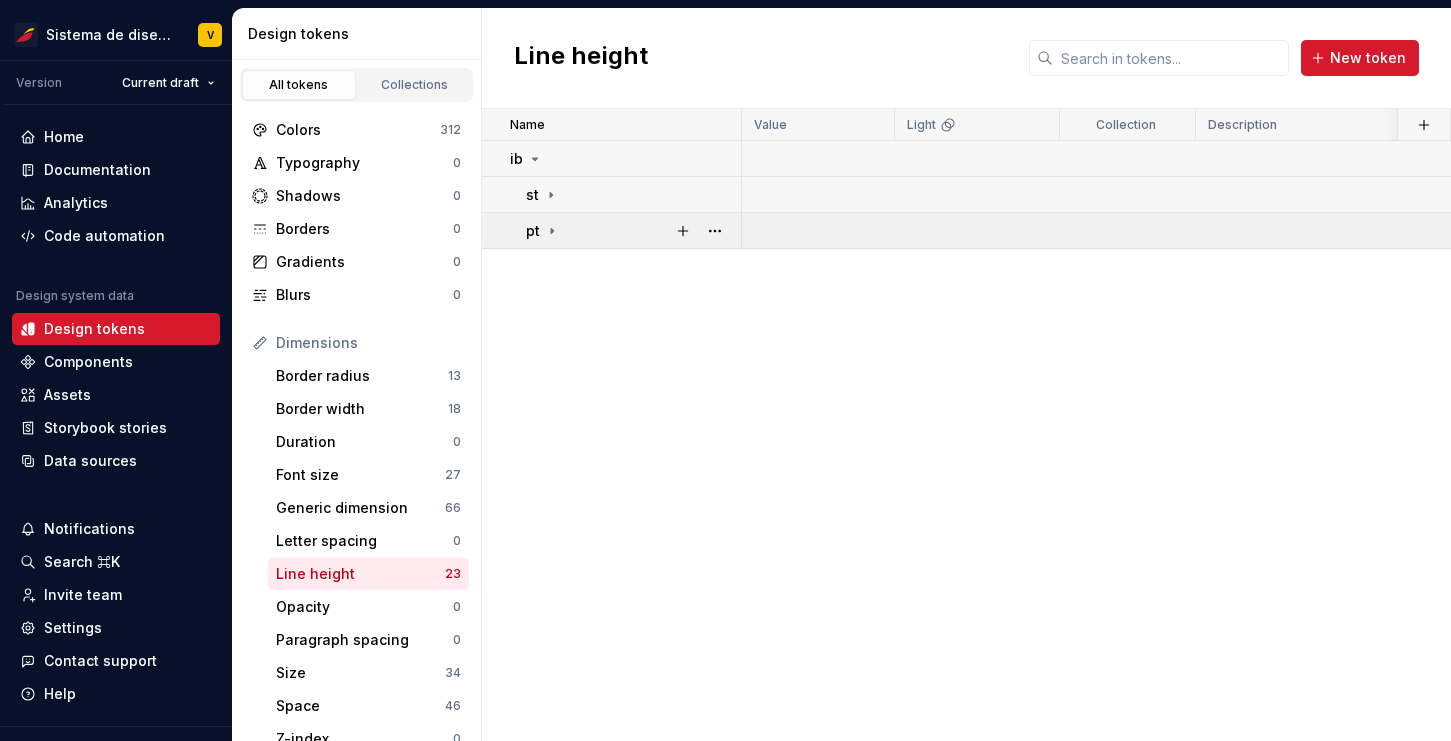 click 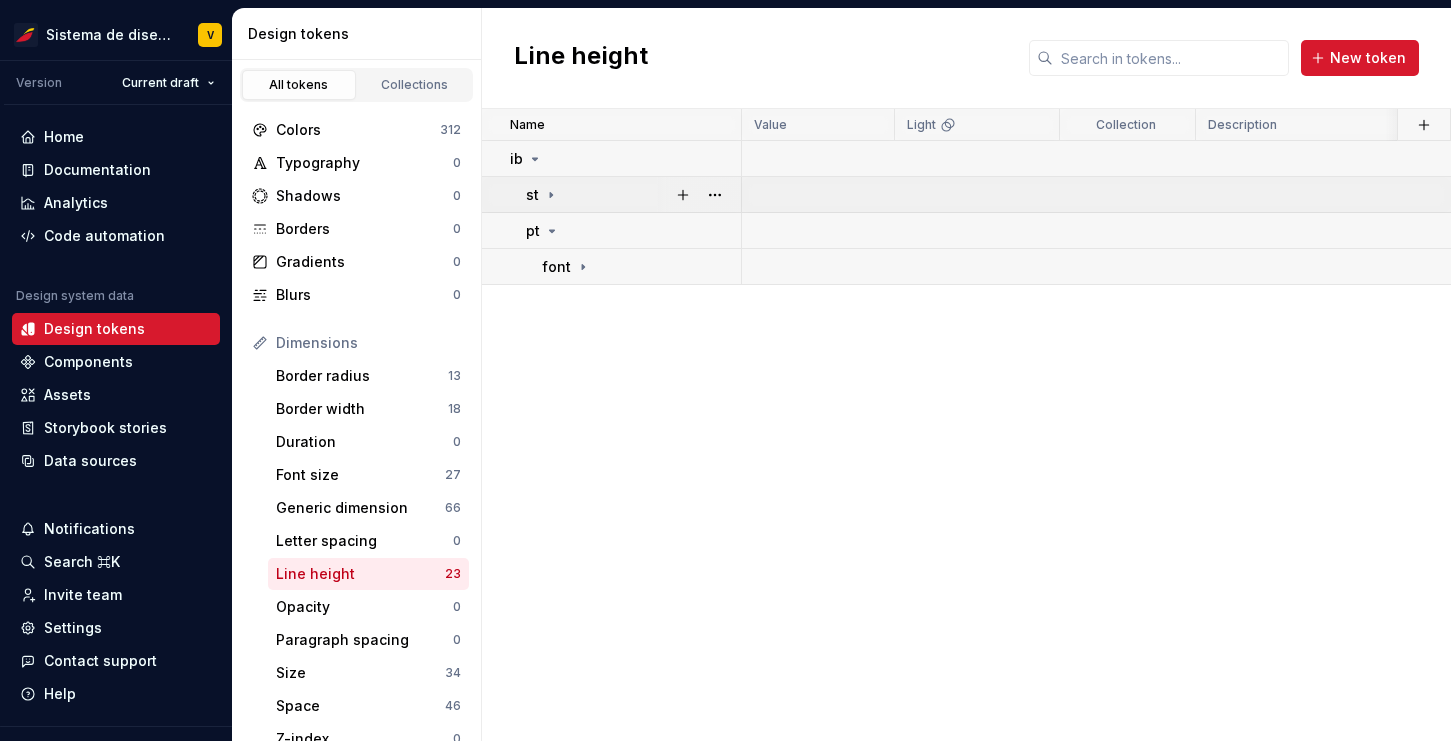 click 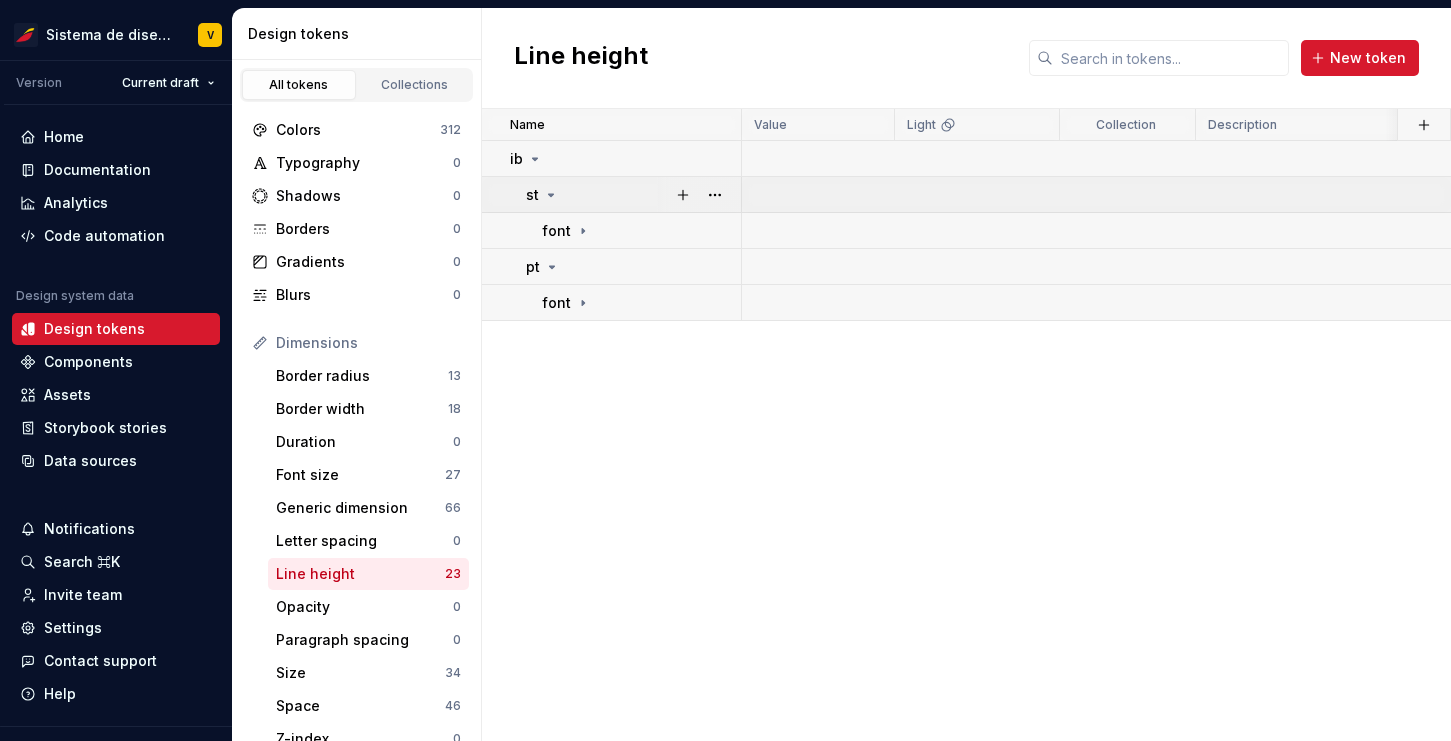 click 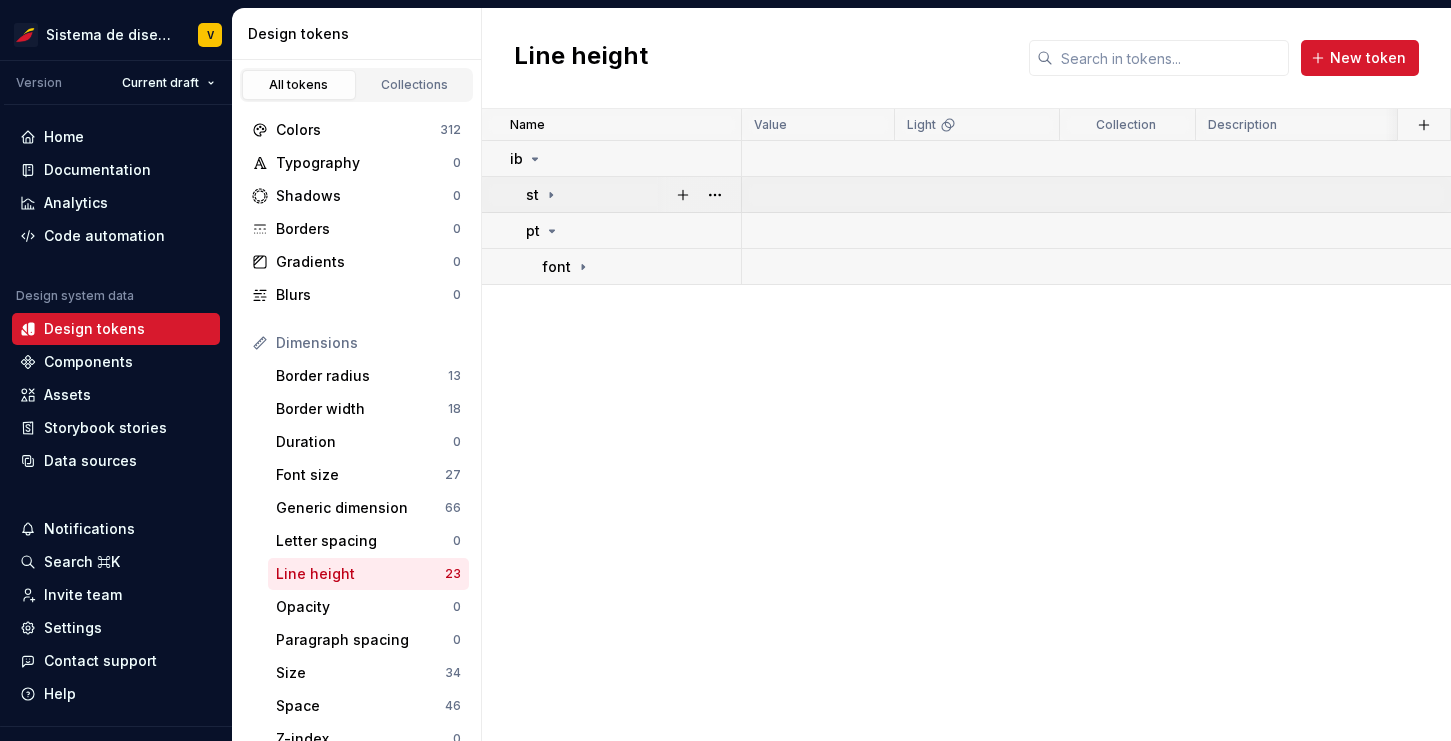 click 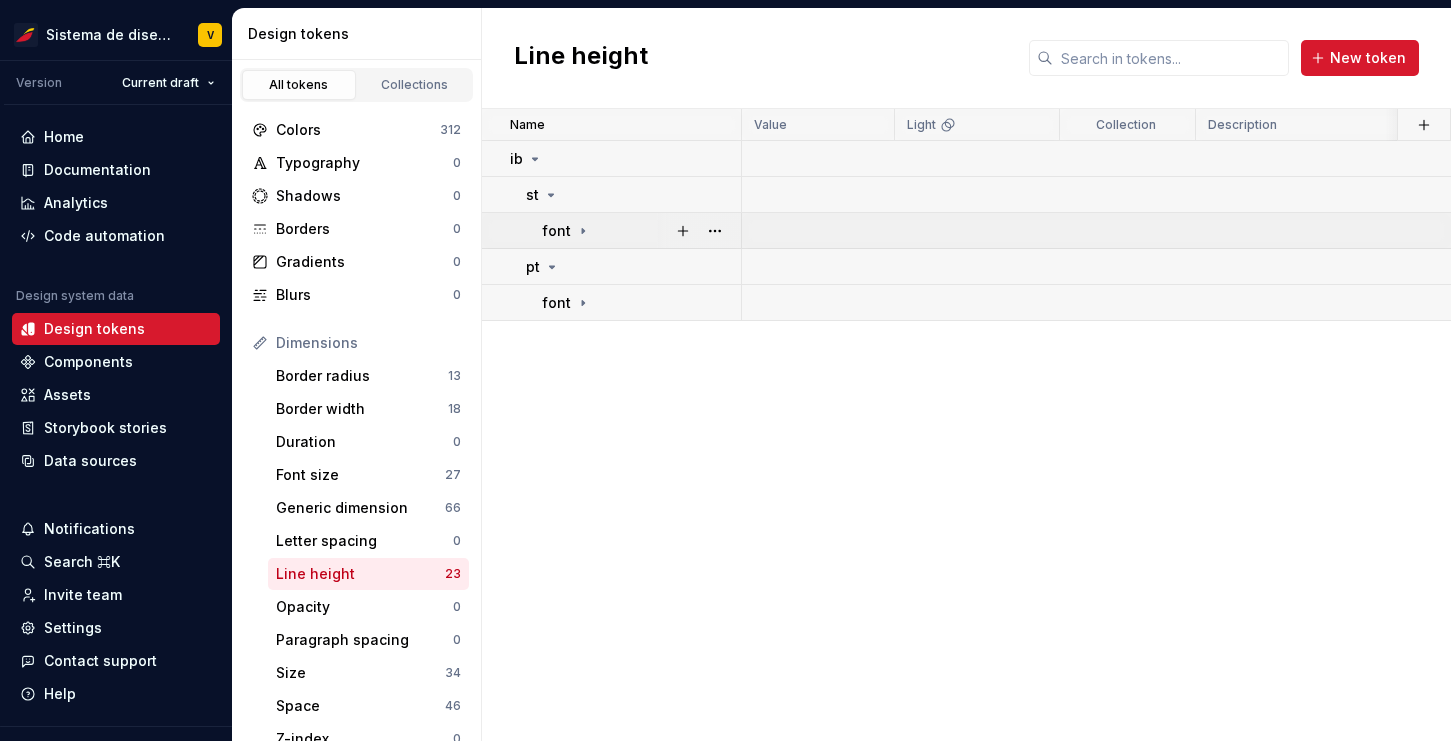 click 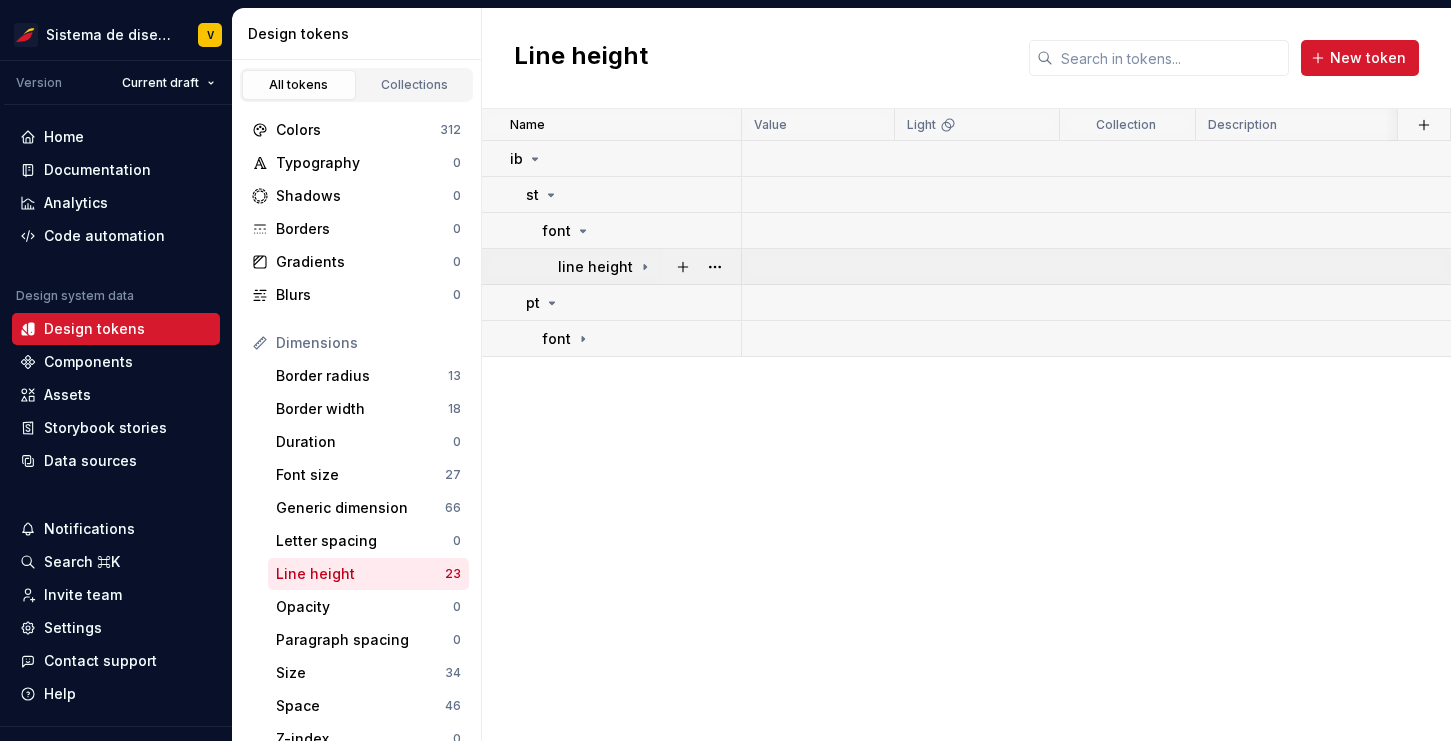 click 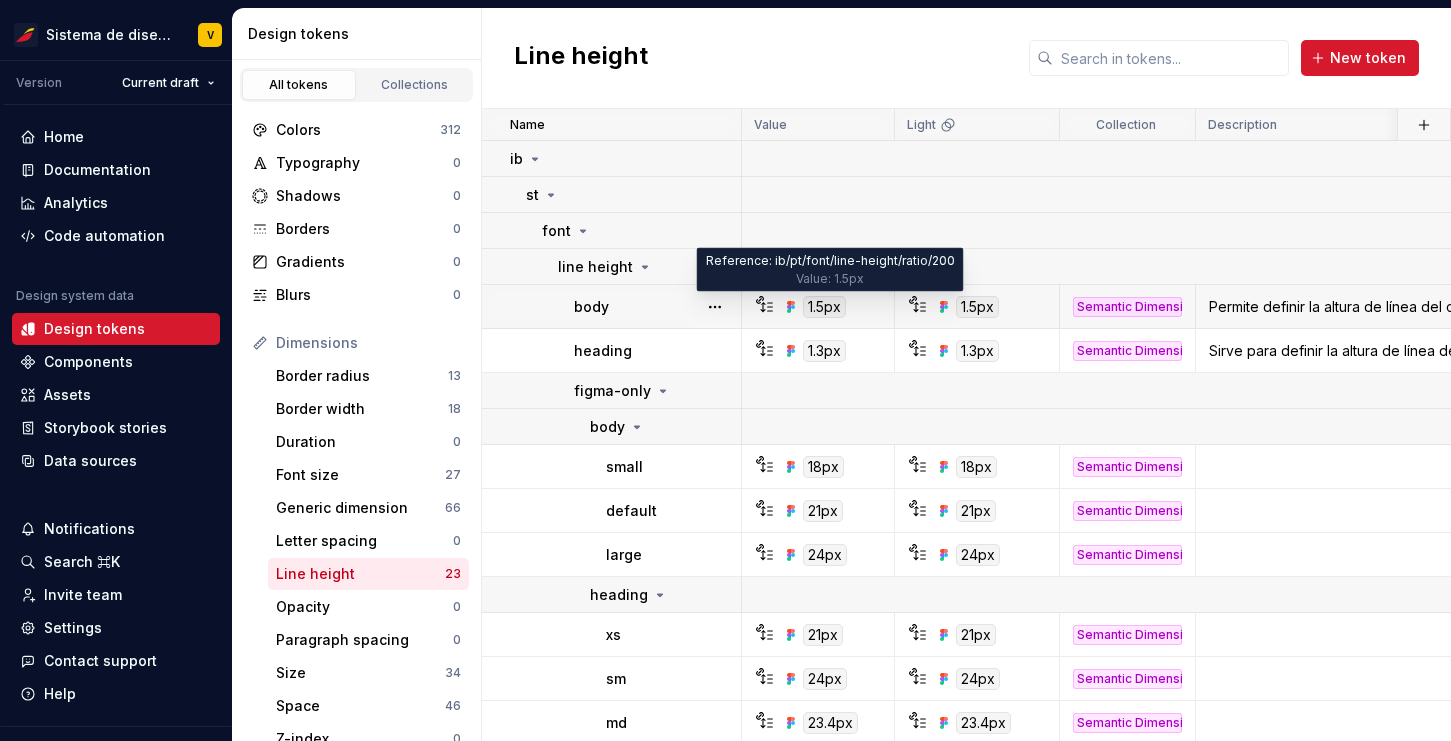 click on "1.5px" at bounding box center (824, 307) 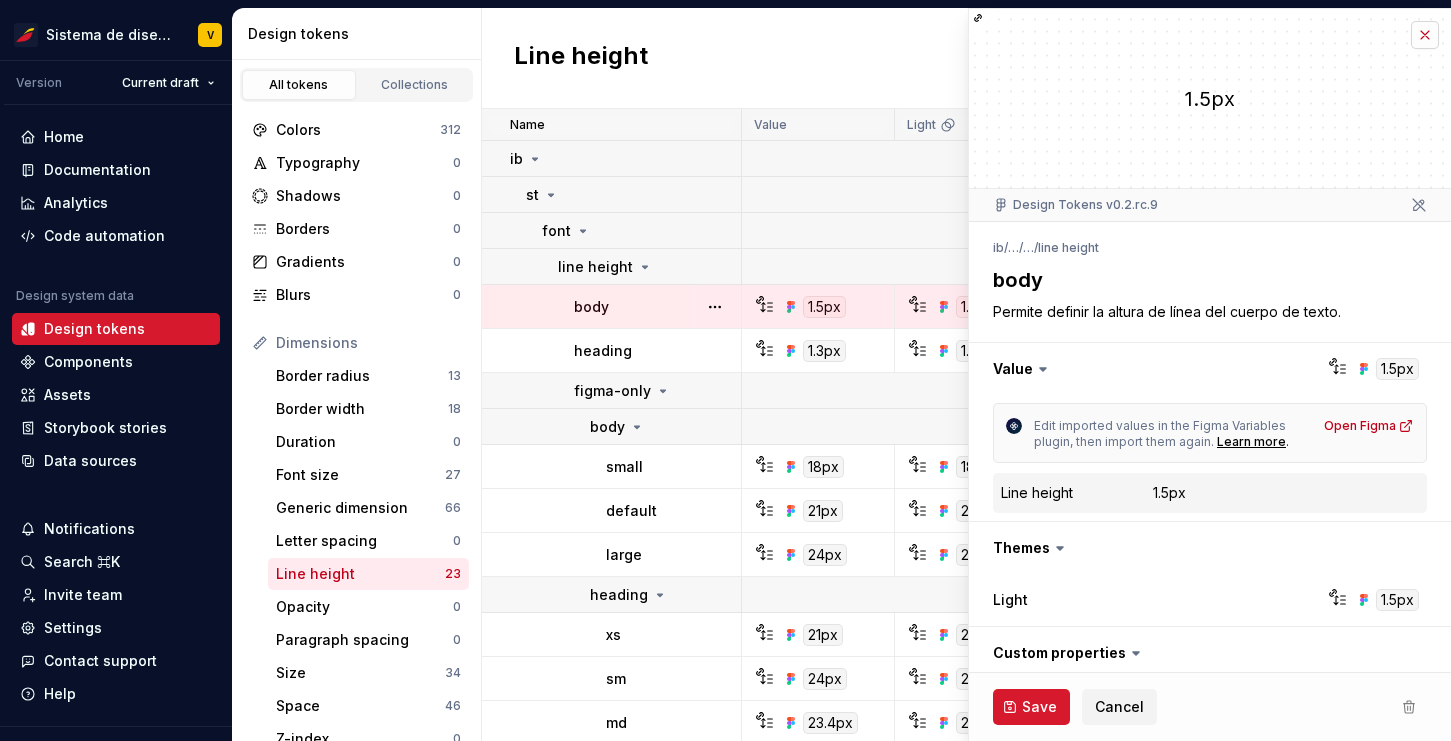 click at bounding box center [1425, 35] 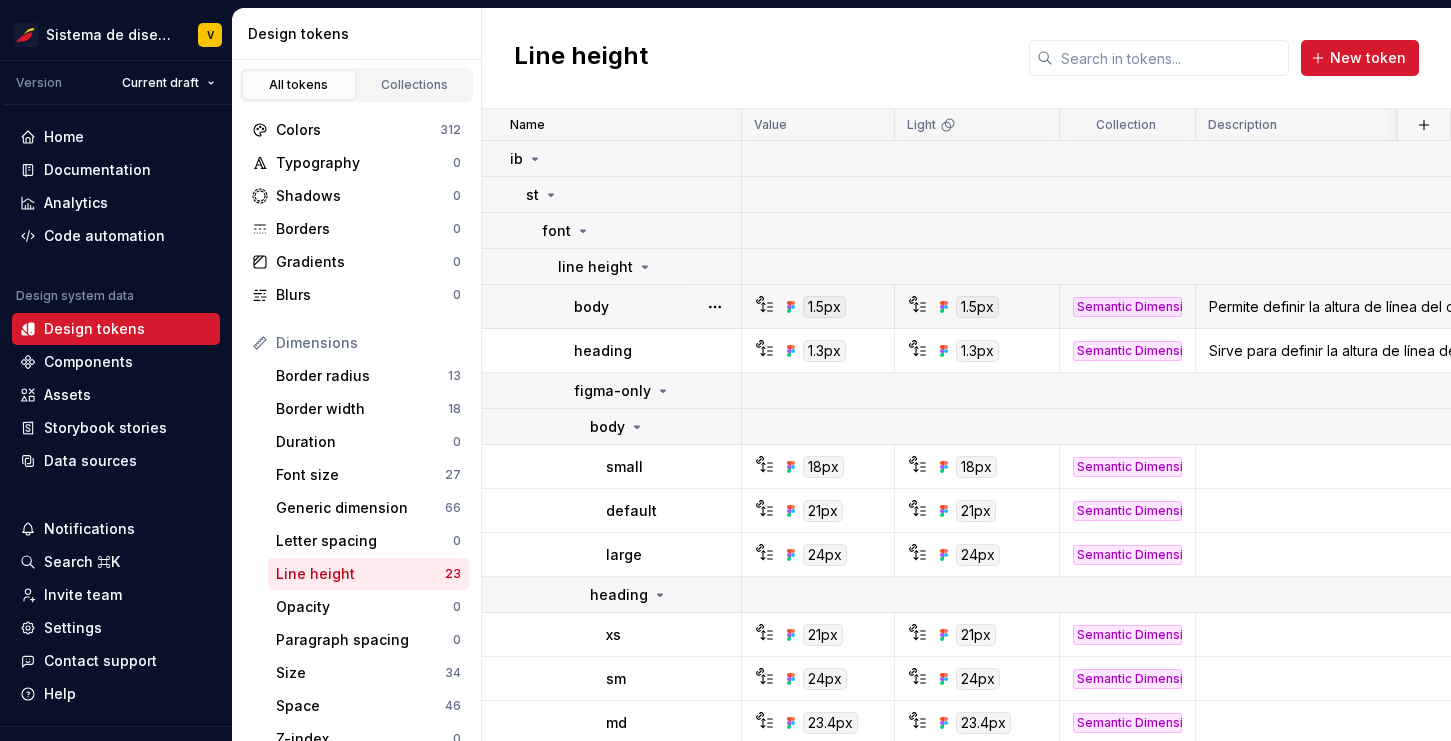 click on "Line height New token" at bounding box center [966, 58] 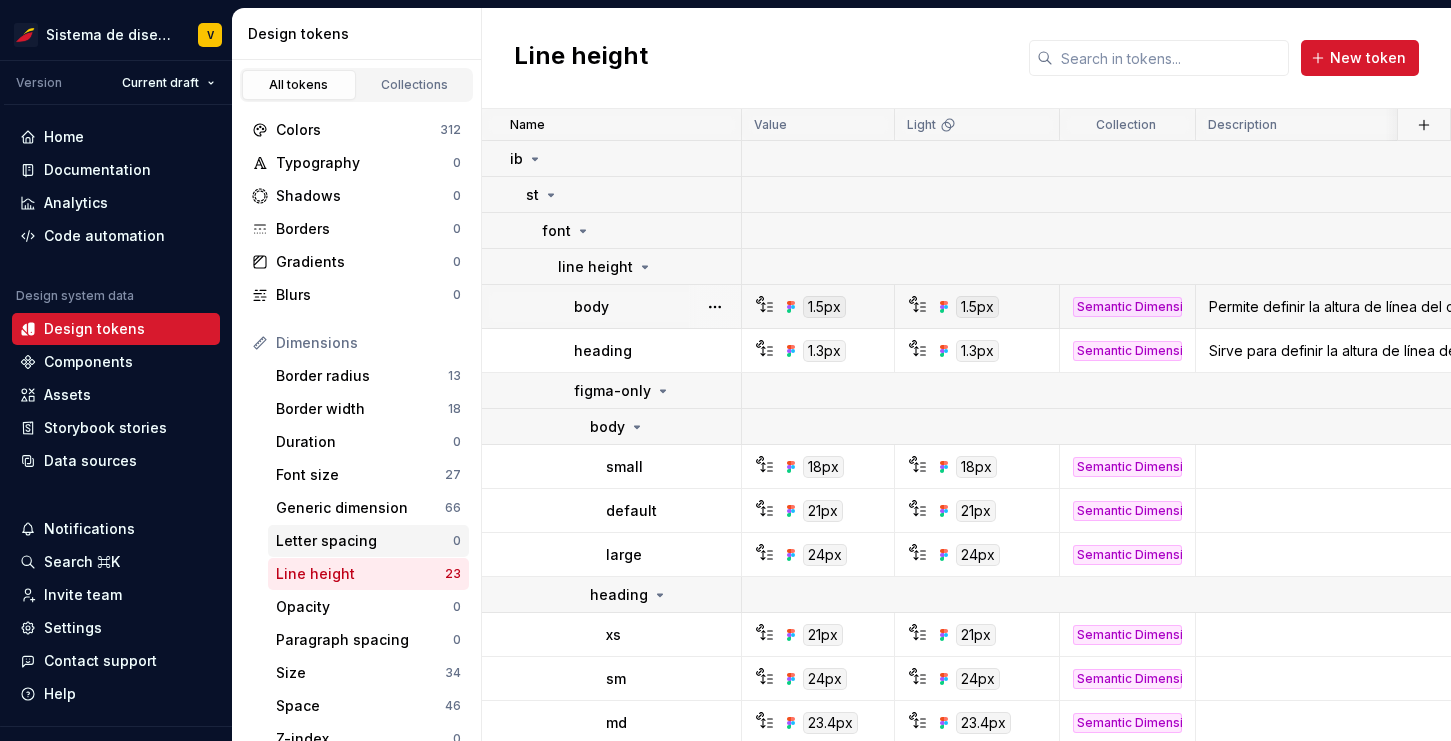 click on "Letter spacing" at bounding box center (364, 541) 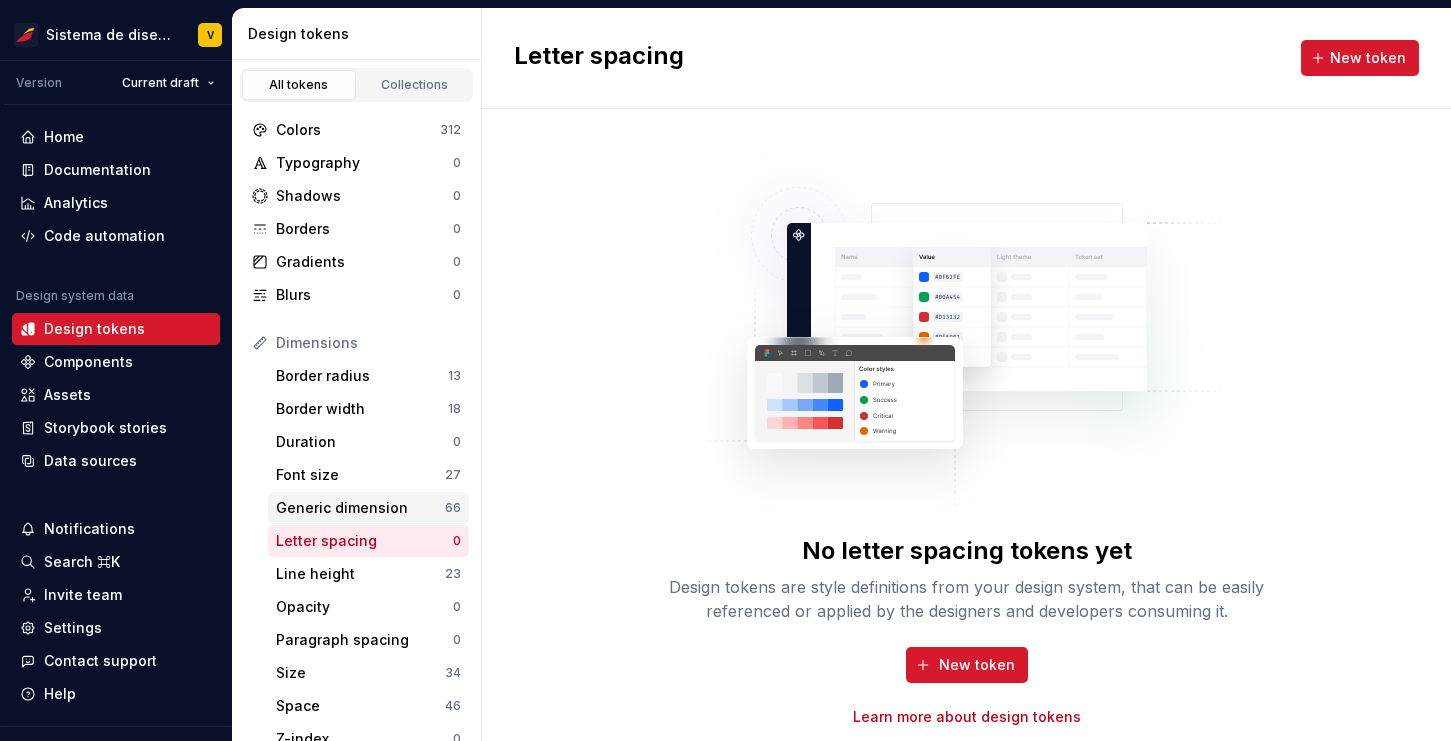 click on "Generic dimension" at bounding box center [360, 508] 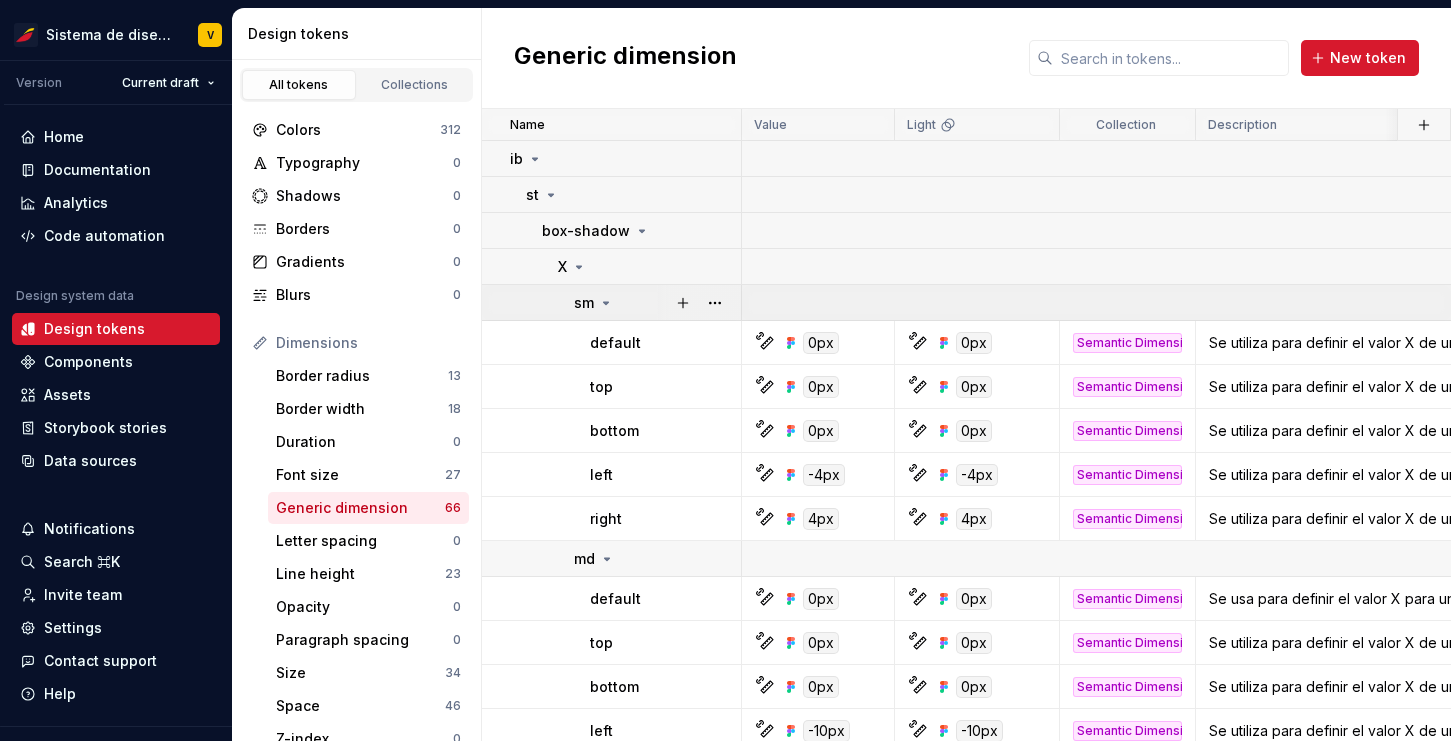 click 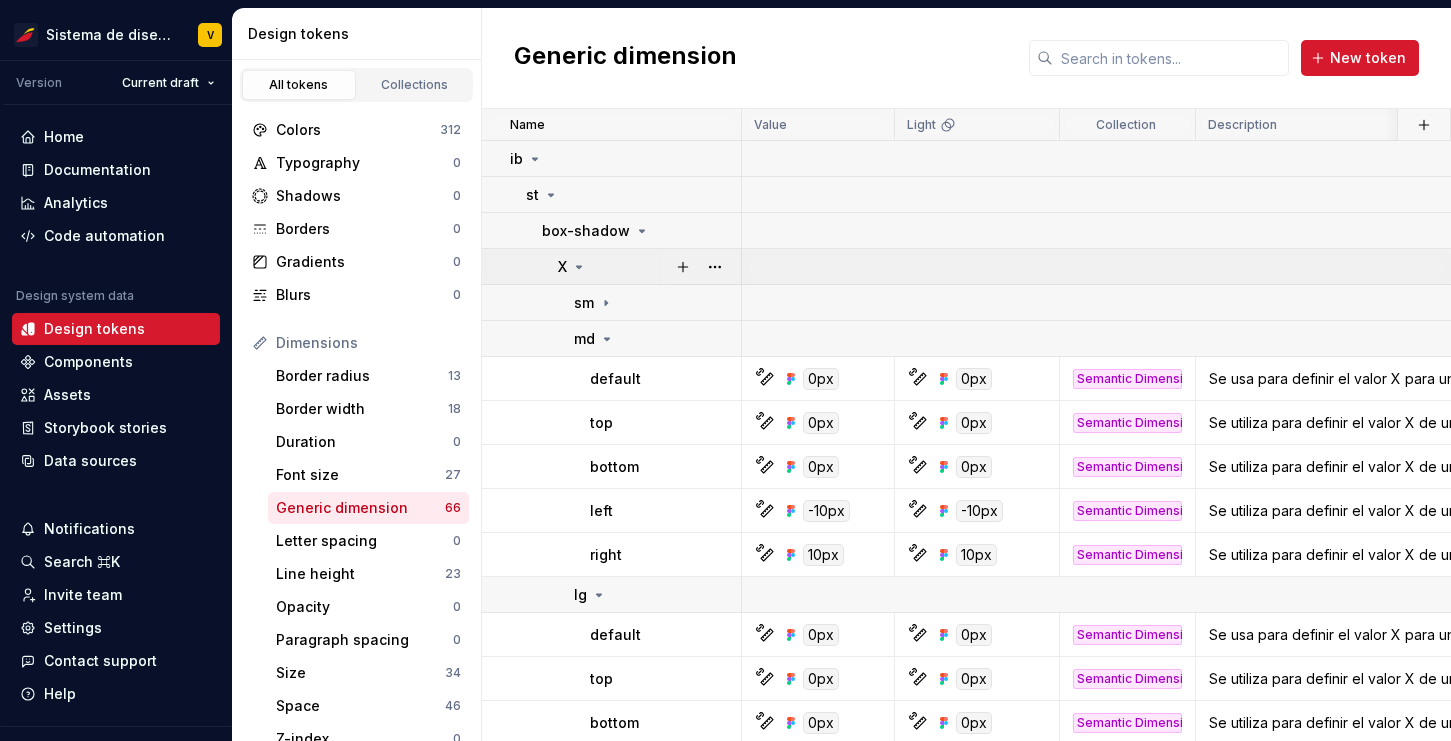 click 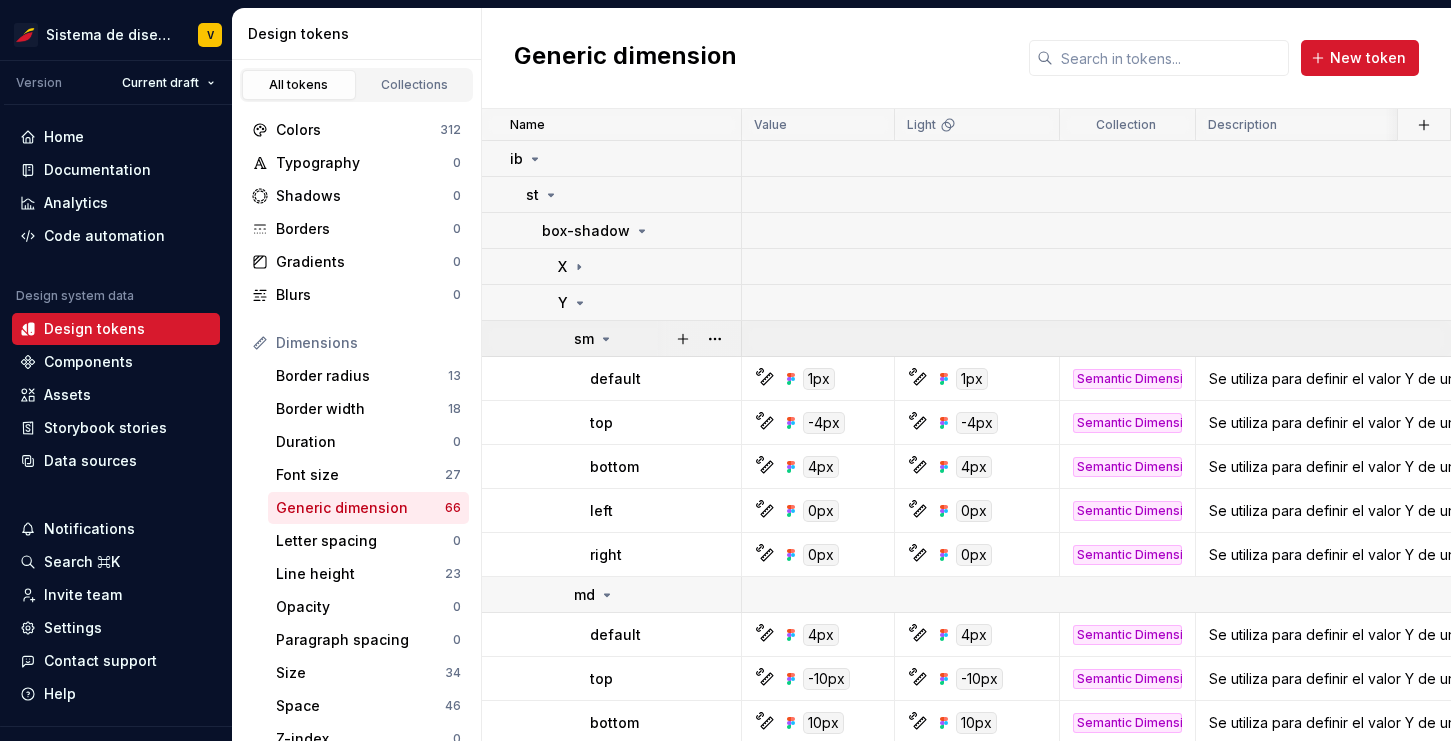 click 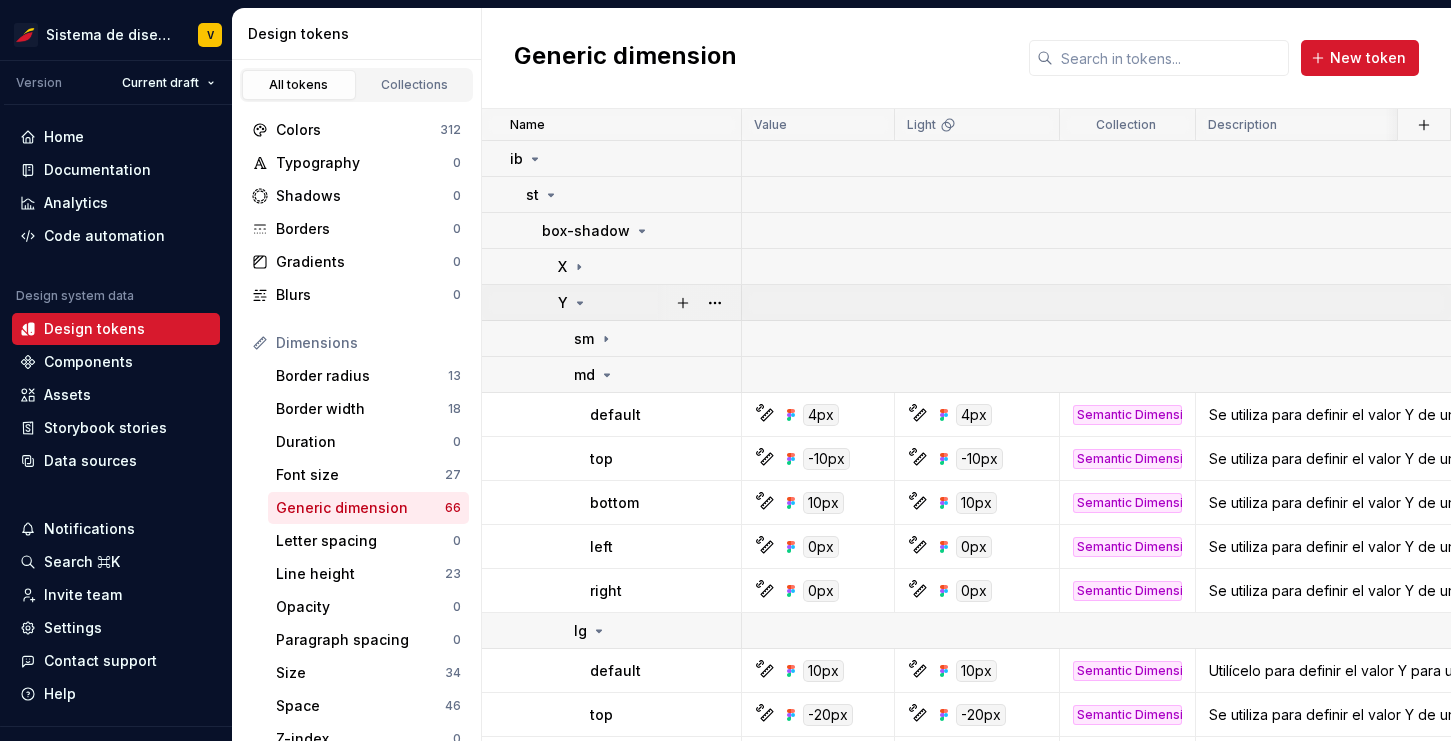 click 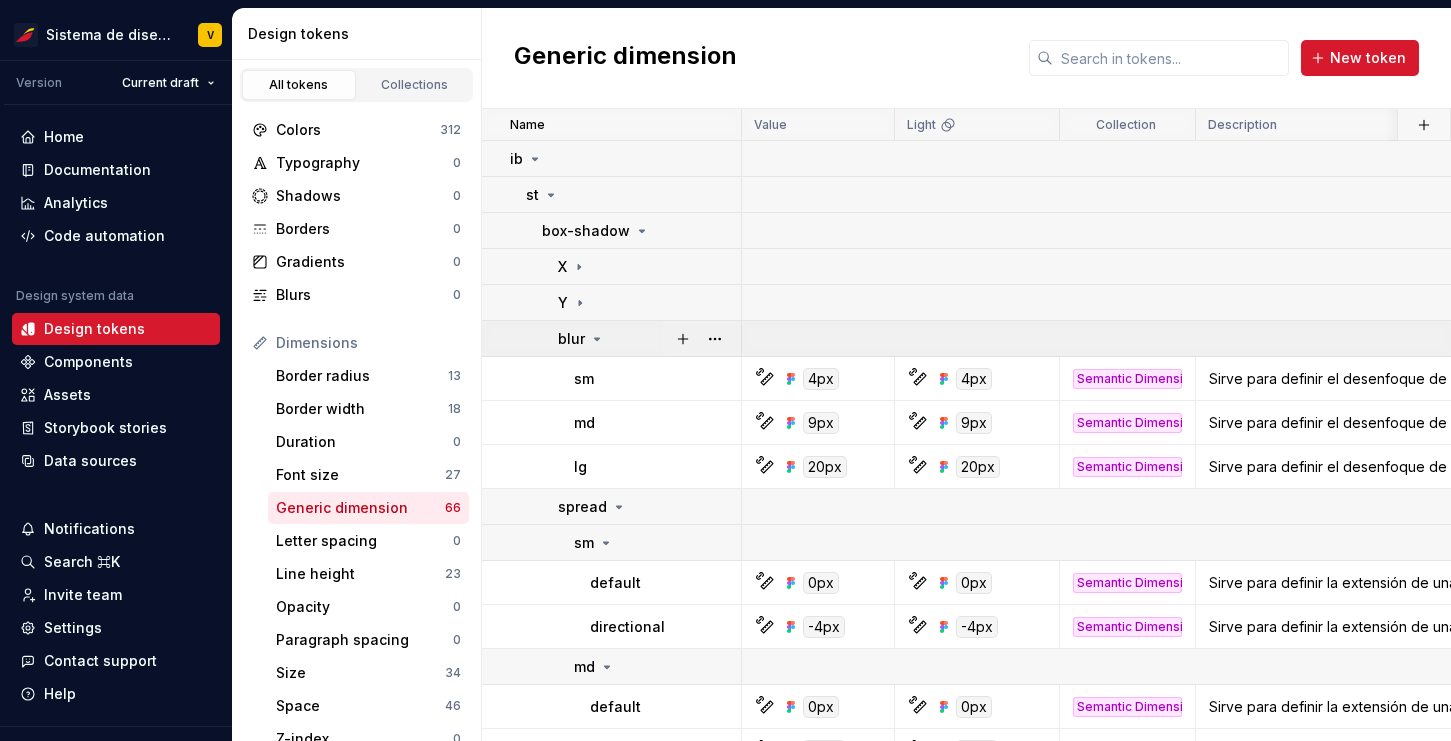 click 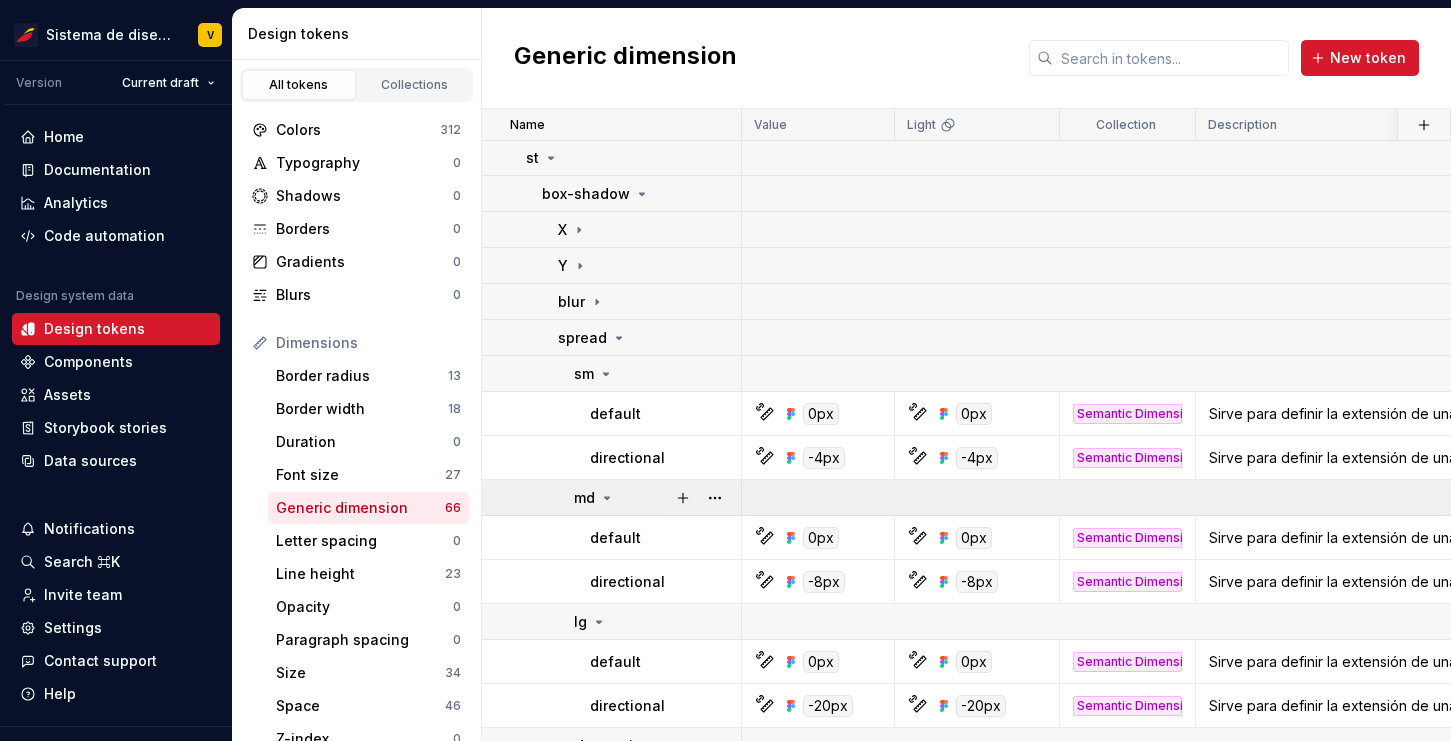 scroll, scrollTop: 38, scrollLeft: 0, axis: vertical 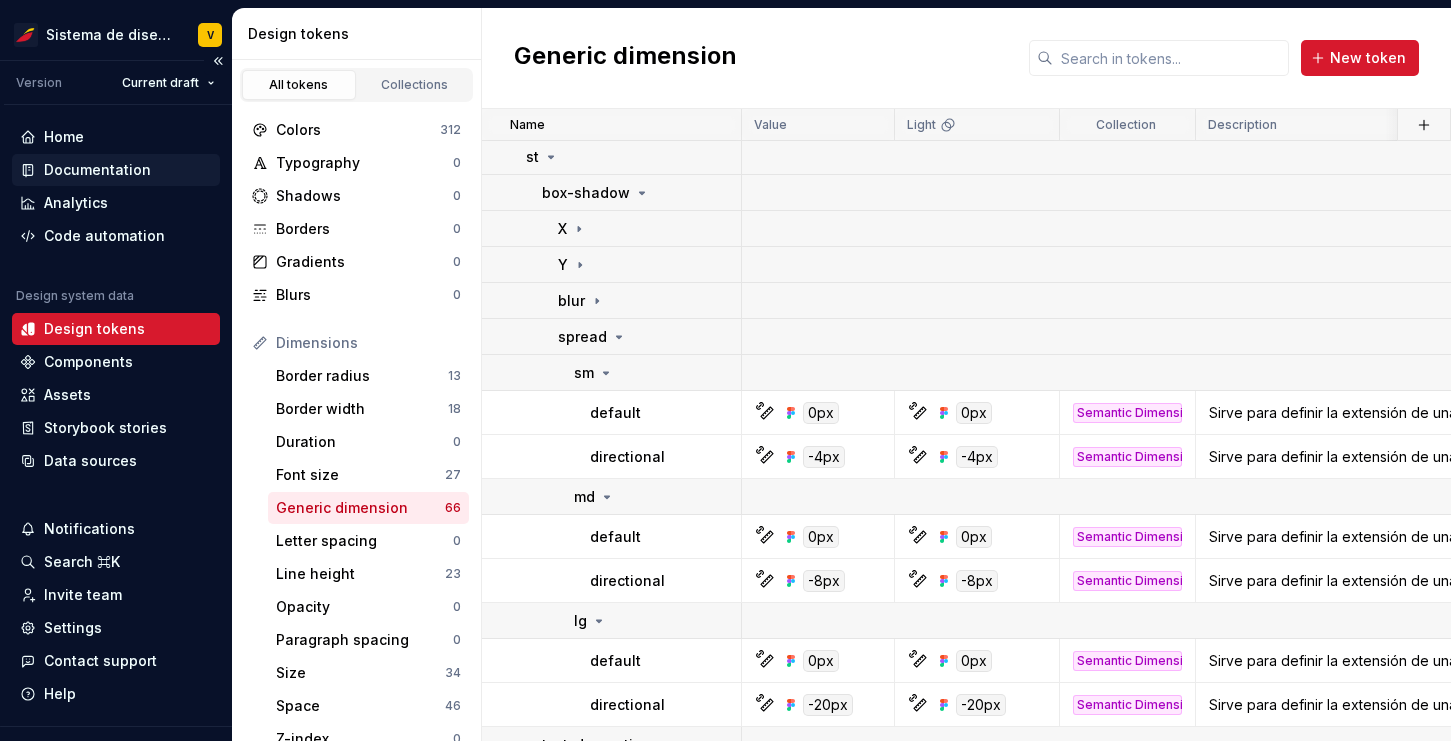 click on "Documentation" at bounding box center (97, 170) 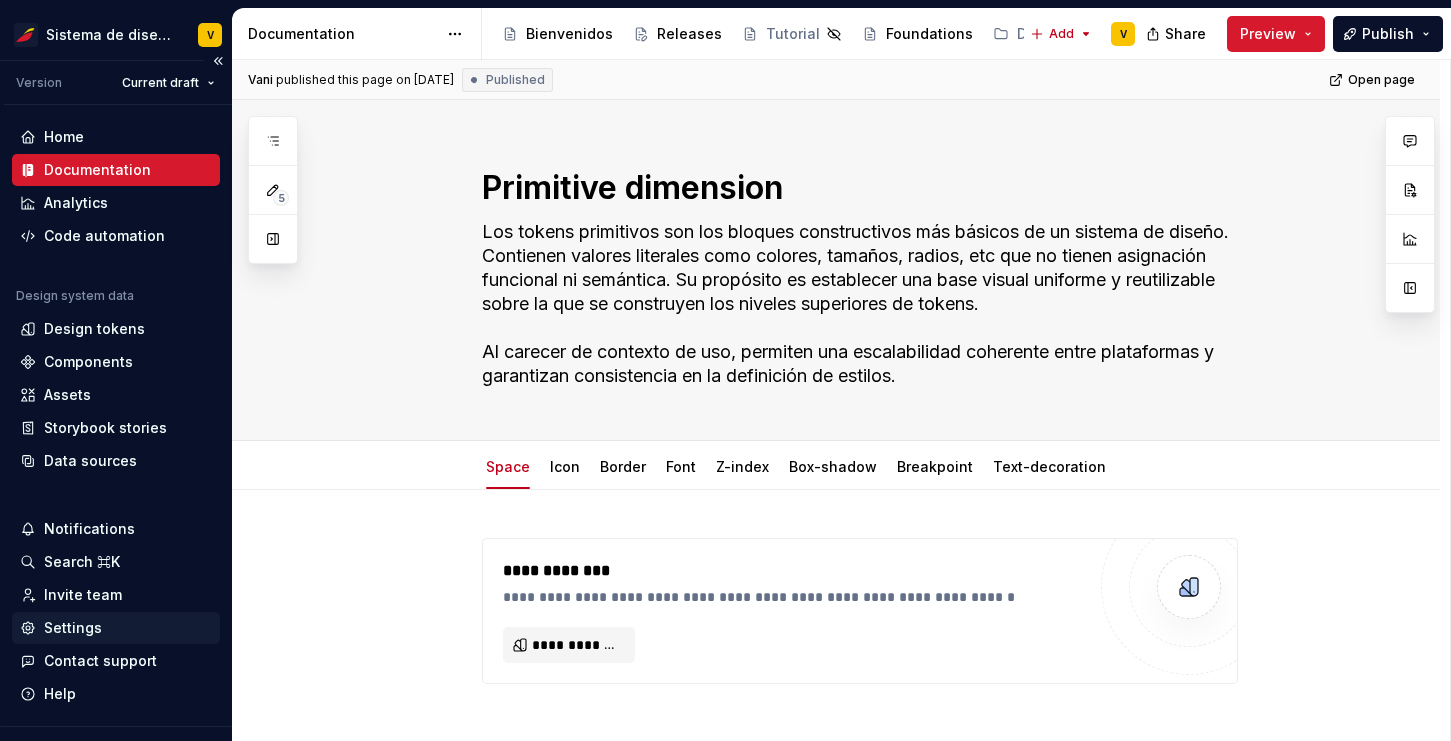 click on "Settings" at bounding box center (73, 628) 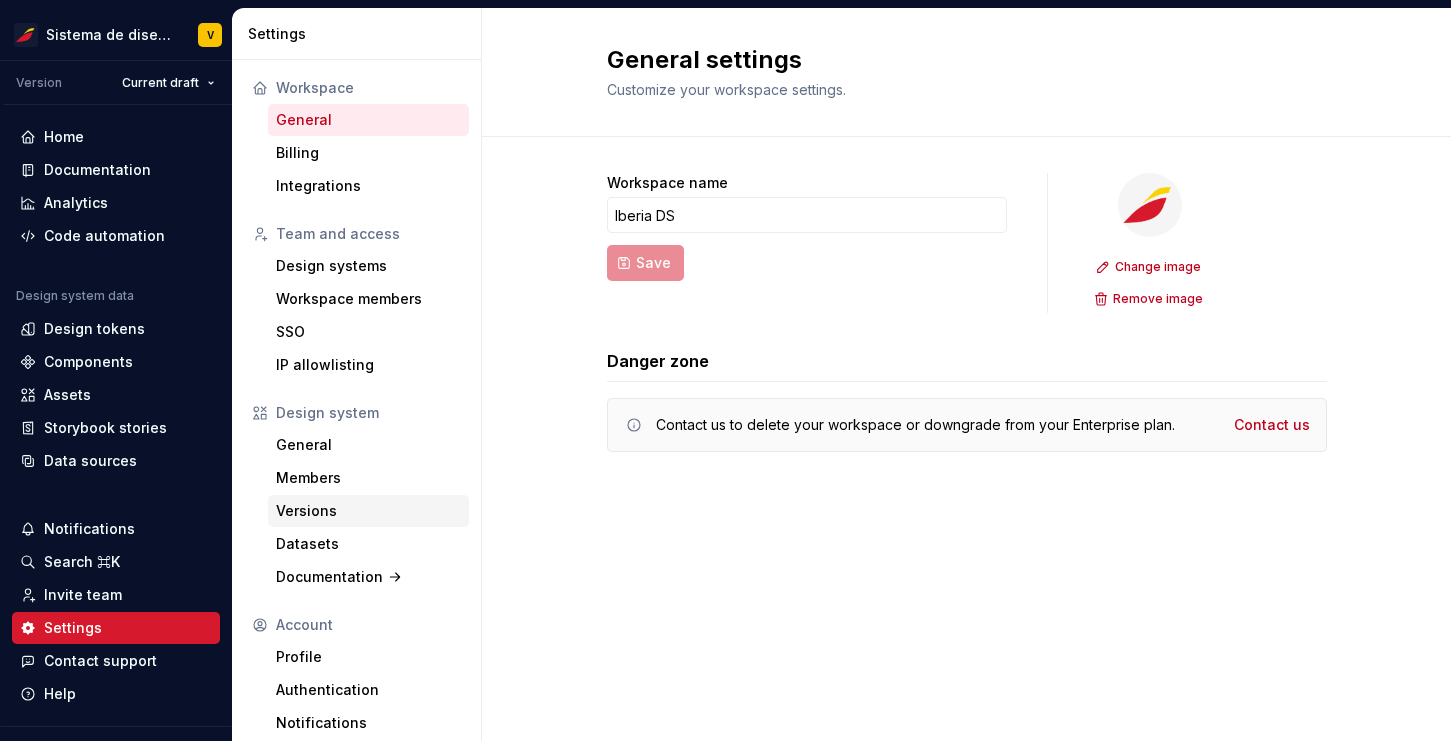 scroll, scrollTop: 10, scrollLeft: 0, axis: vertical 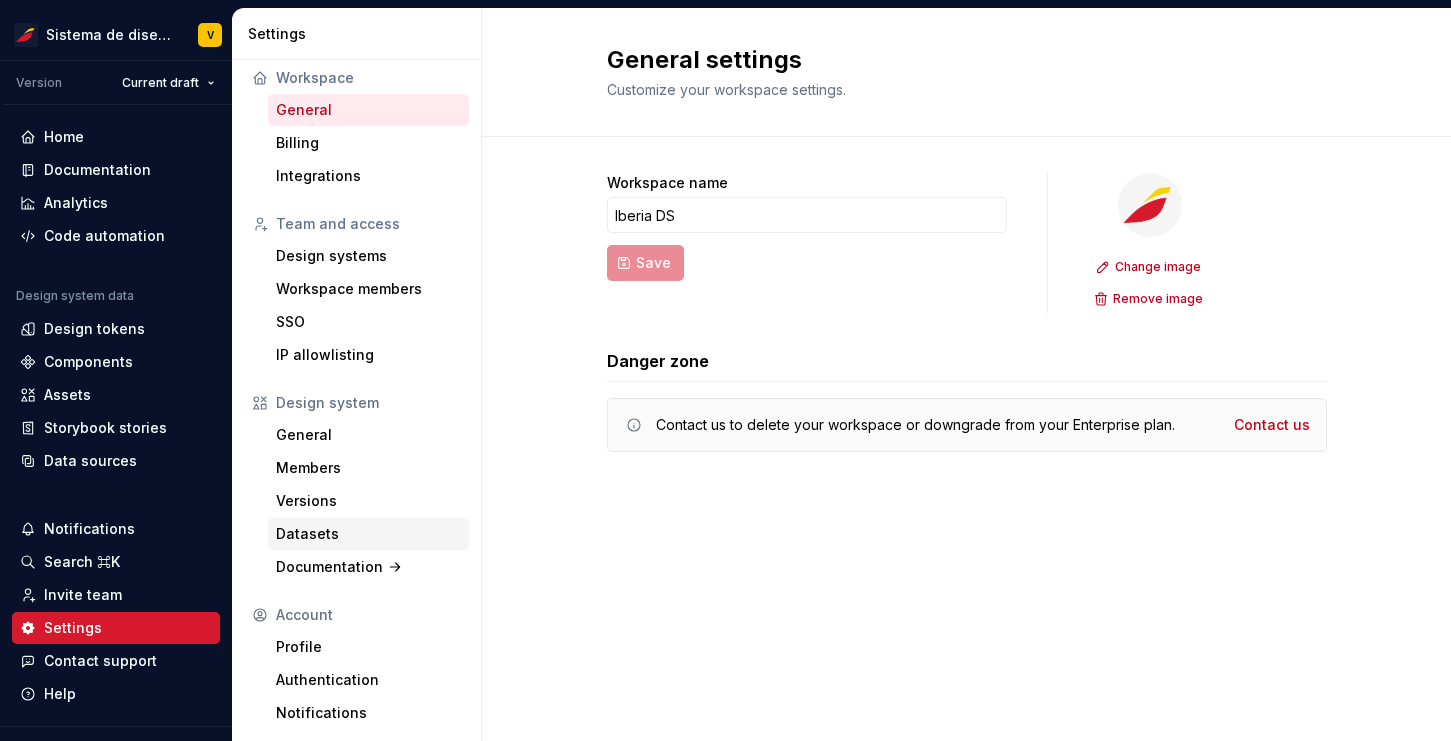 click on "Datasets" at bounding box center (368, 534) 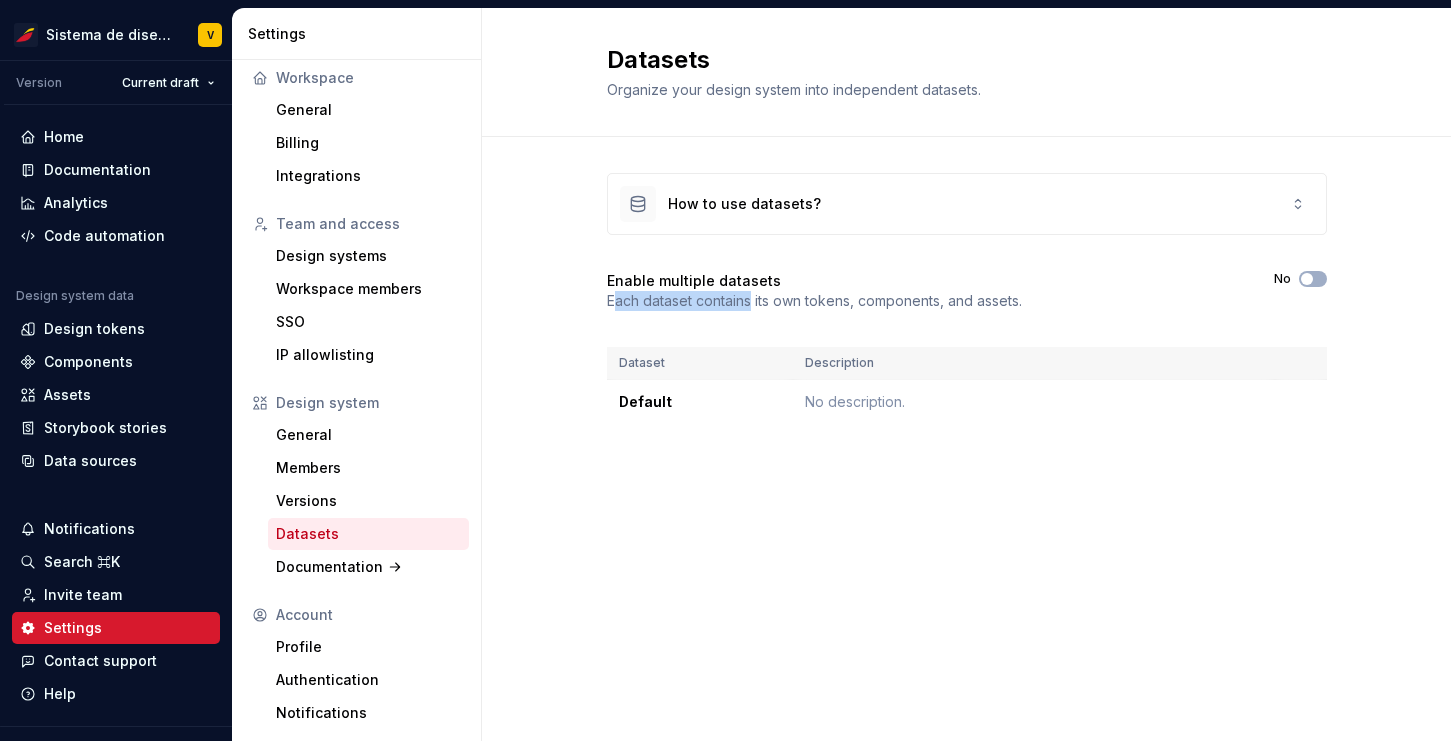 drag, startPoint x: 613, startPoint y: 304, endPoint x: 751, endPoint y: 302, distance: 138.0145 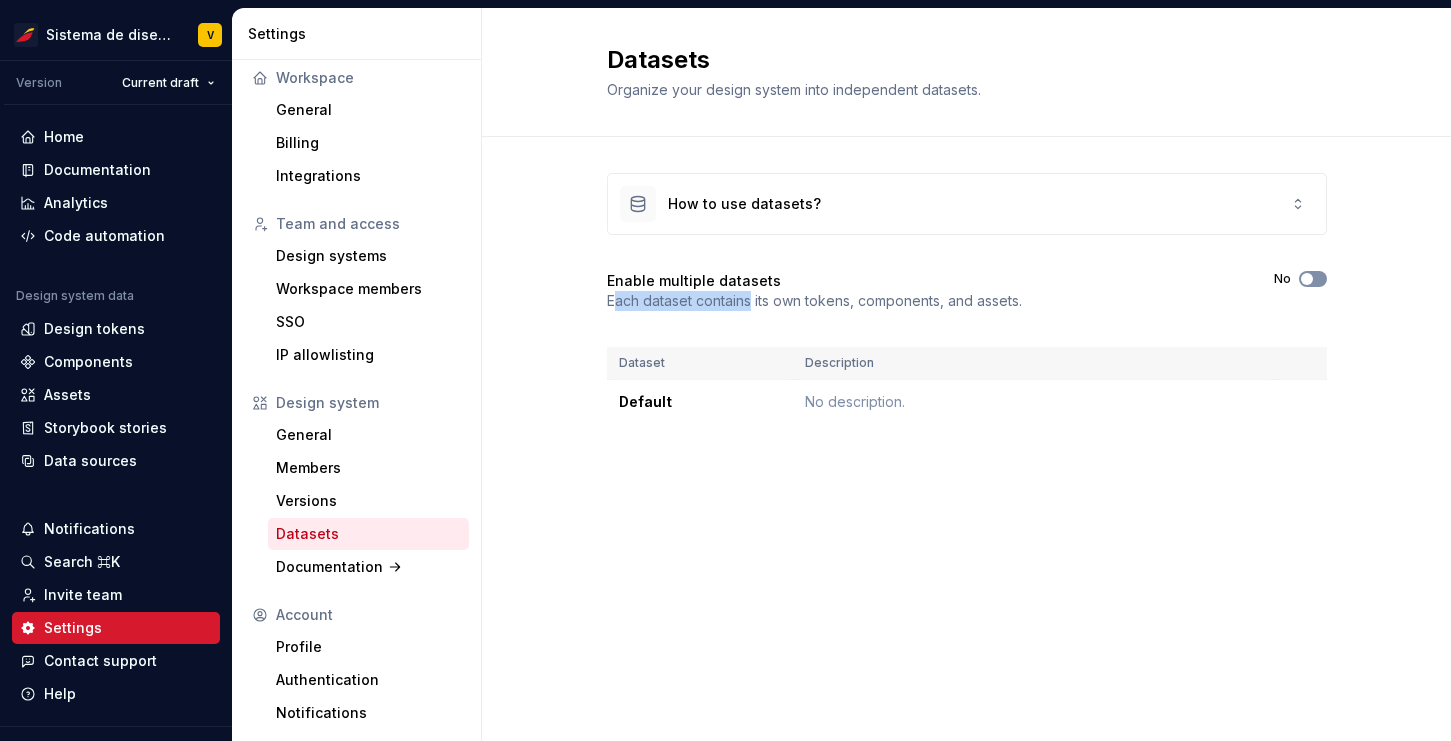 click on "No" at bounding box center [1313, 279] 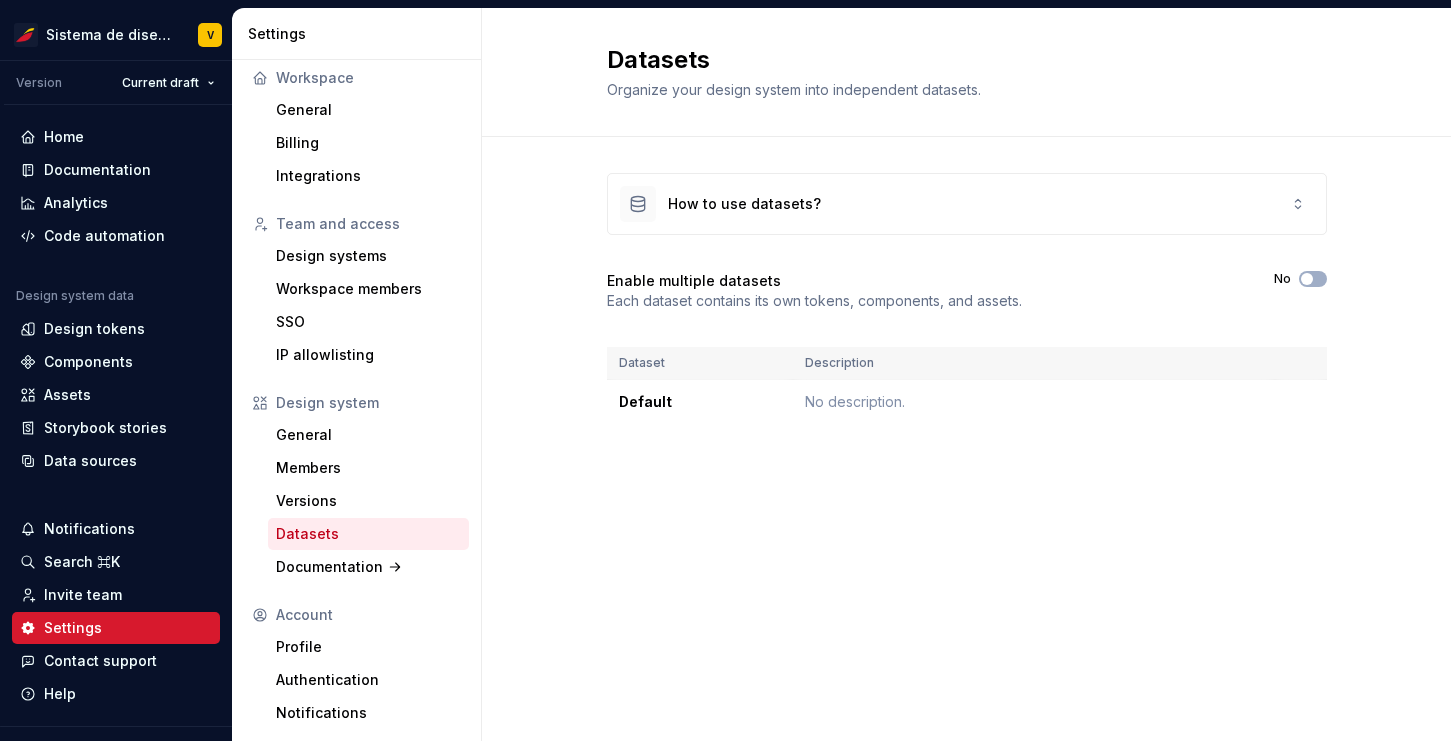 click on "Enable multiple datasets Each dataset contains its own tokens, components, and assets. No" at bounding box center [967, 291] 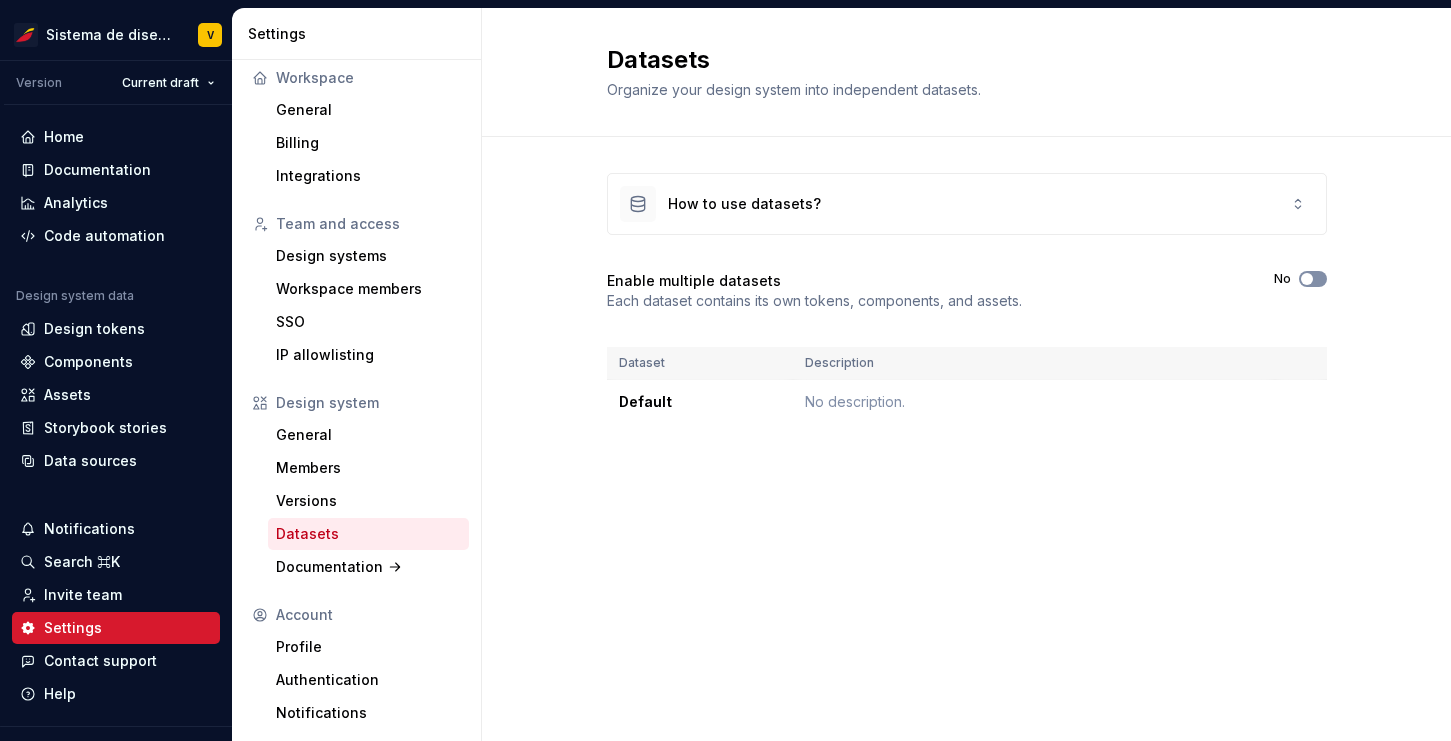 click on "No" at bounding box center (1313, 279) 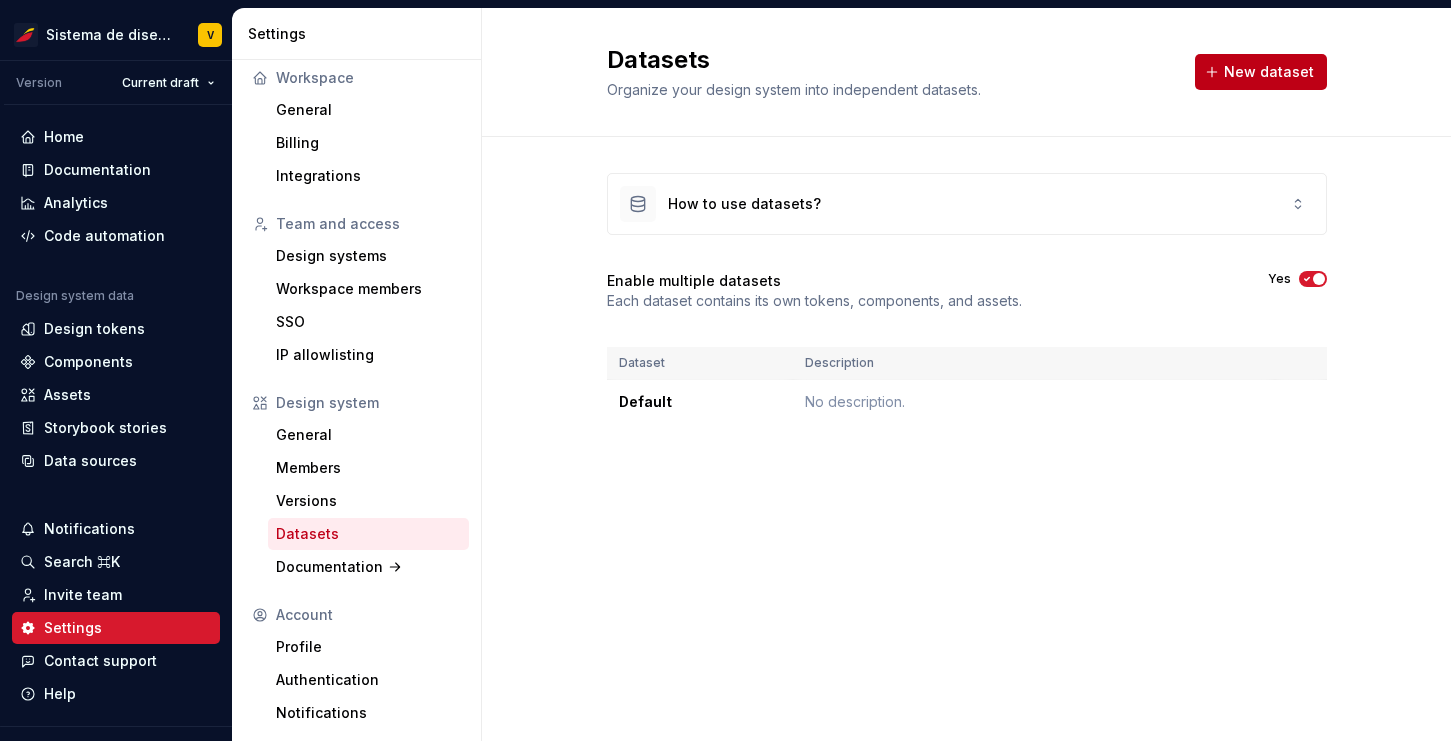 click on "New dataset" at bounding box center (1269, 72) 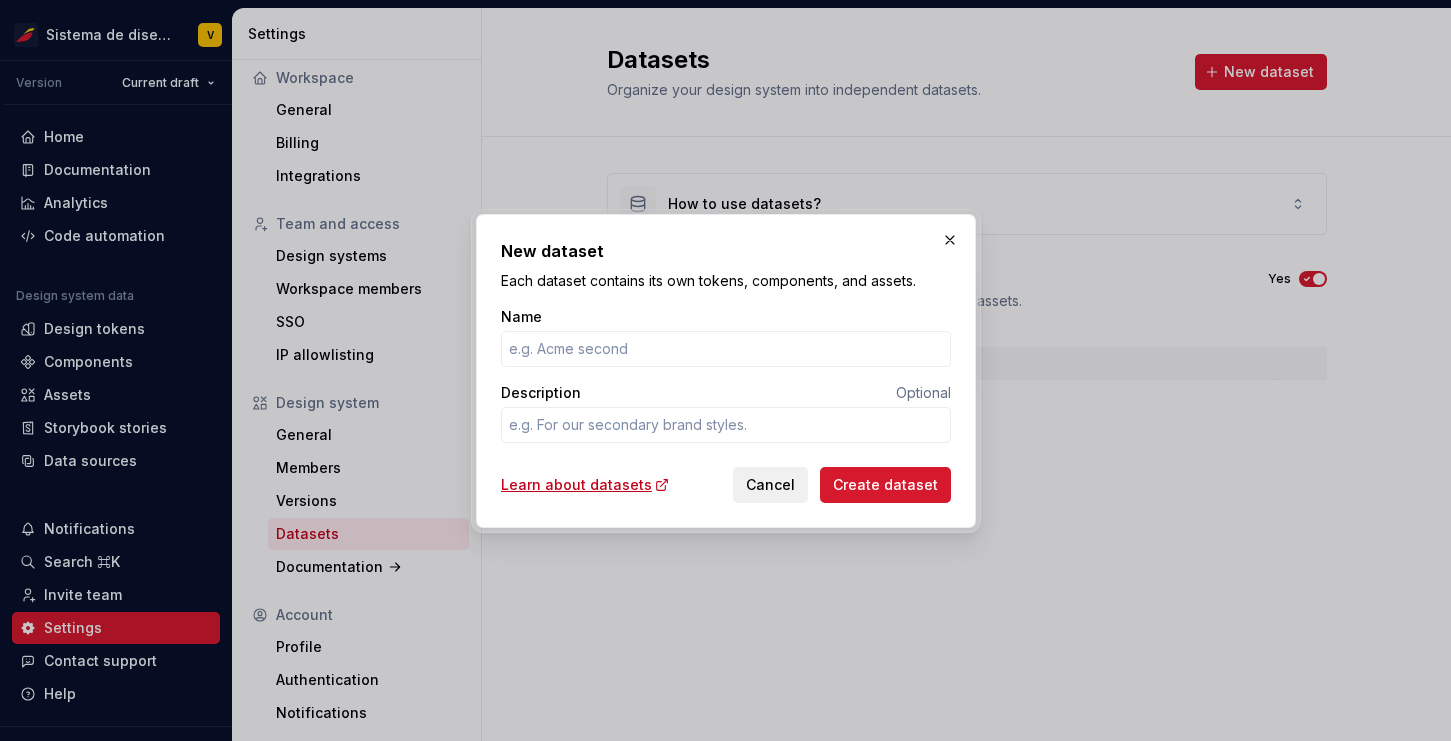 click on "Cancel" at bounding box center [770, 485] 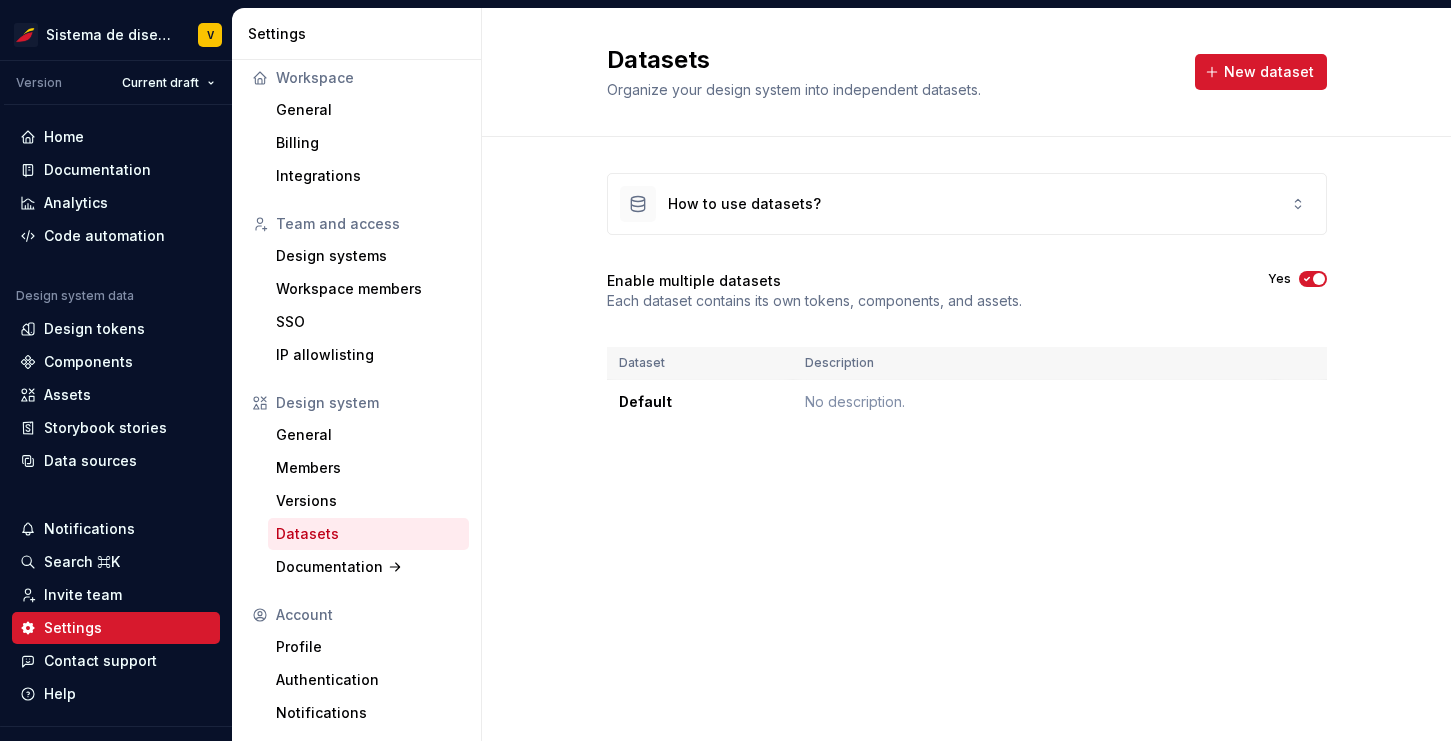 click 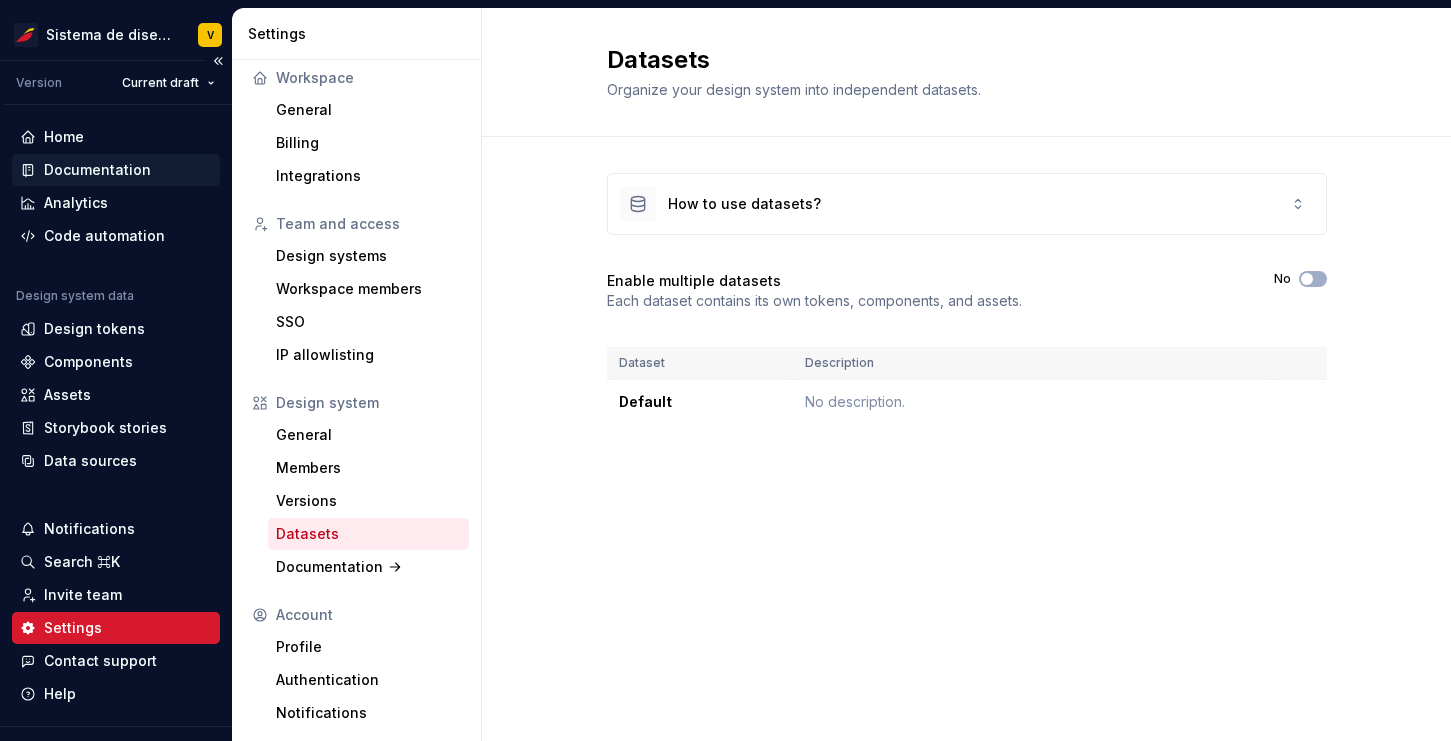 click on "Documentation" at bounding box center (97, 170) 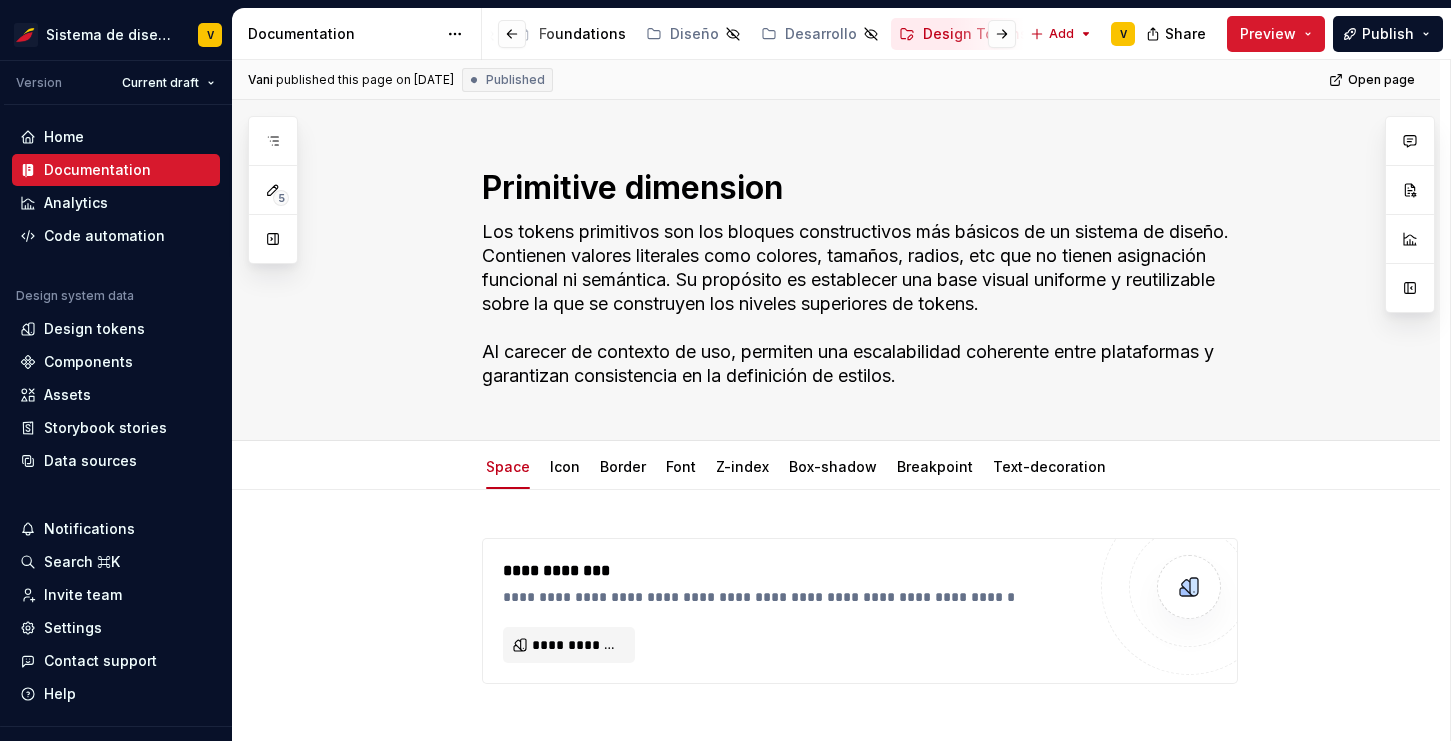 scroll, scrollTop: 0, scrollLeft: 363, axis: horizontal 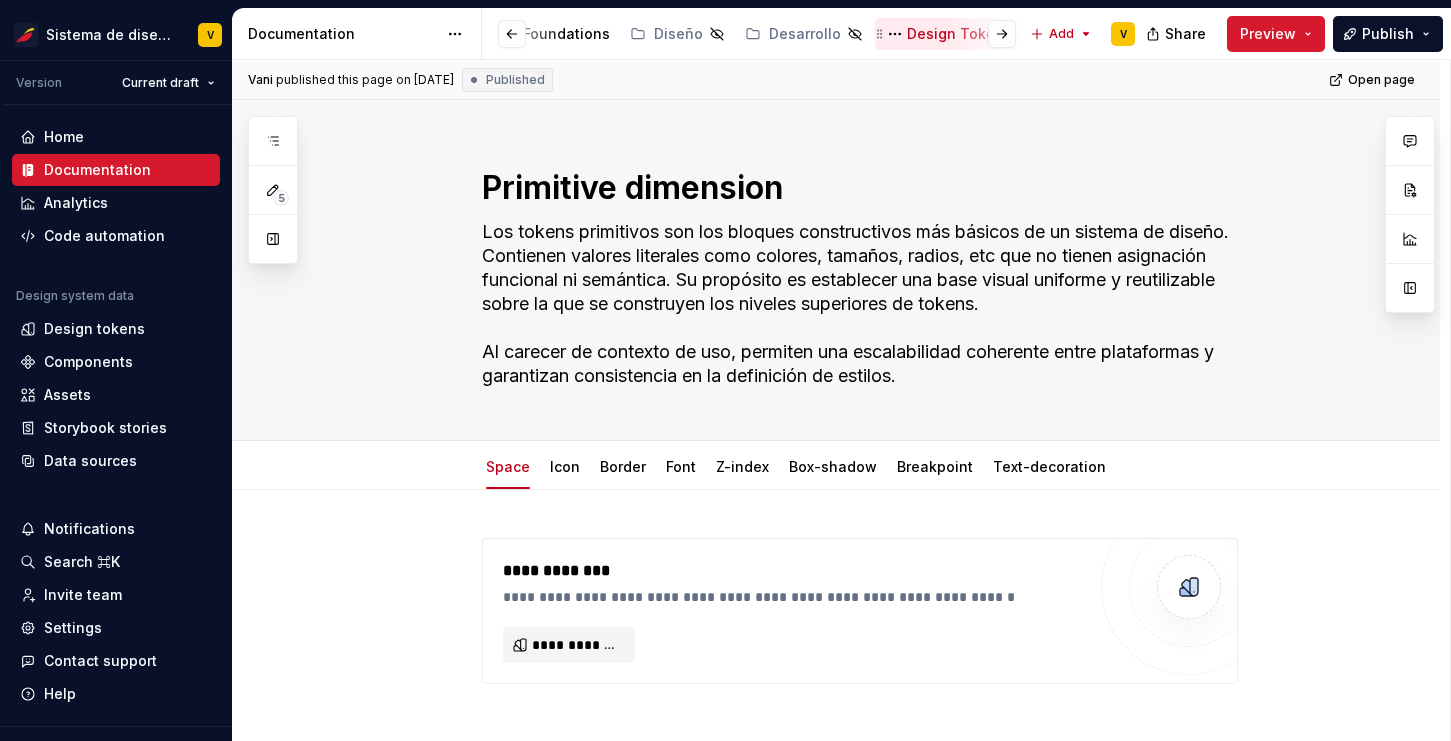 click on "Design Tokens" at bounding box center (959, 34) 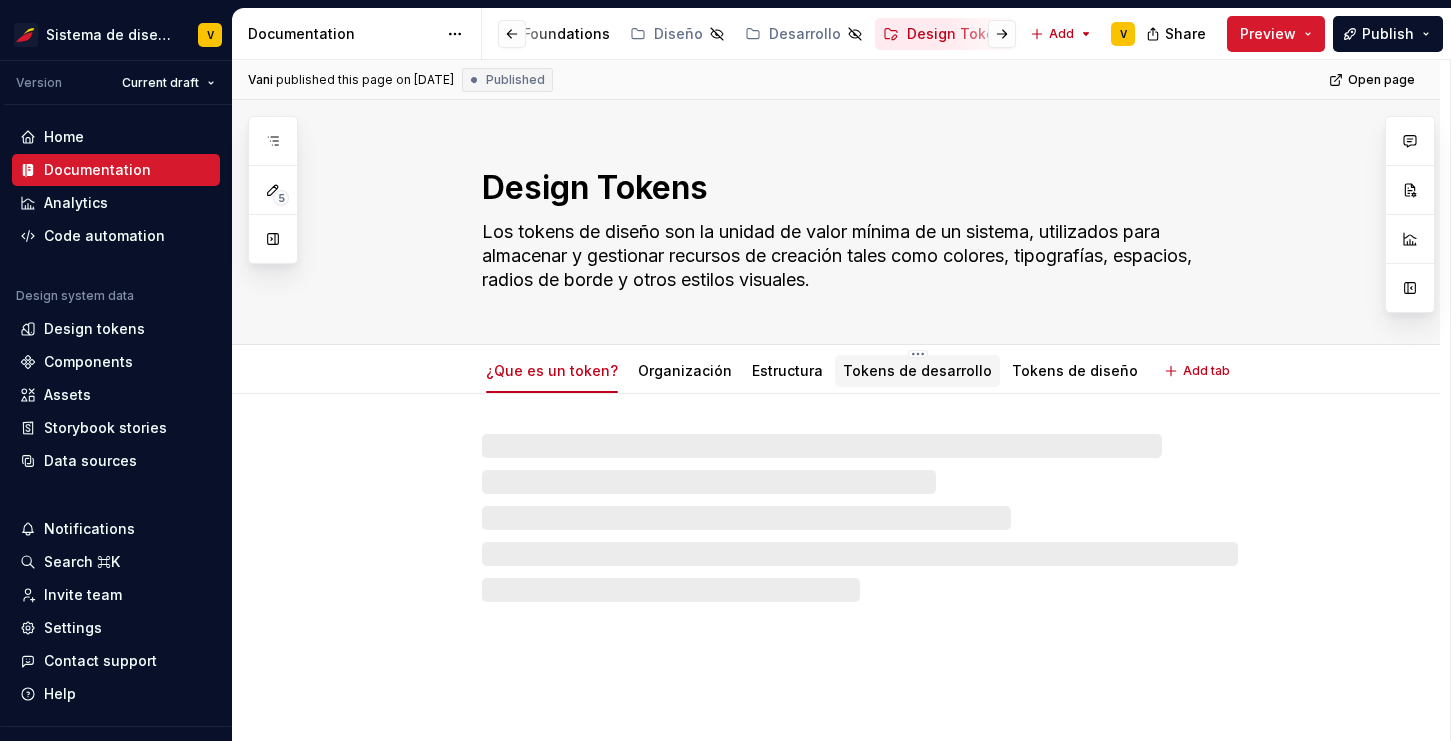 click on "Tokens de desarrollo" at bounding box center [917, 370] 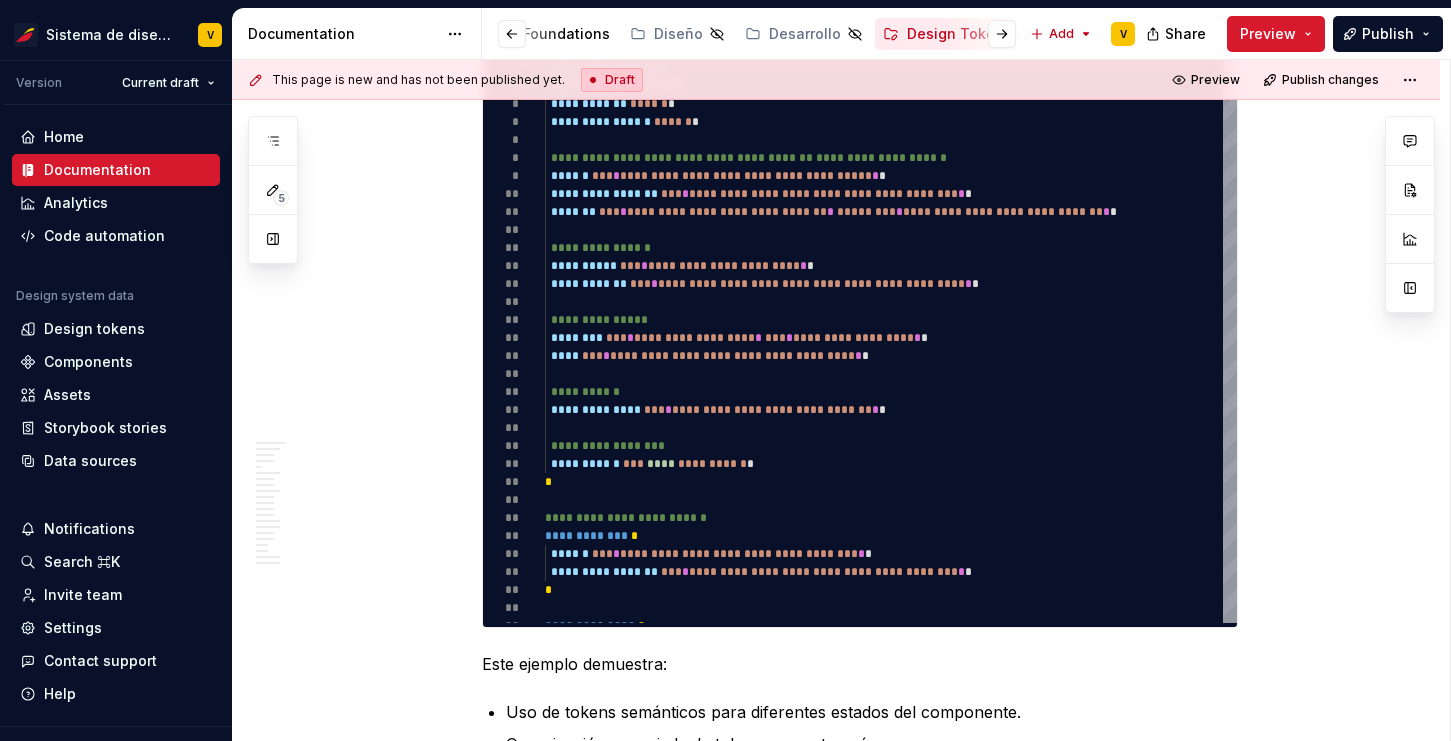 scroll, scrollTop: 3817, scrollLeft: 0, axis: vertical 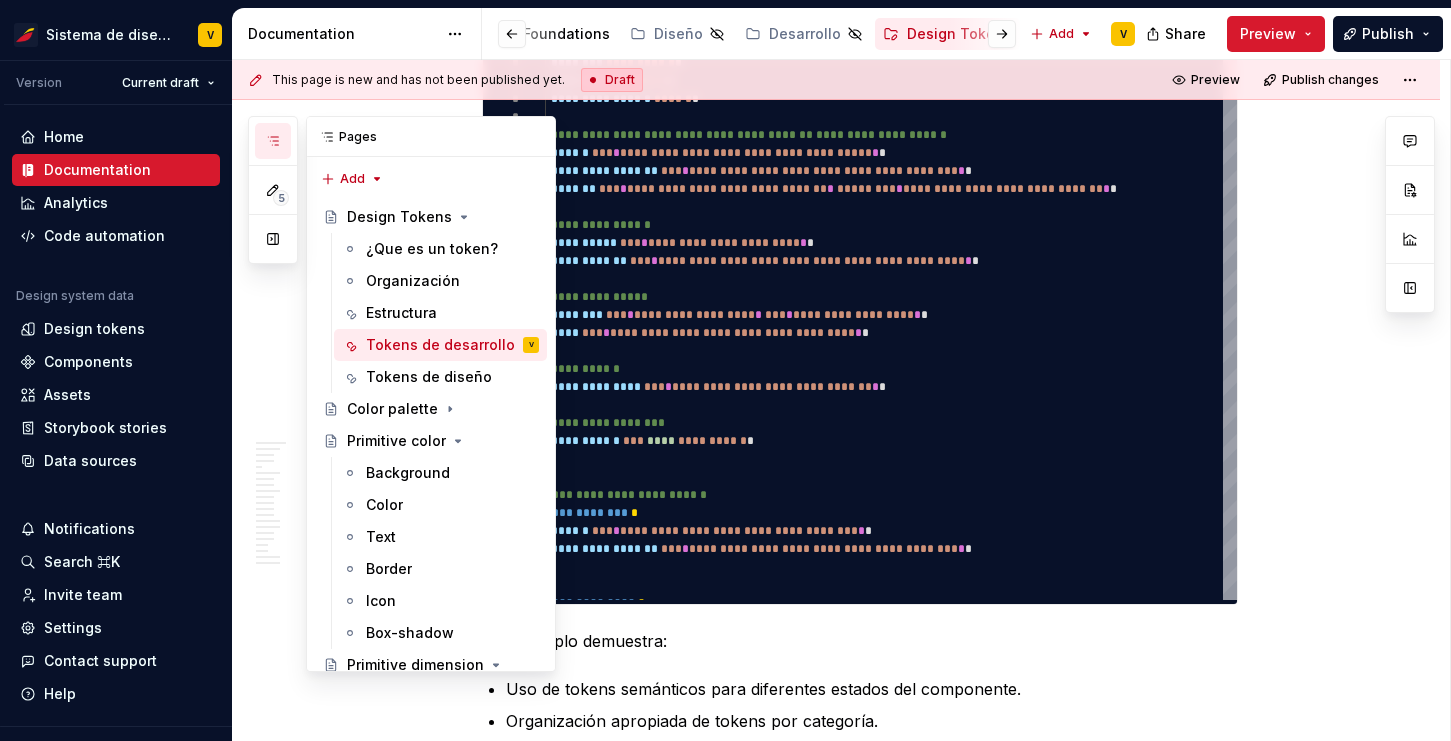 click 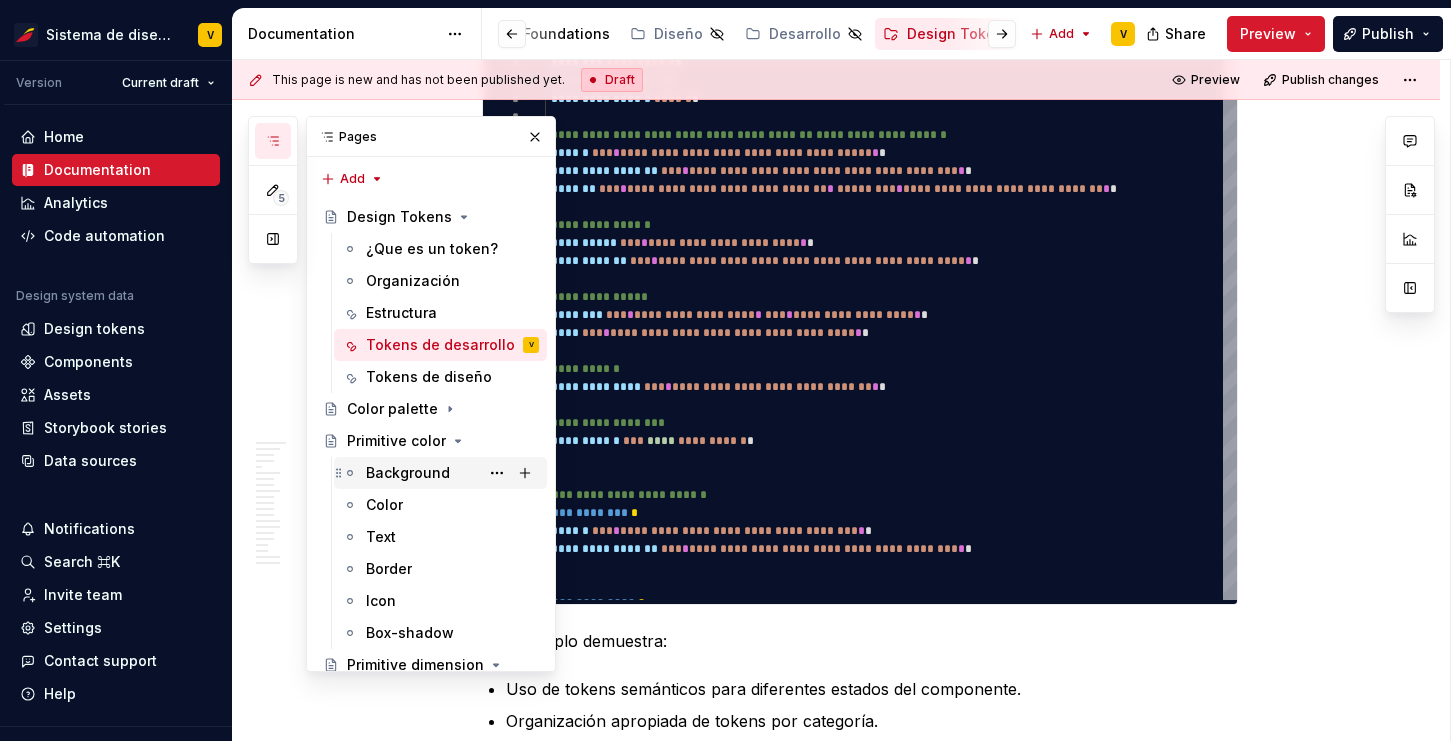 click on "Background" at bounding box center (408, 473) 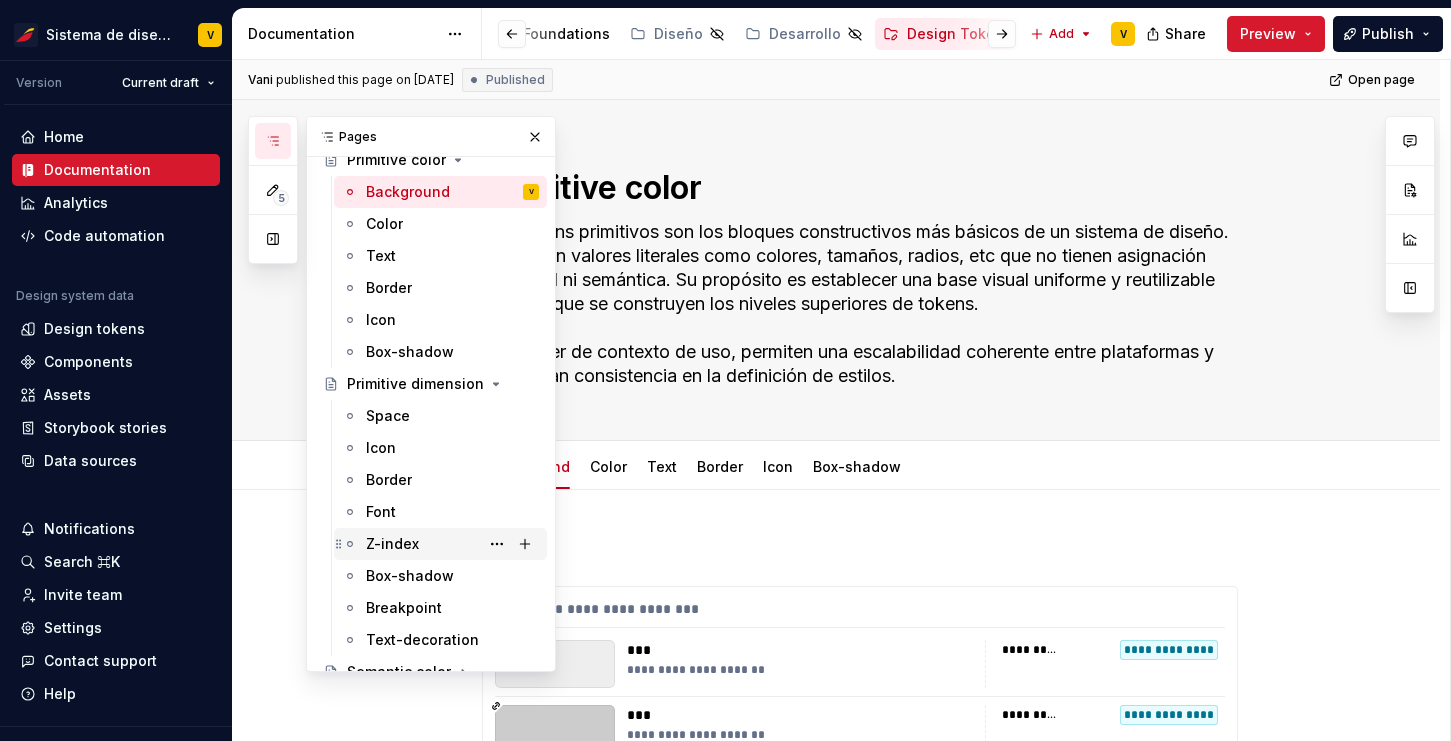 scroll, scrollTop: 366, scrollLeft: 0, axis: vertical 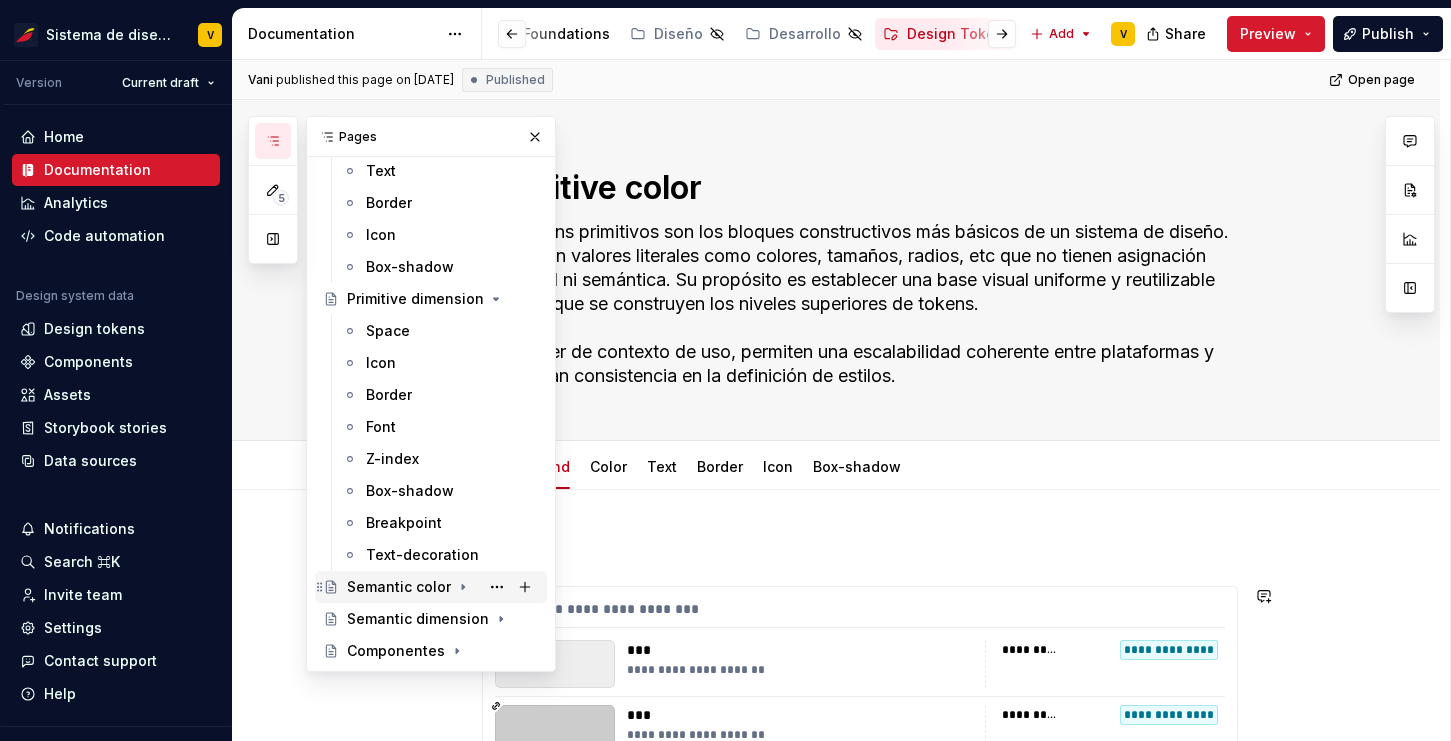 click 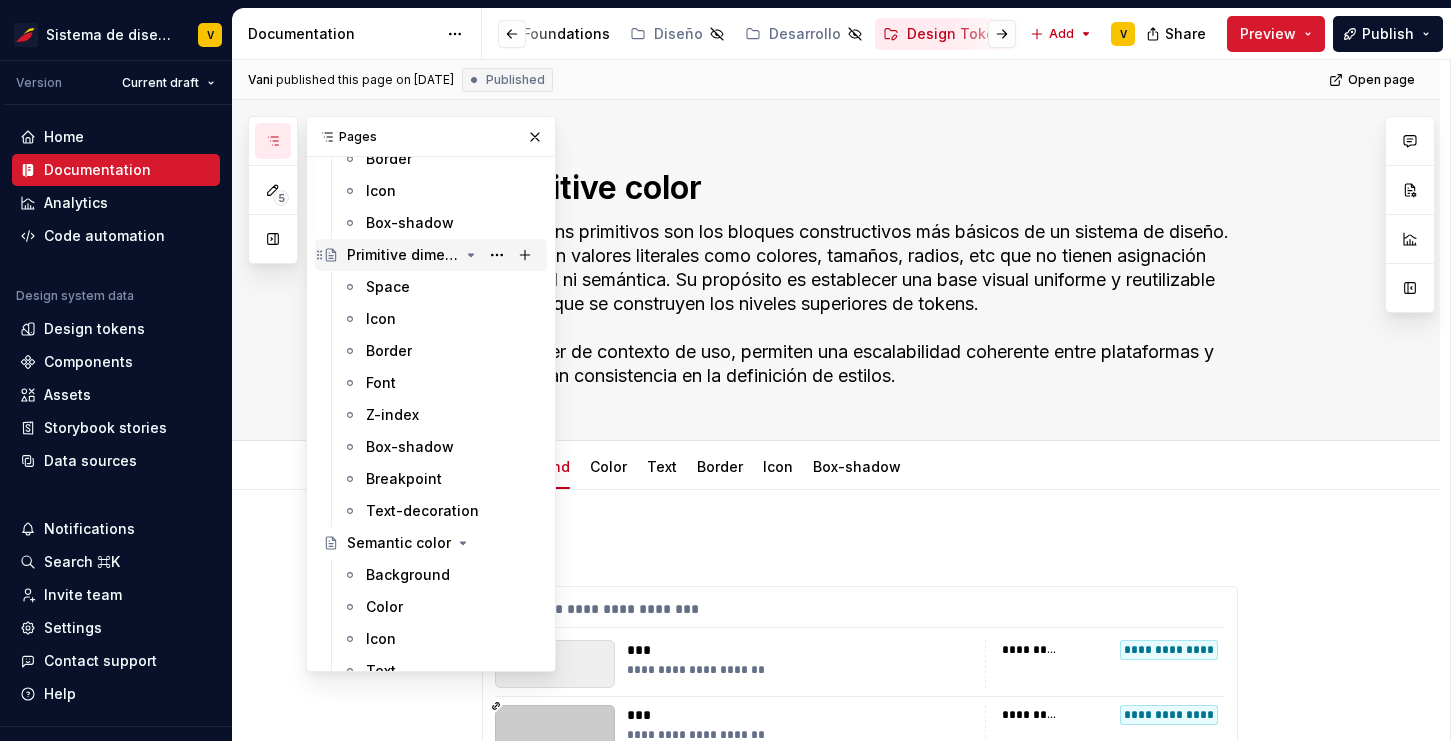 scroll, scrollTop: 404, scrollLeft: 0, axis: vertical 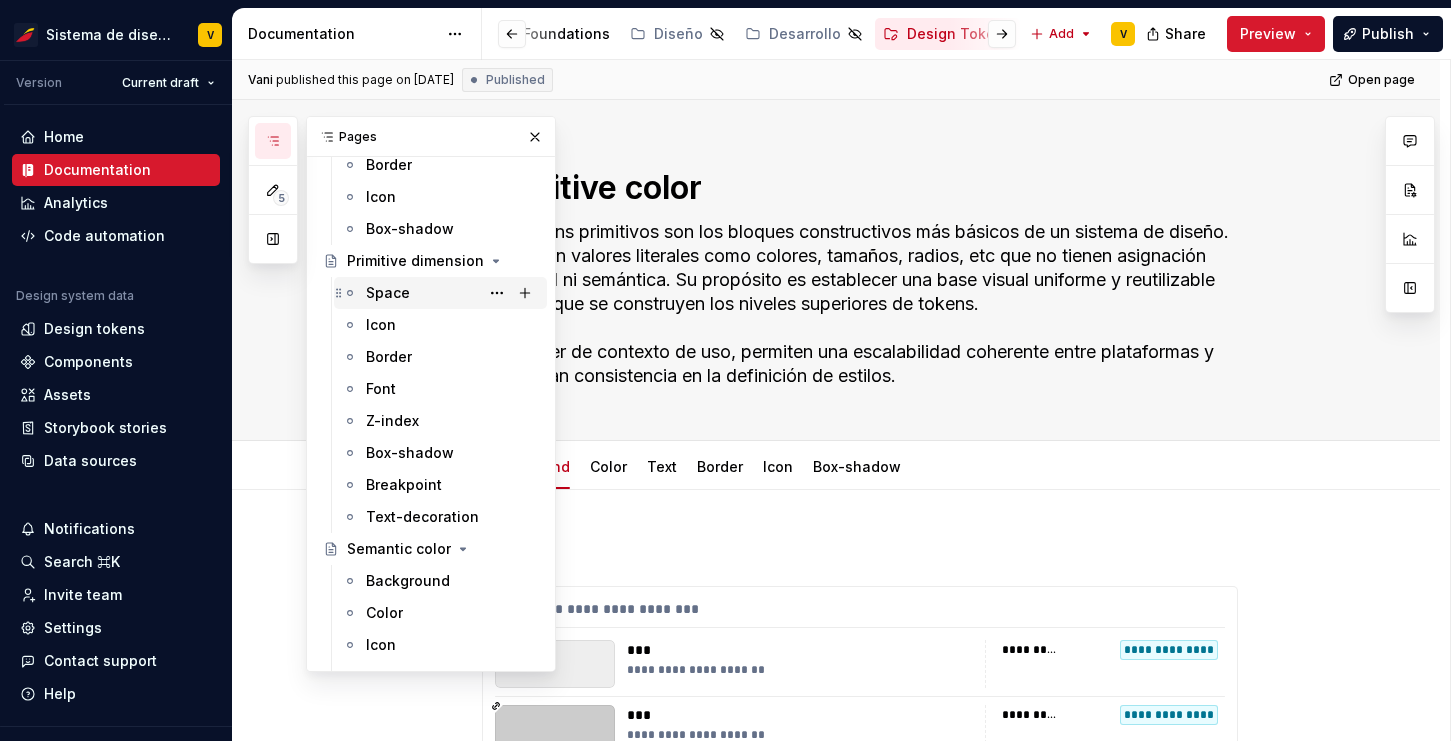 click on "Space" at bounding box center [452, 293] 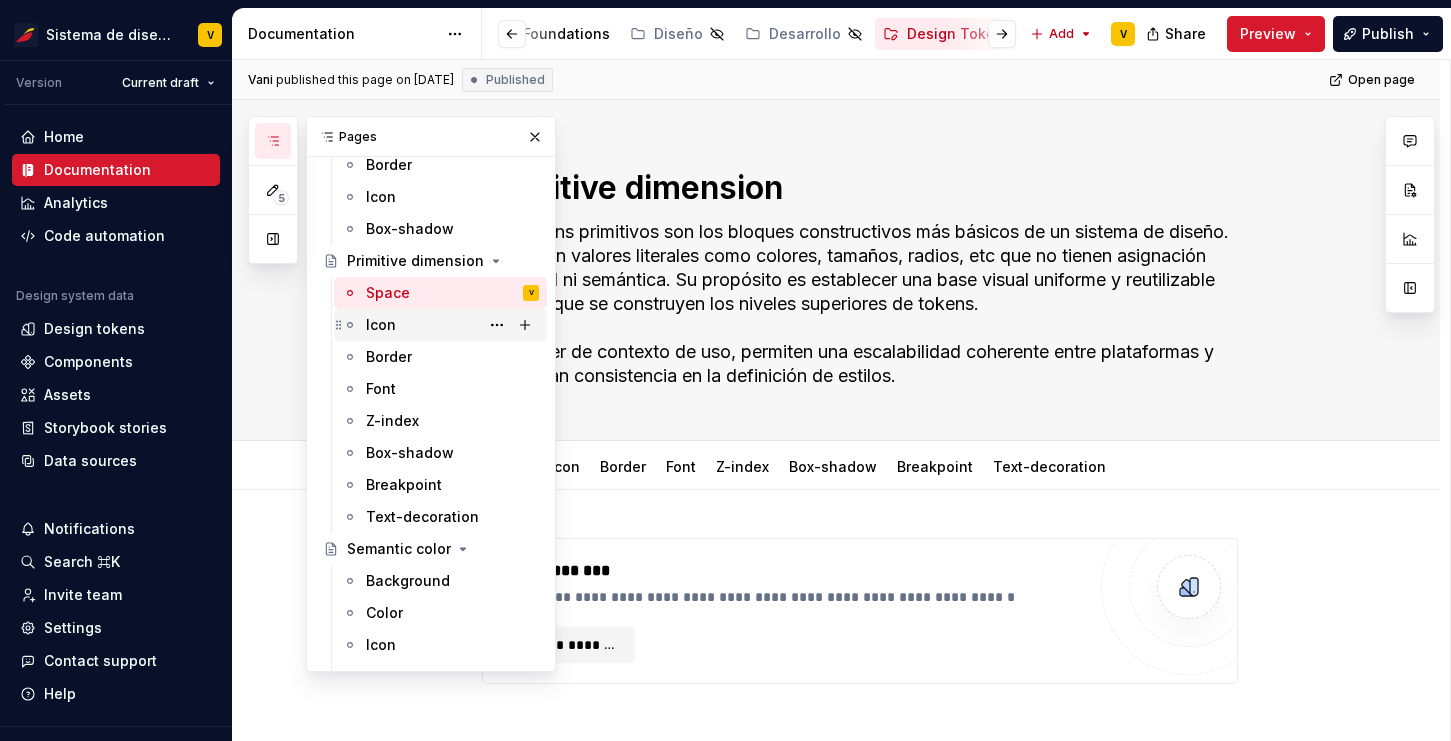 click on "Icon" at bounding box center [452, 325] 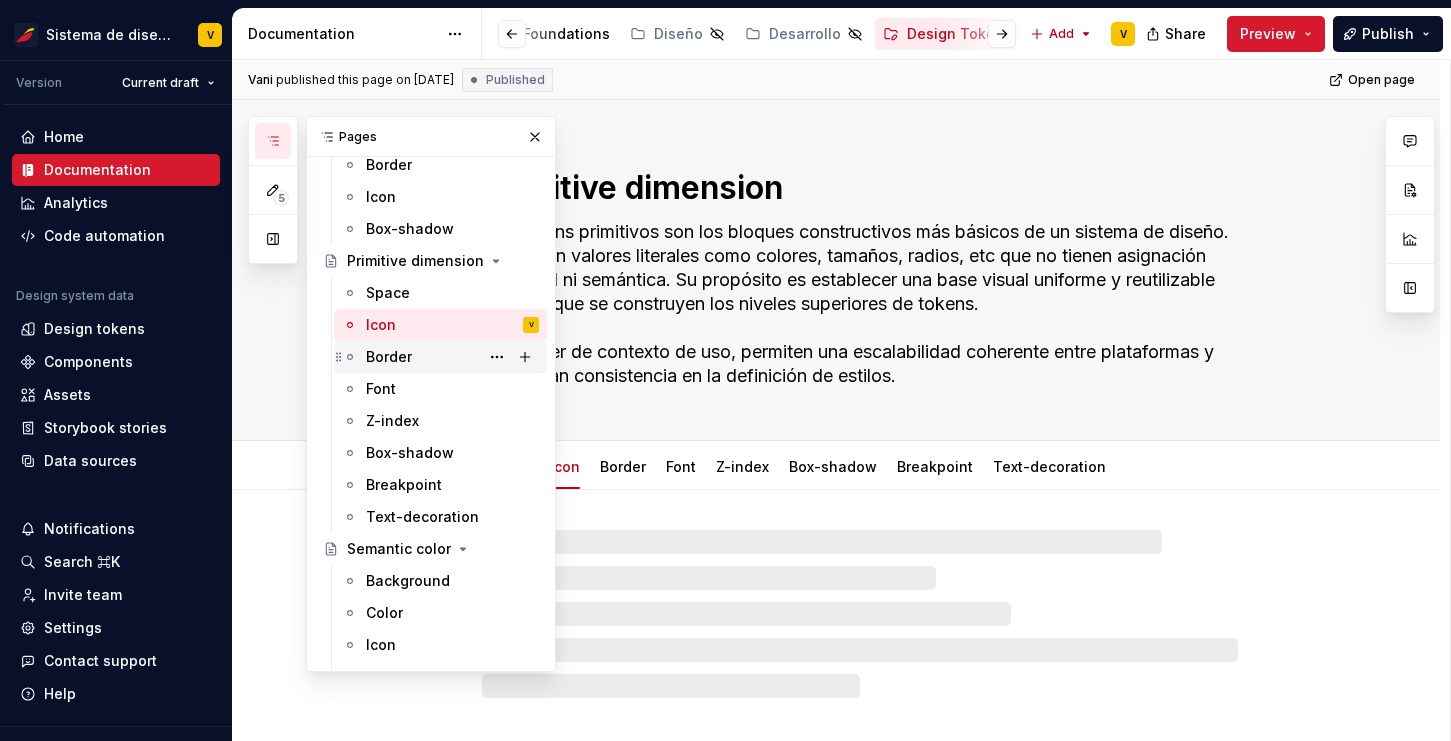 click on "Border" at bounding box center (389, 357) 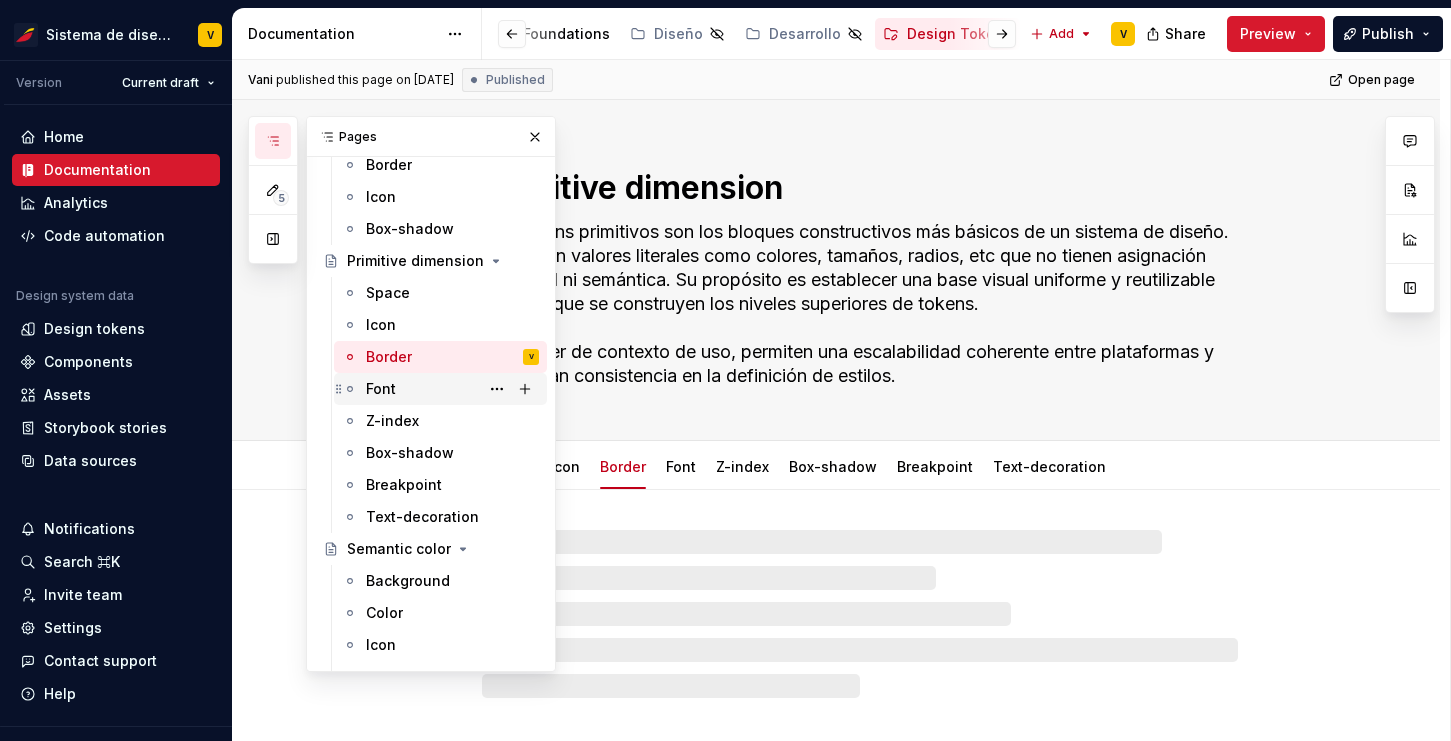 click on "Font" at bounding box center (381, 389) 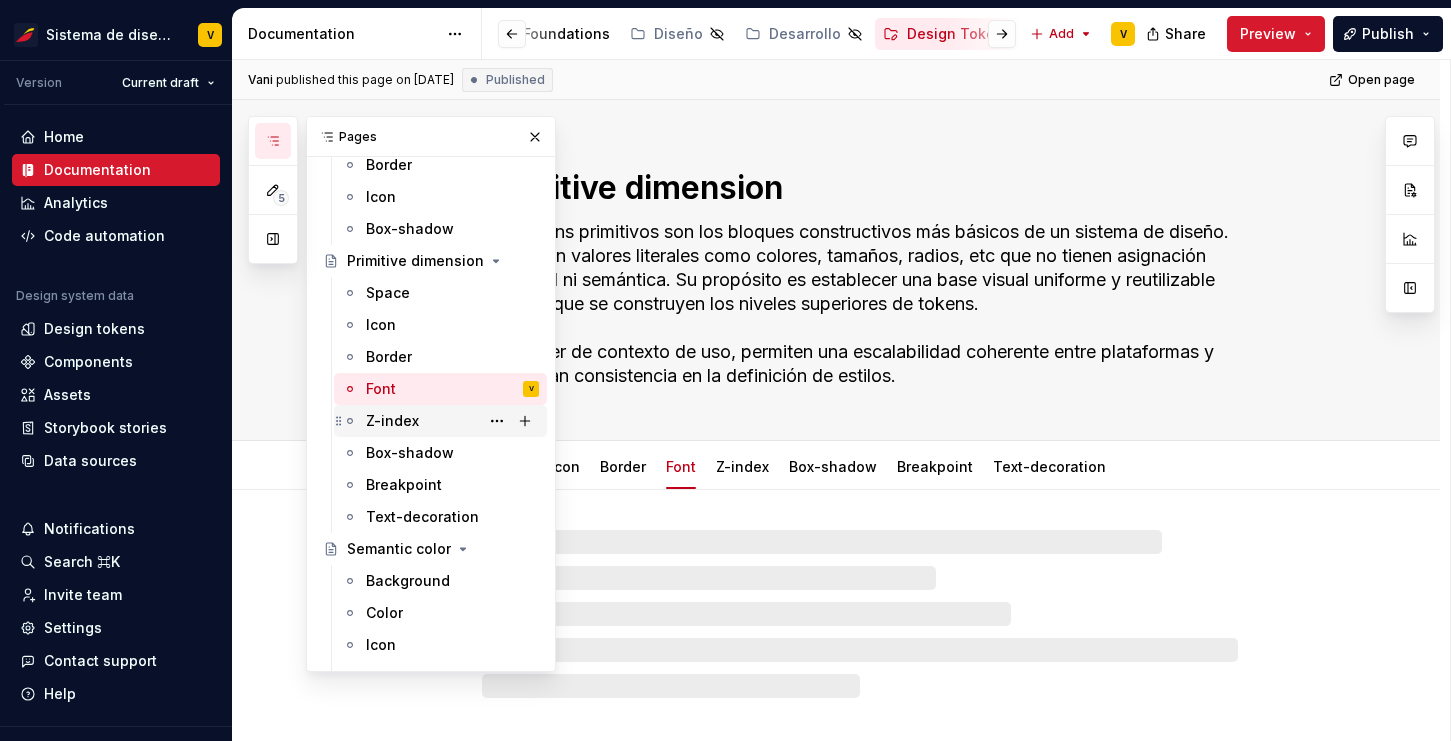 click on "Z-index" at bounding box center [392, 421] 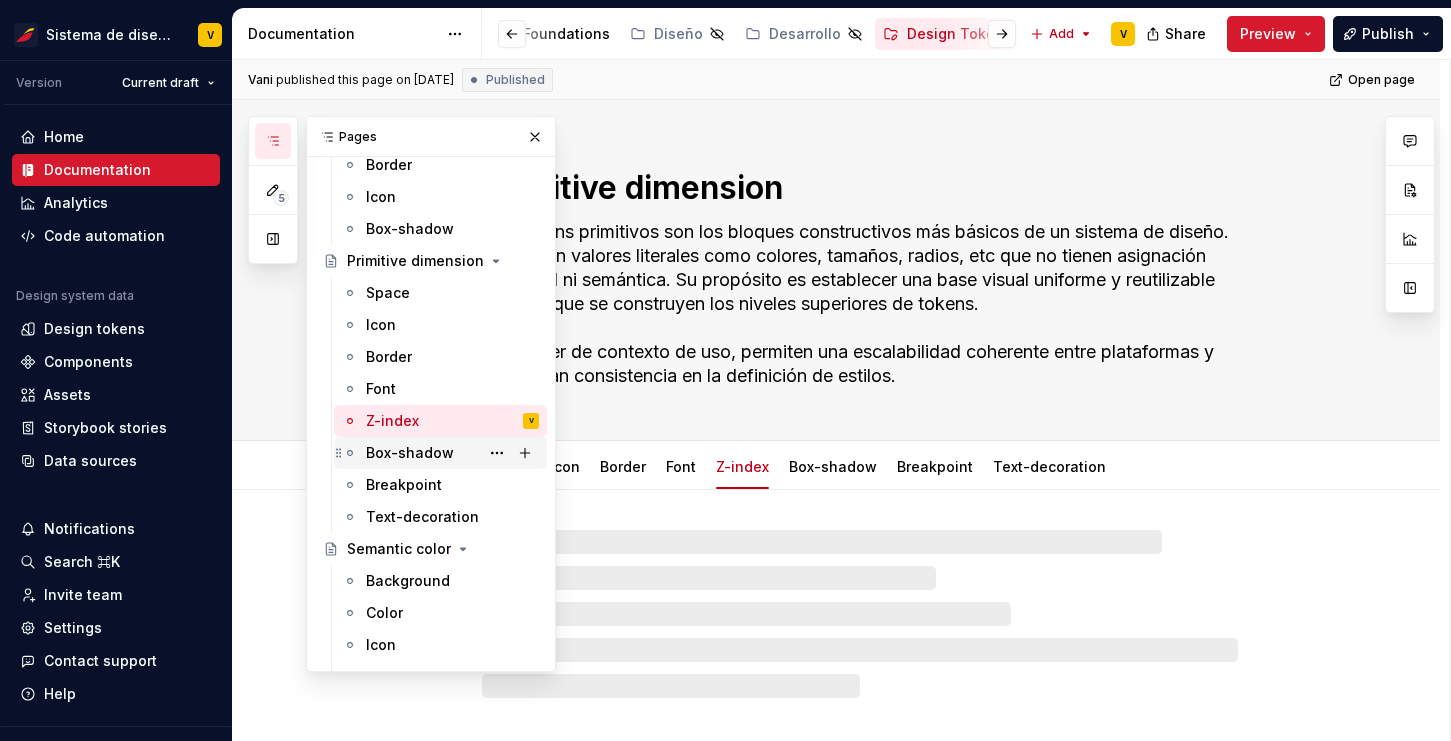 click on "Box-shadow" at bounding box center [410, 453] 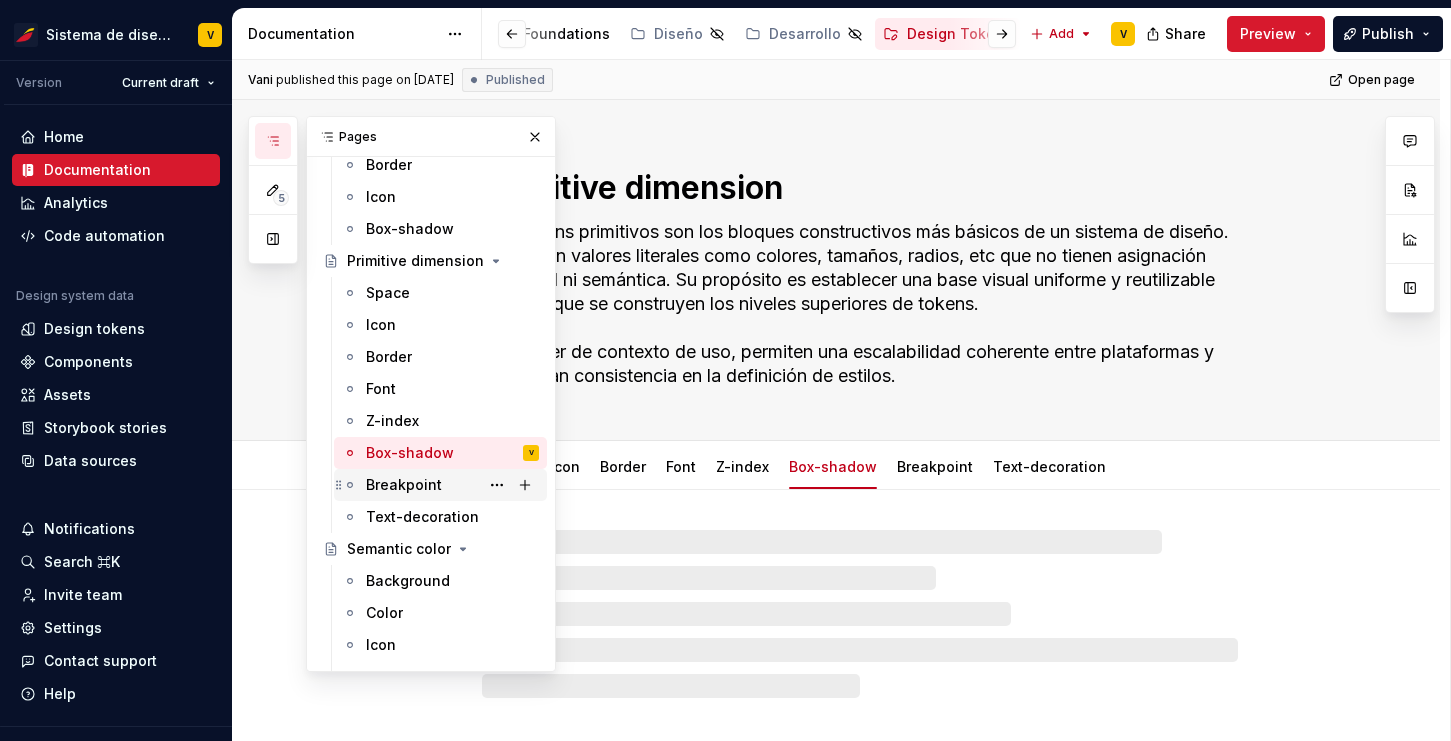 click on "Breakpoint" at bounding box center (404, 485) 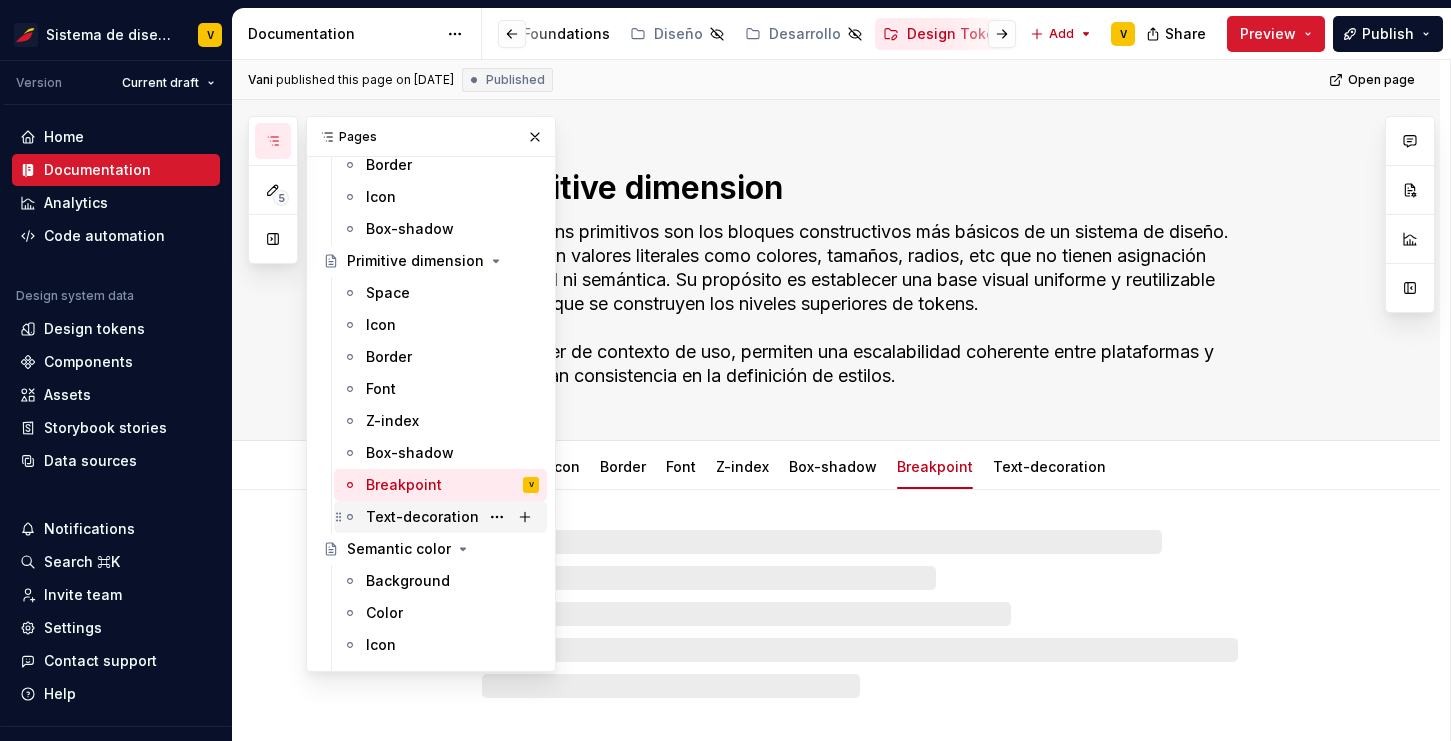 click on "Text-decoration" at bounding box center [422, 517] 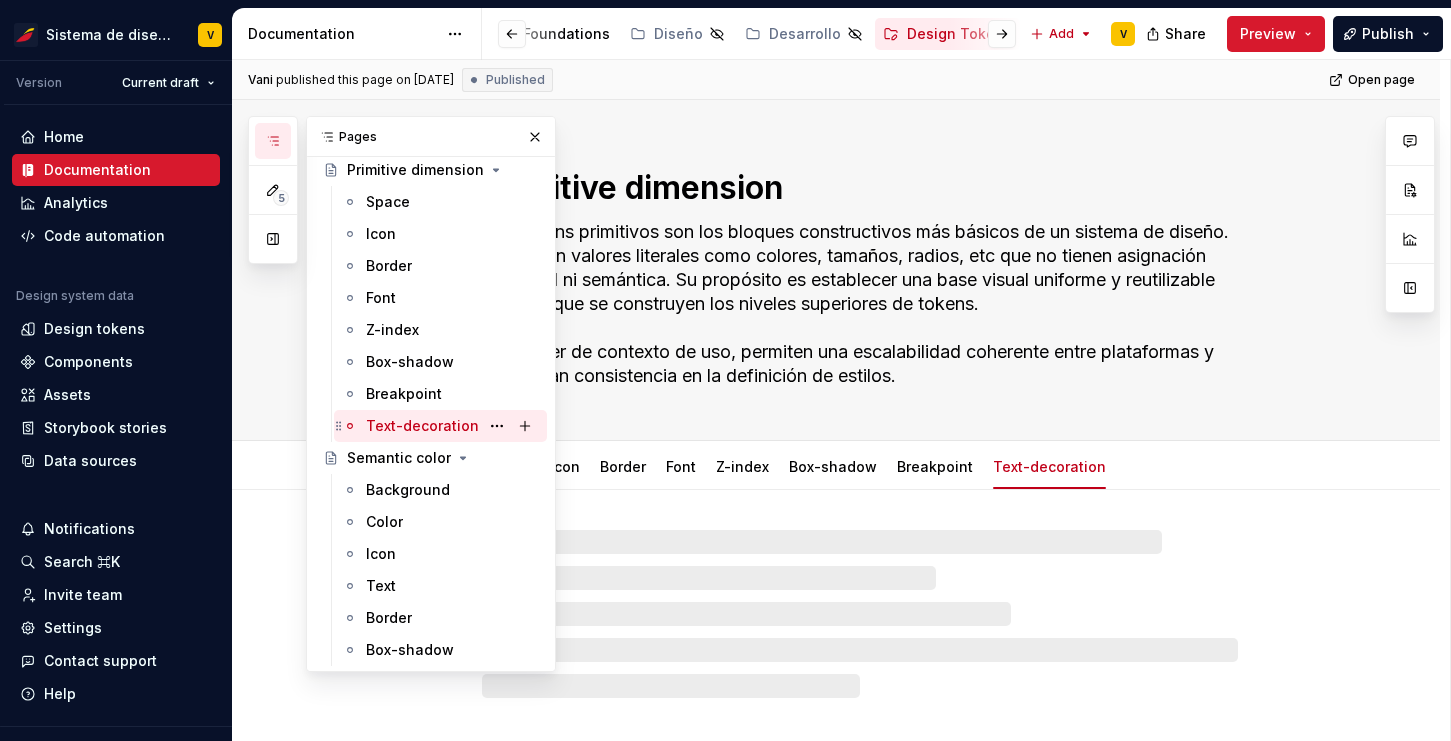 scroll, scrollTop: 558, scrollLeft: 0, axis: vertical 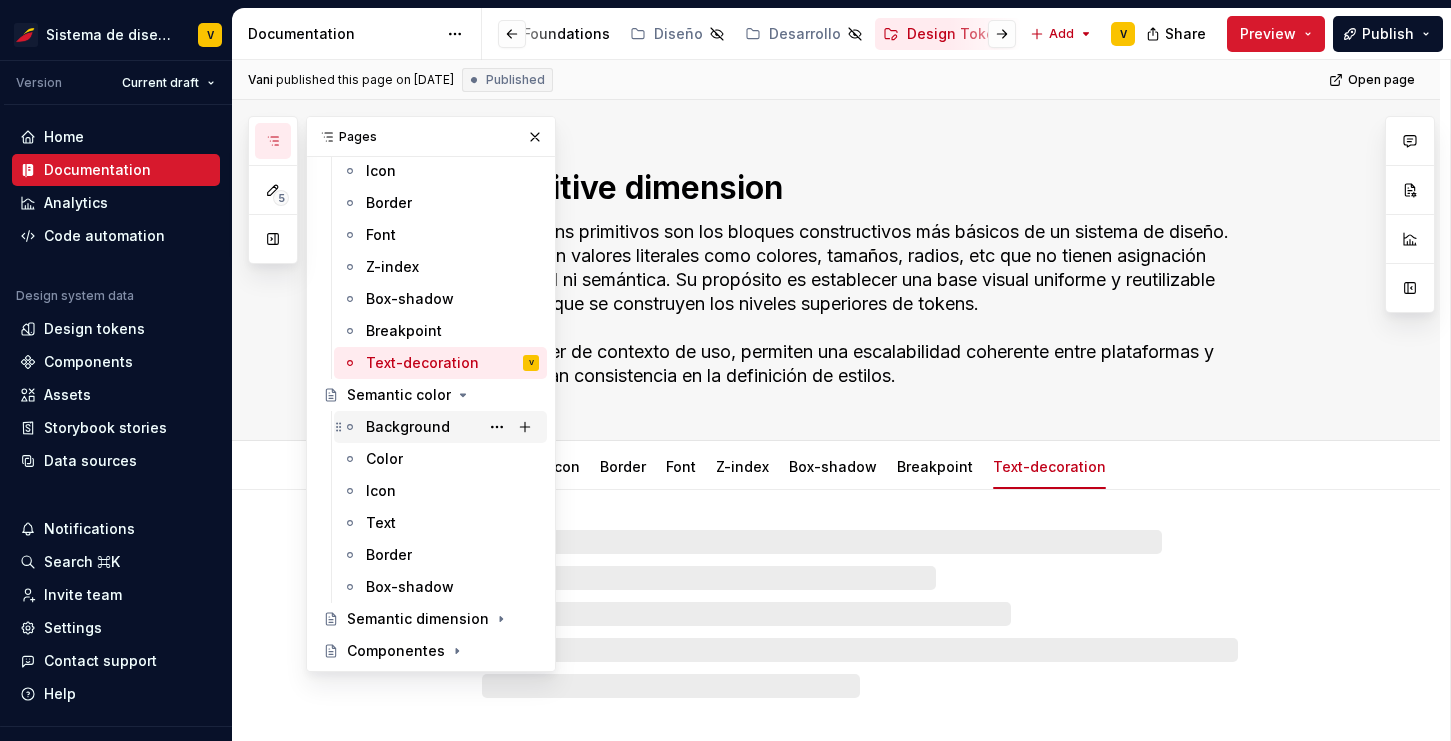 click on "Background" at bounding box center [408, 427] 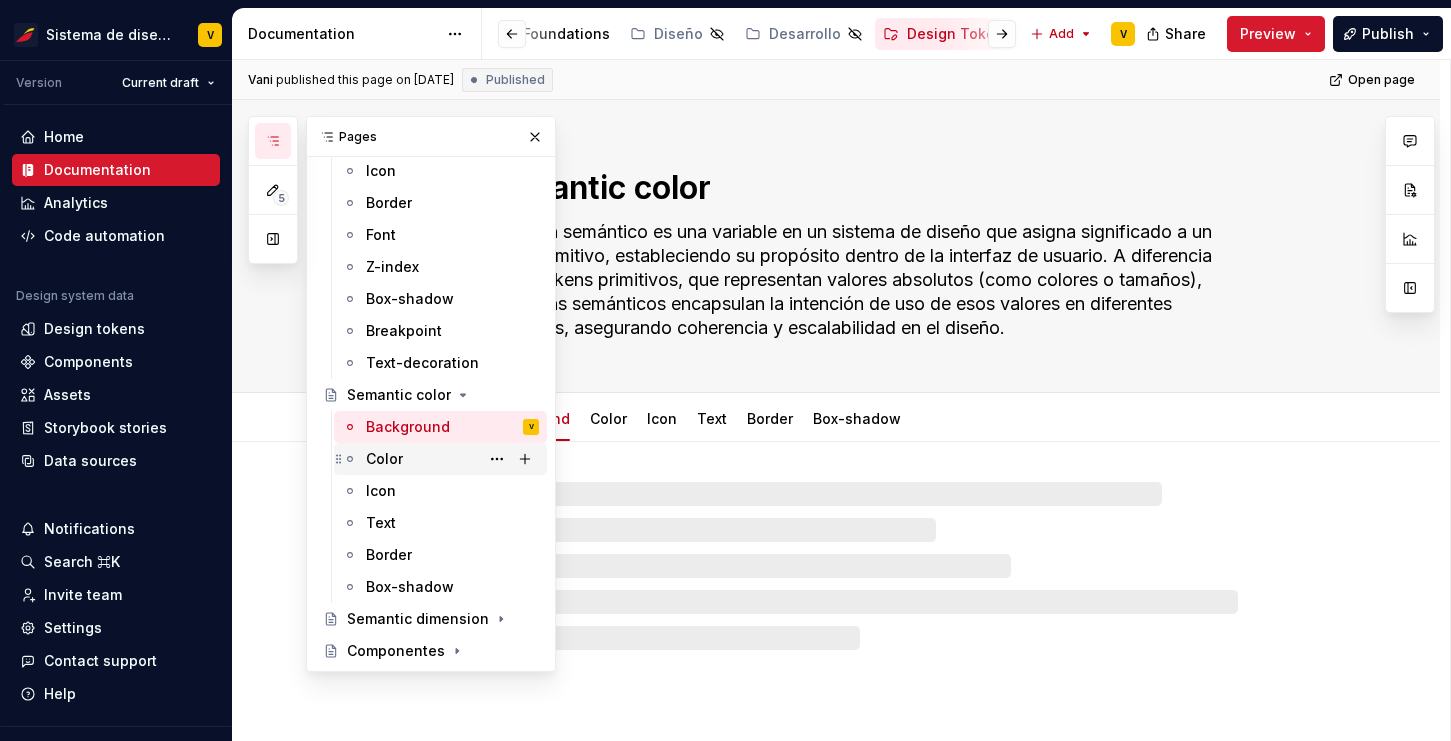 click on "Color" at bounding box center [384, 459] 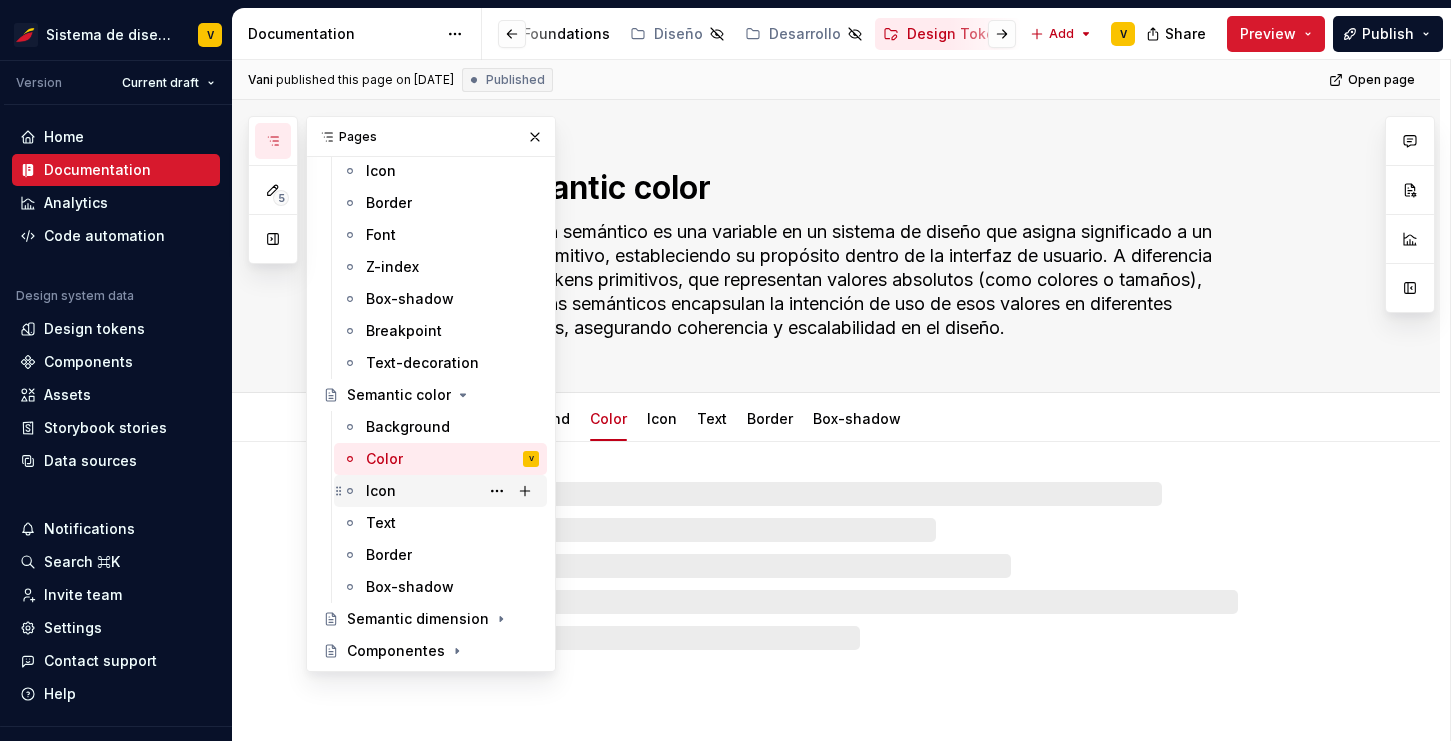 click on "Icon" at bounding box center [381, 491] 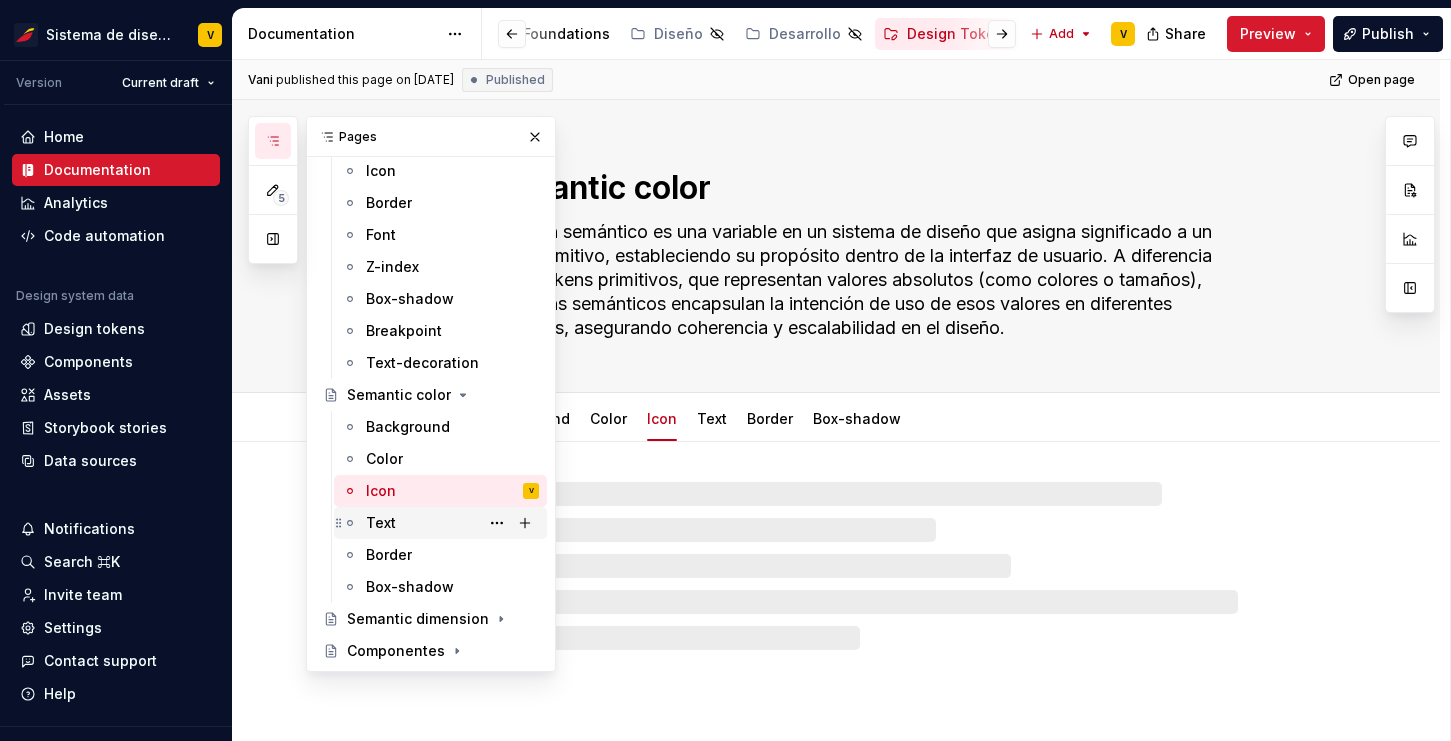 click on "Text" at bounding box center [381, 523] 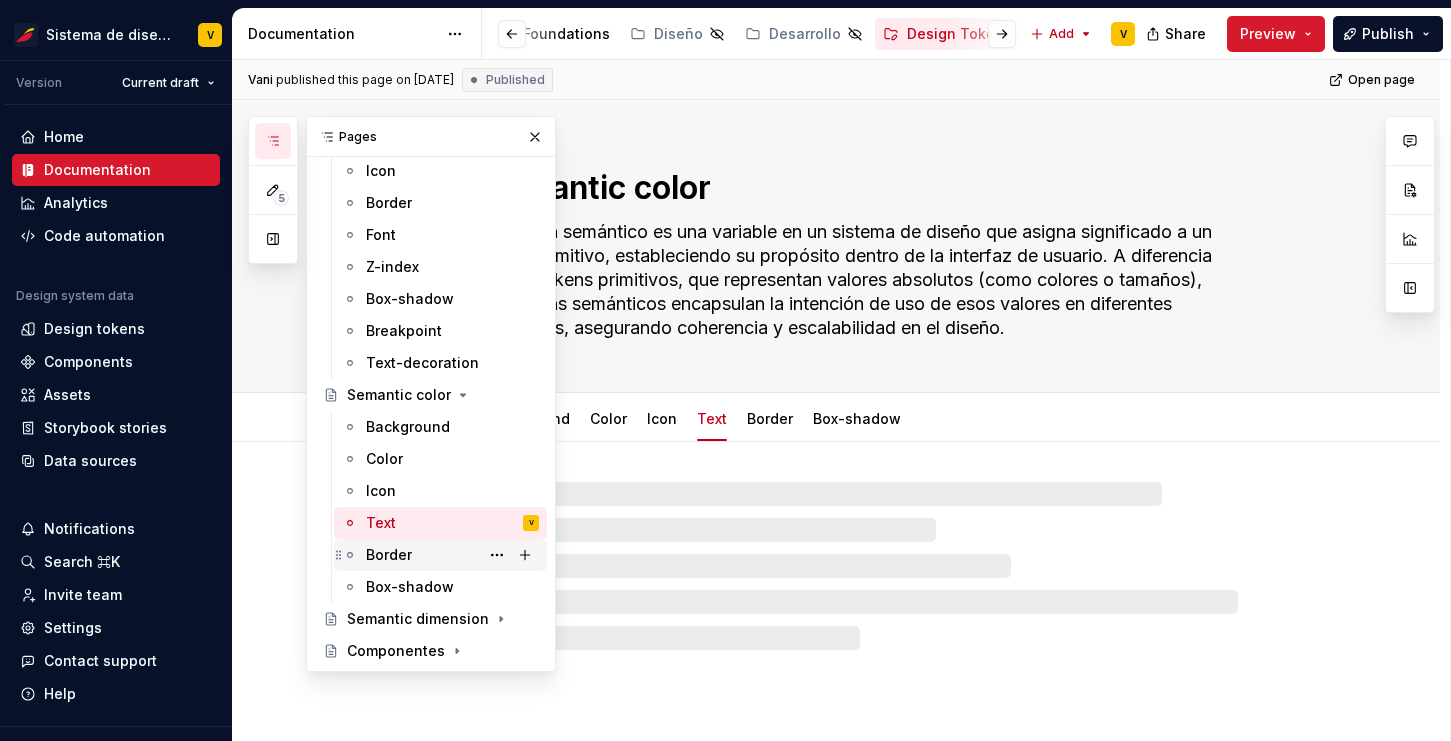 click on "Border" at bounding box center [389, 555] 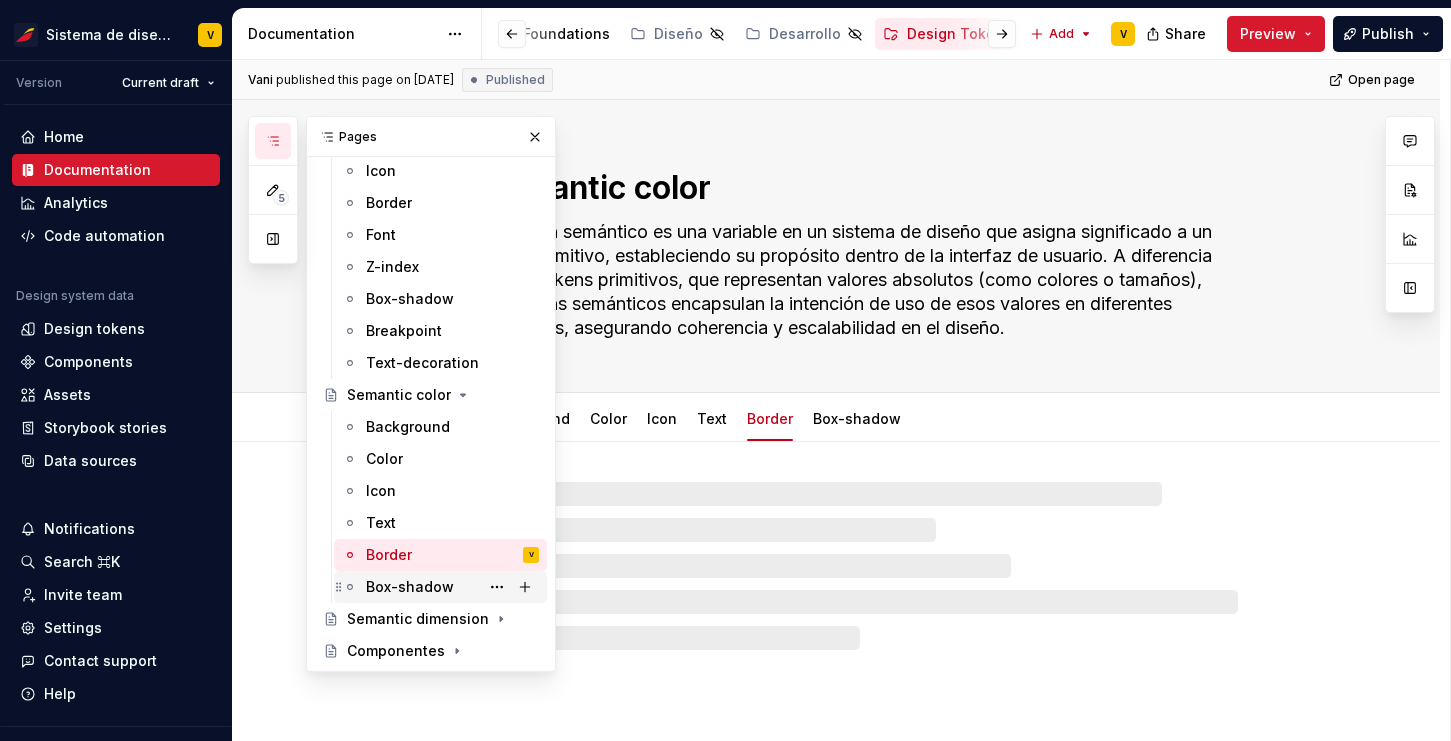 click on "Box-shadow" at bounding box center [410, 587] 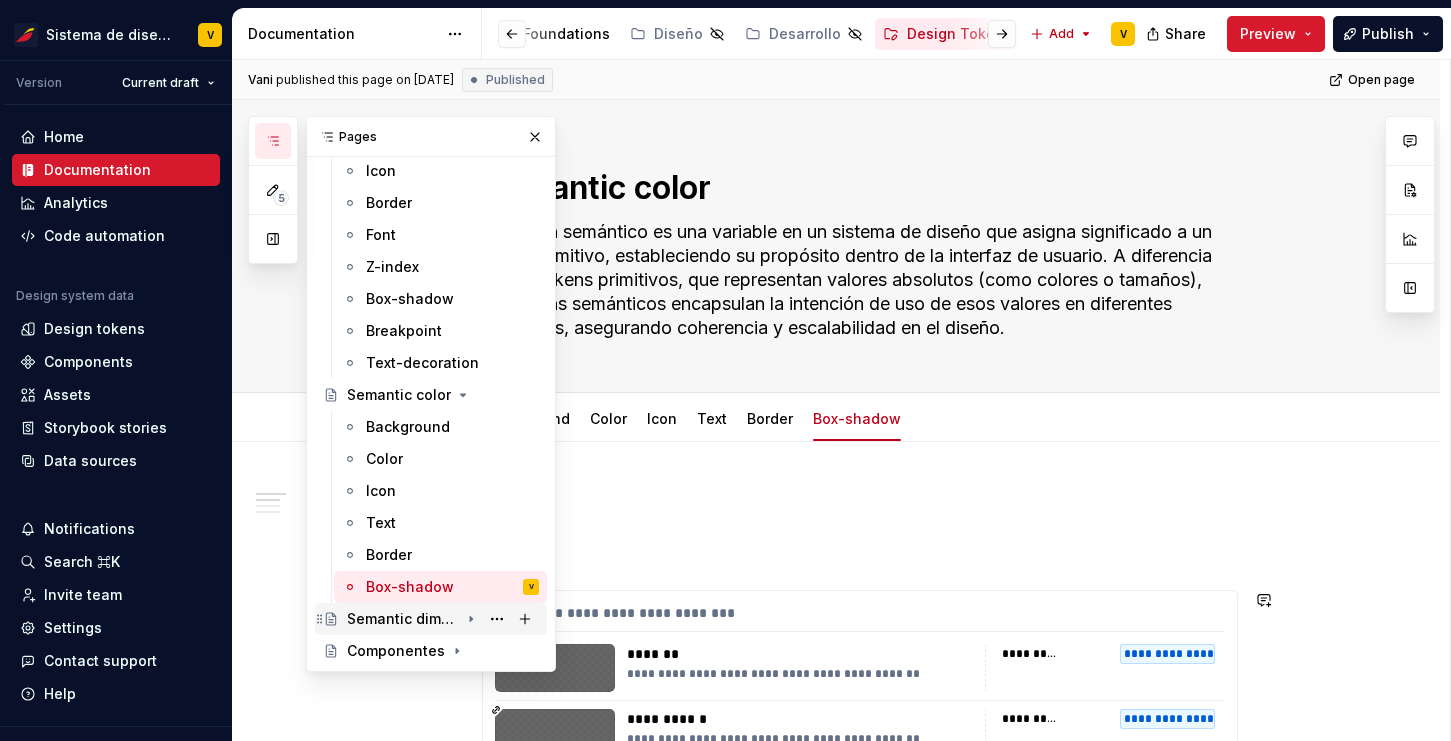 click 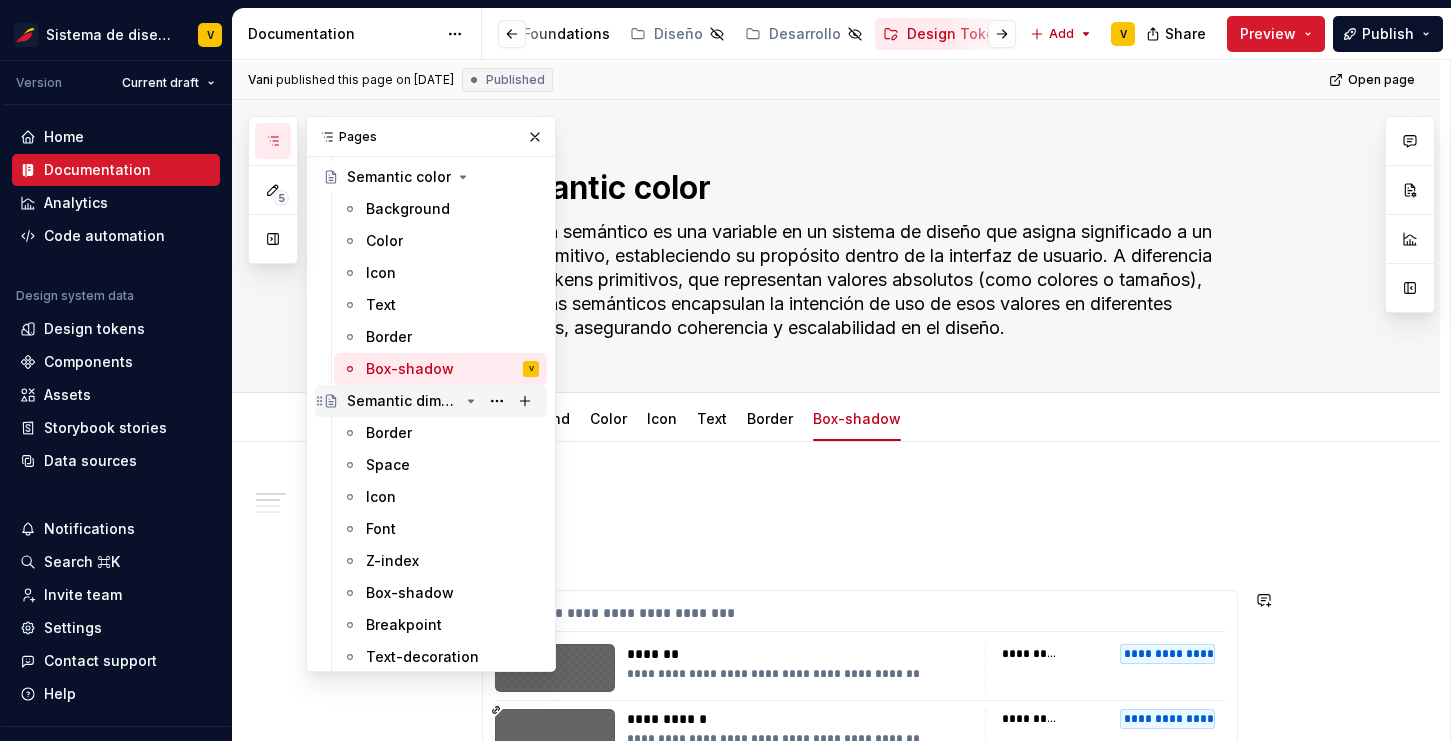 scroll, scrollTop: 814, scrollLeft: 0, axis: vertical 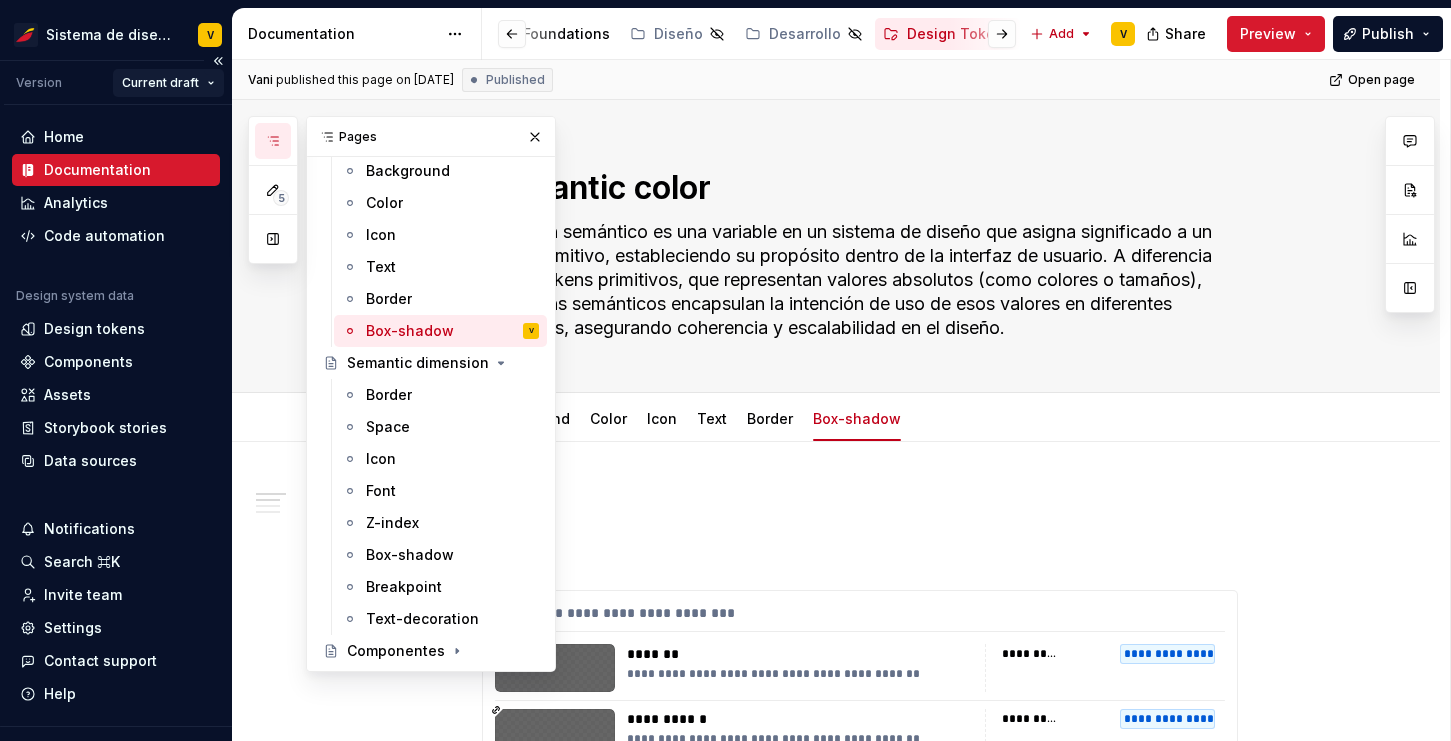 click on "Sistema de diseño Iberia V Version Current draft Home Documentation Analytics Code automation Design system data Design tokens Components Assets Storybook stories Data sources Notifications Search ⌘K Invite team Settings Contact support Help Documentation
Accessibility guide for tree Page tree.
Navigate the tree with the arrow keys. Common tree hotkeys apply. Further keybindings are available:
enter to execute primary action on focused item
f2 to start renaming the focused item
escape to abort renaming an item
control+d to start dragging selected items
Bienvenidos Releases  Tutorial Foundations Diseño Desarrollo Design Tokens Estilos Componentes Add V Share Preview Publish 5 Pages Add
Accessibility guide for tree Page tree.
Navigate the tree with the arrow keys. Common tree hotkeys apply. Further keybindings are available:
enter to execute primary action on focused item" at bounding box center [725, 370] 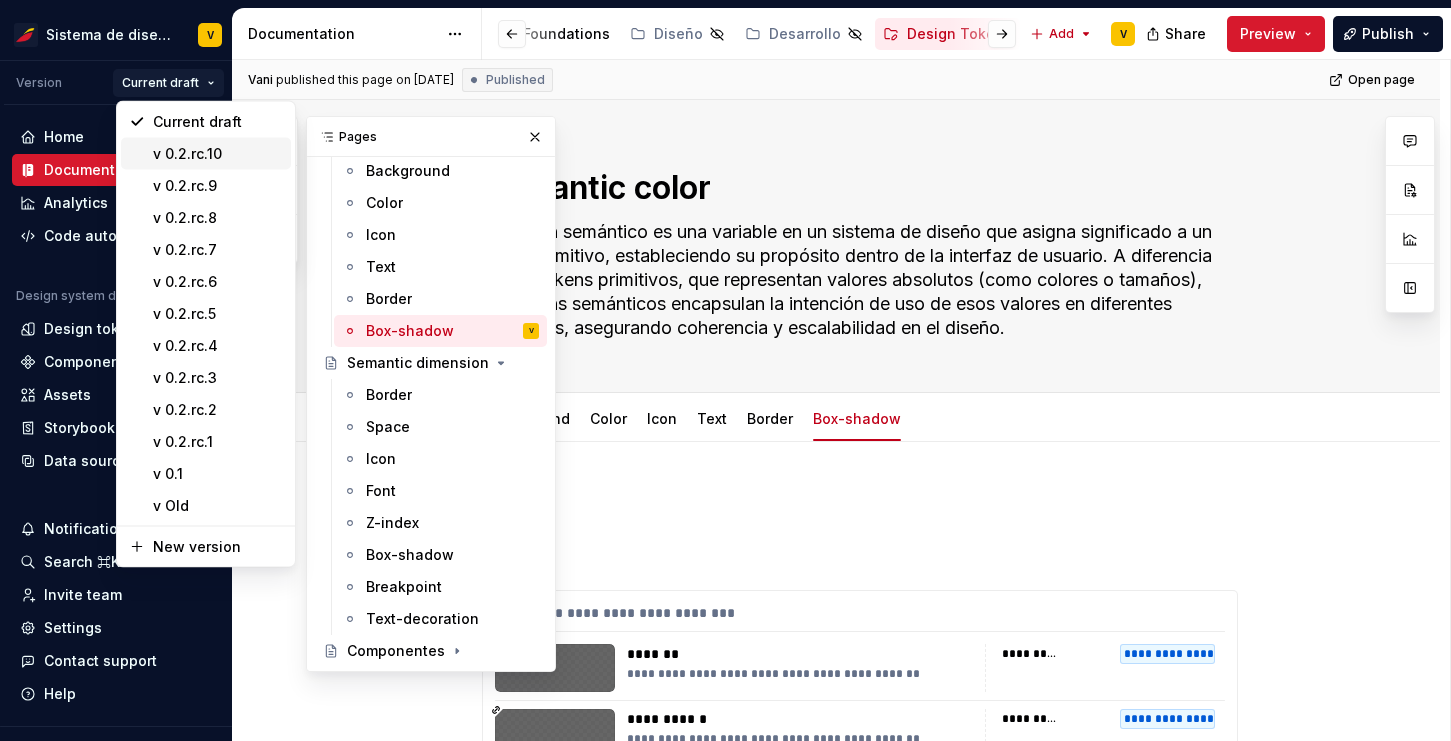 click on "v 0.2.rc.10" at bounding box center (218, 154) 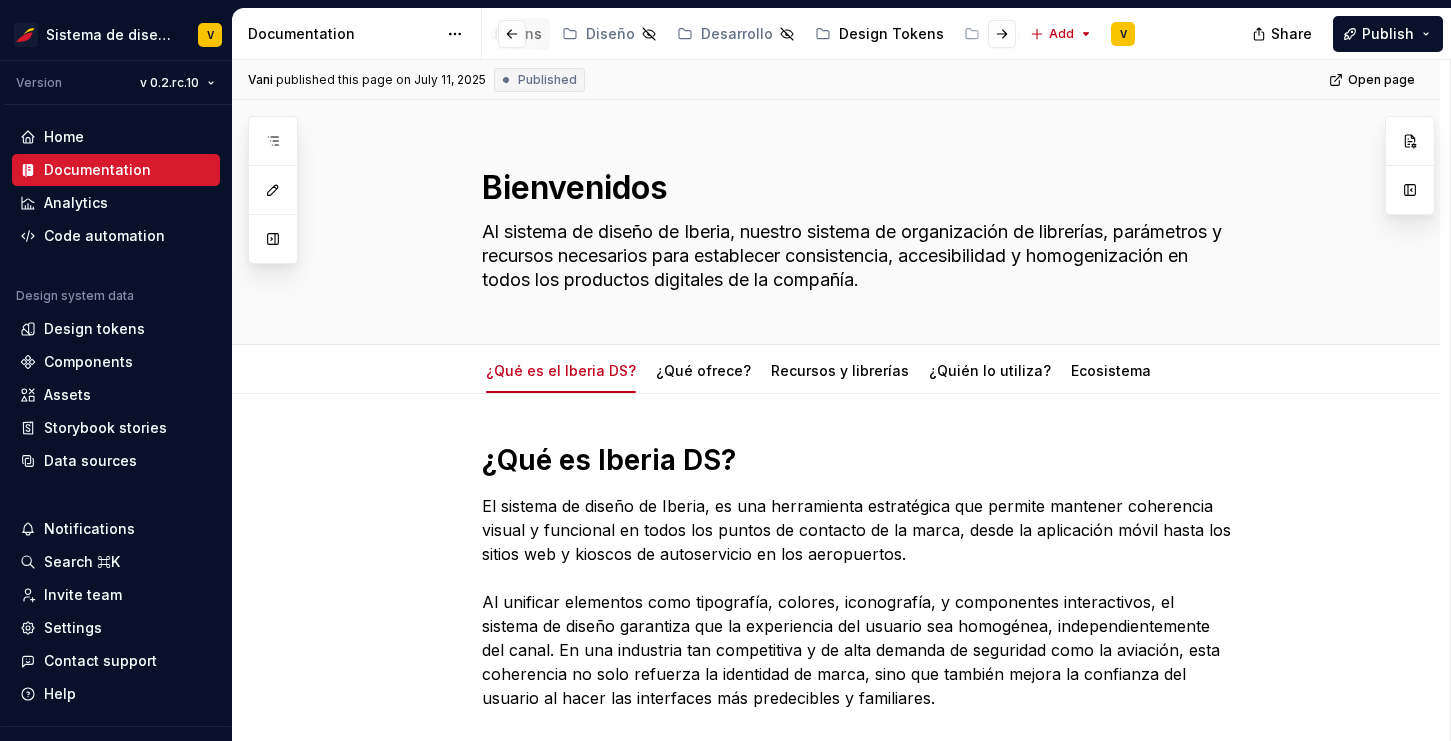 scroll, scrollTop: 0, scrollLeft: 435, axis: horizontal 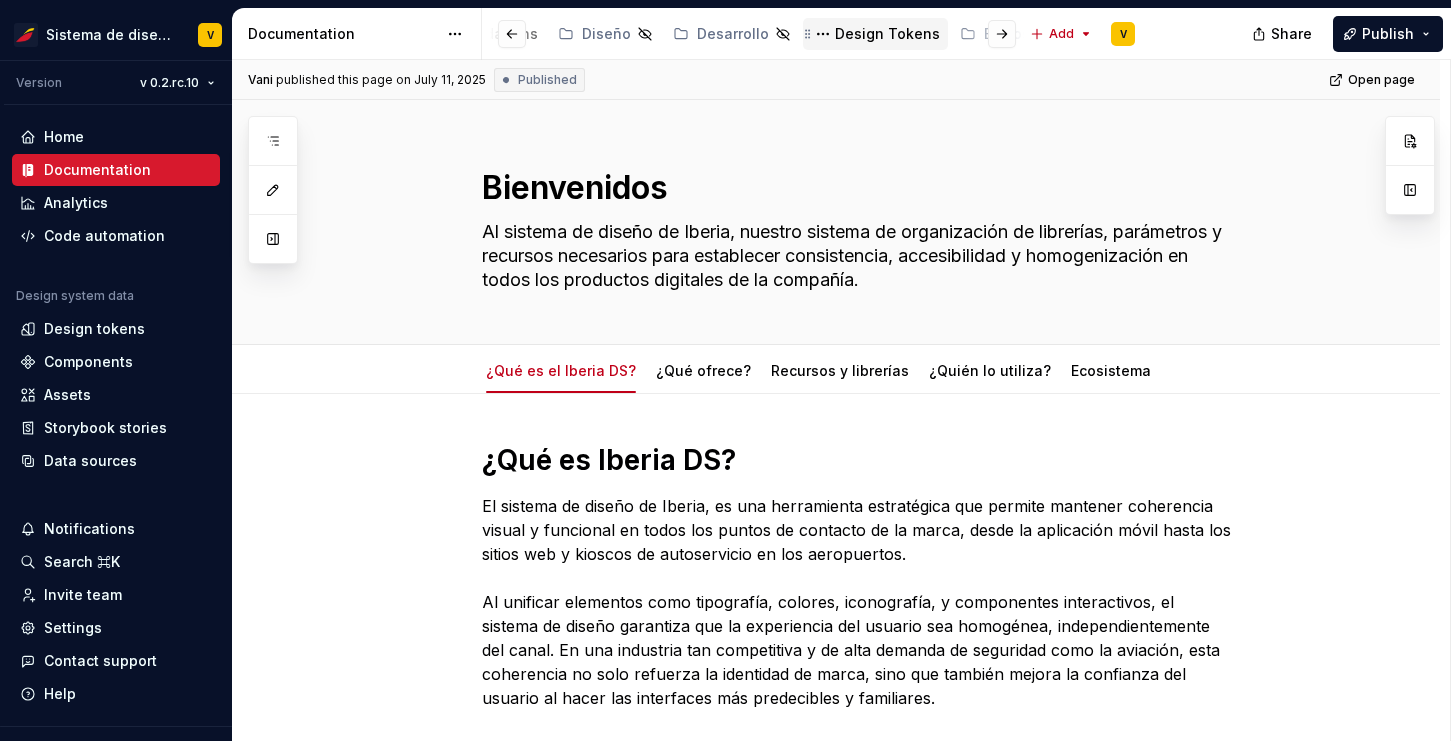 click on "Design Tokens" at bounding box center [887, 34] 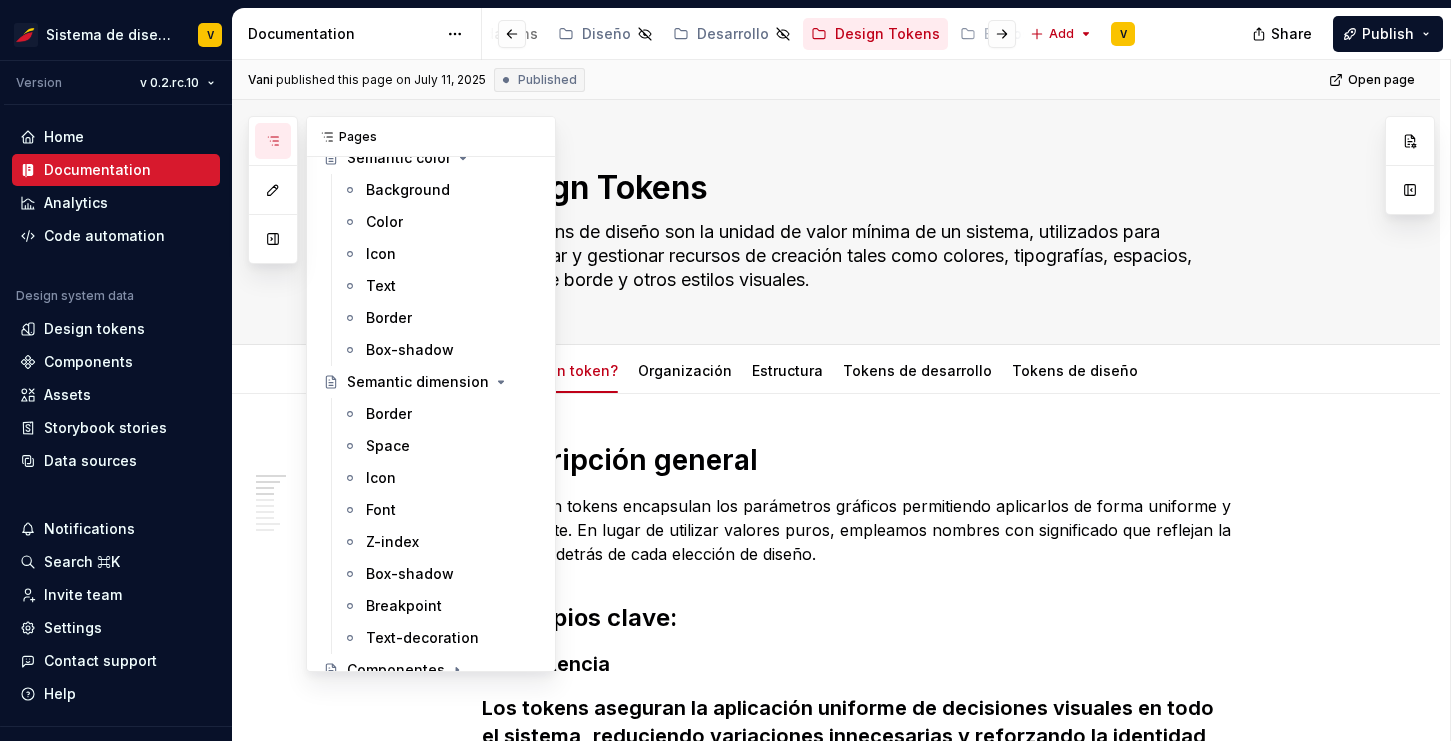 scroll, scrollTop: 814, scrollLeft: 0, axis: vertical 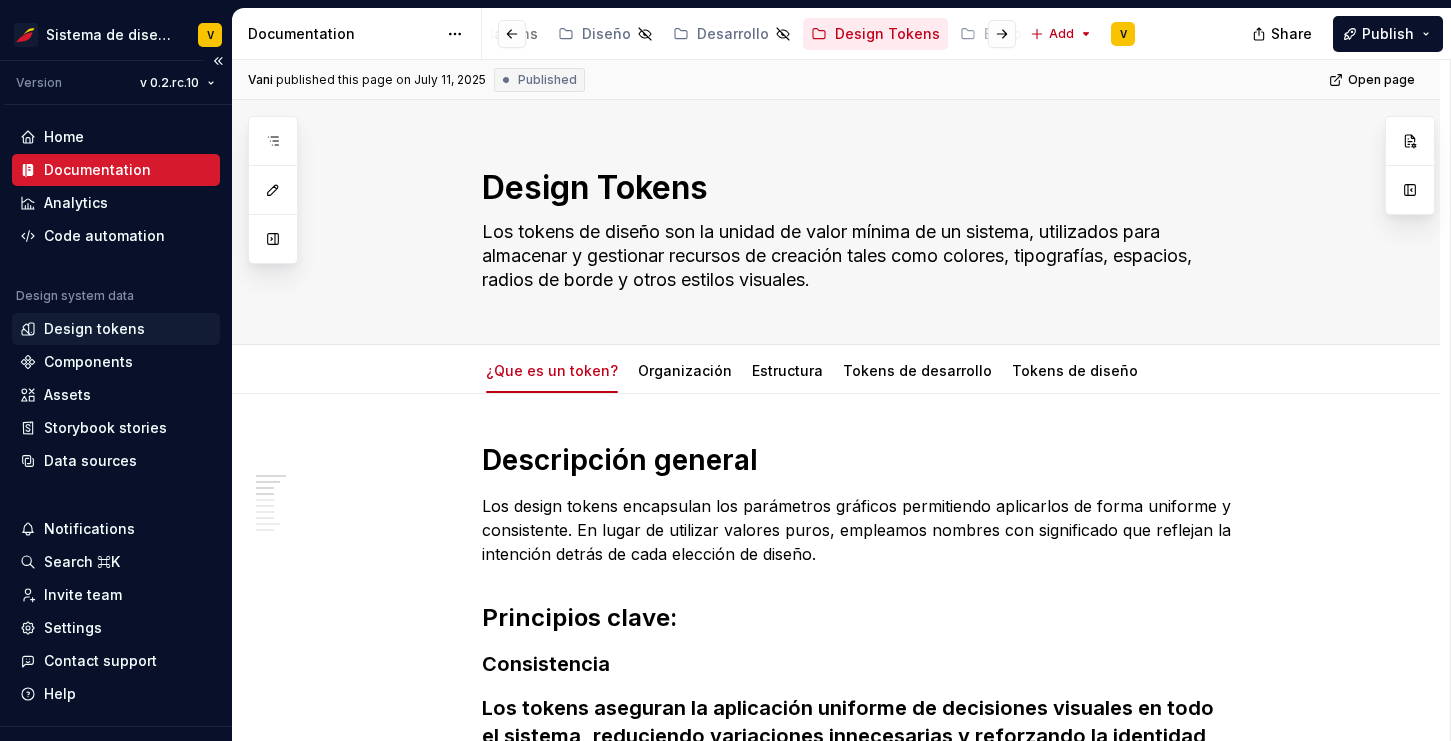 click on "Design tokens" at bounding box center [94, 329] 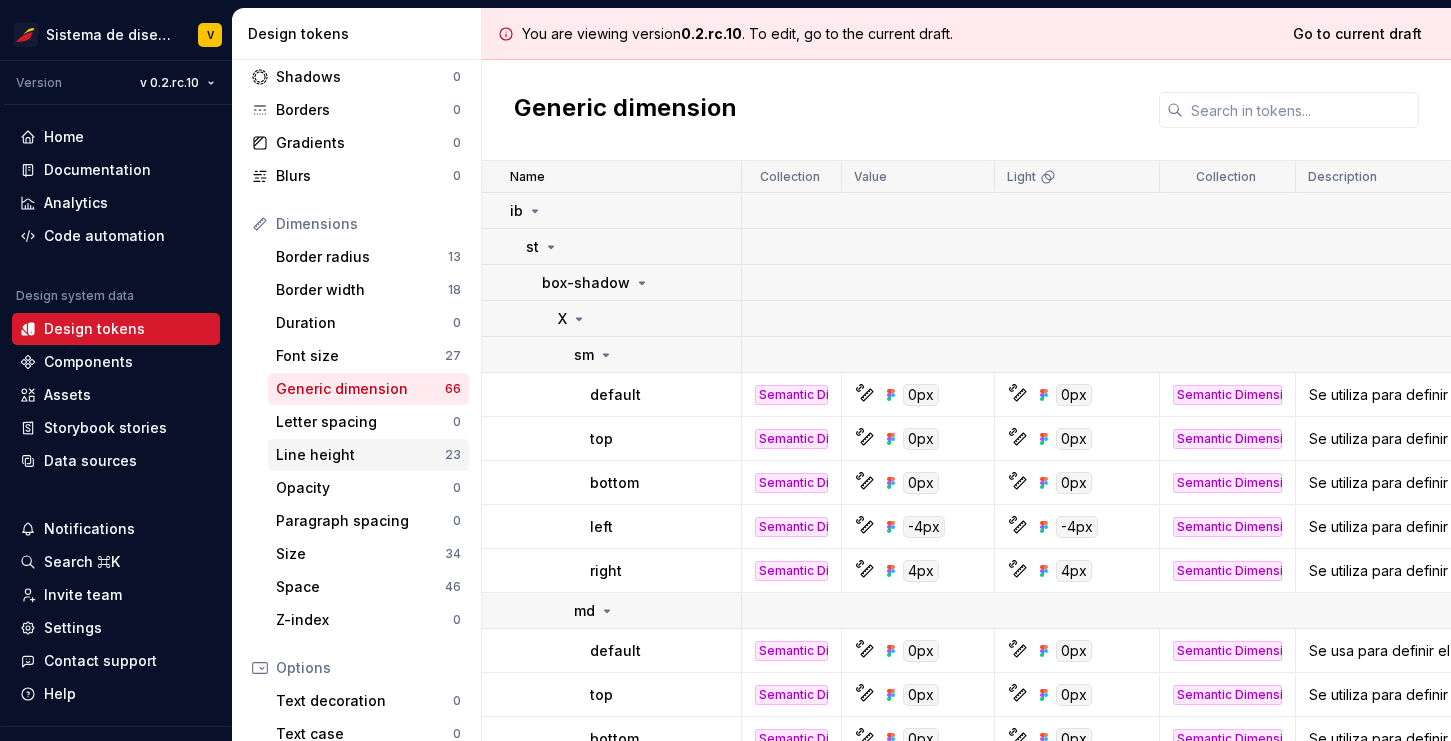 scroll, scrollTop: 125, scrollLeft: 0, axis: vertical 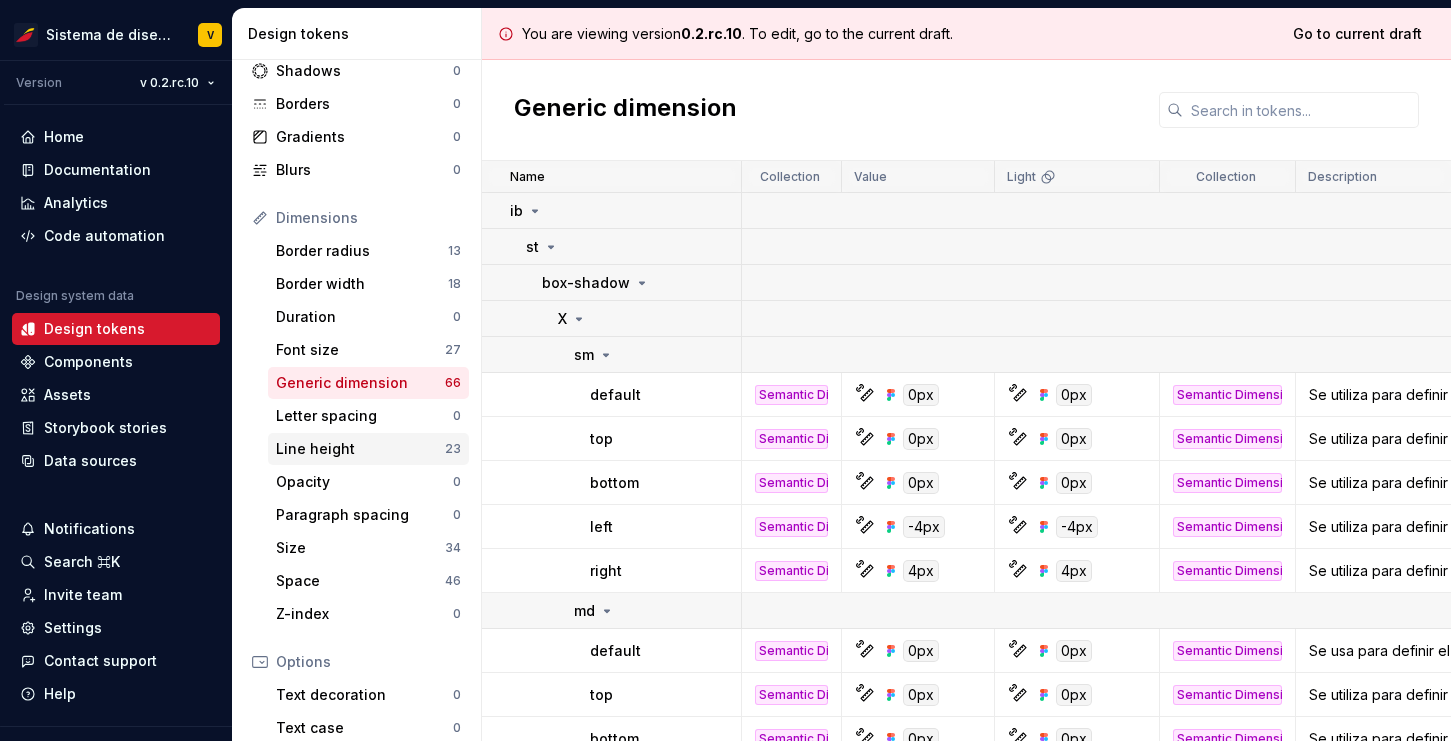 click on "Line height" at bounding box center (360, 449) 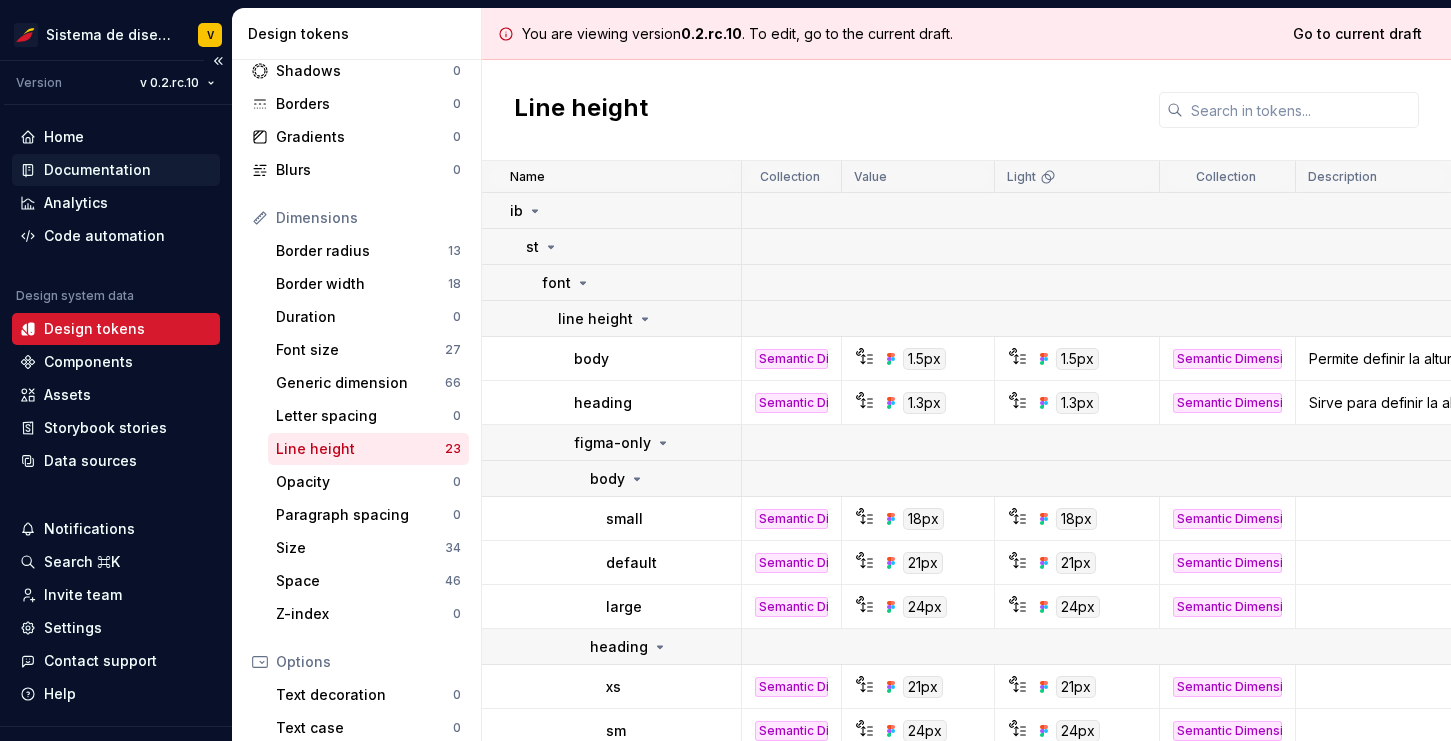 click on "Documentation" at bounding box center [97, 170] 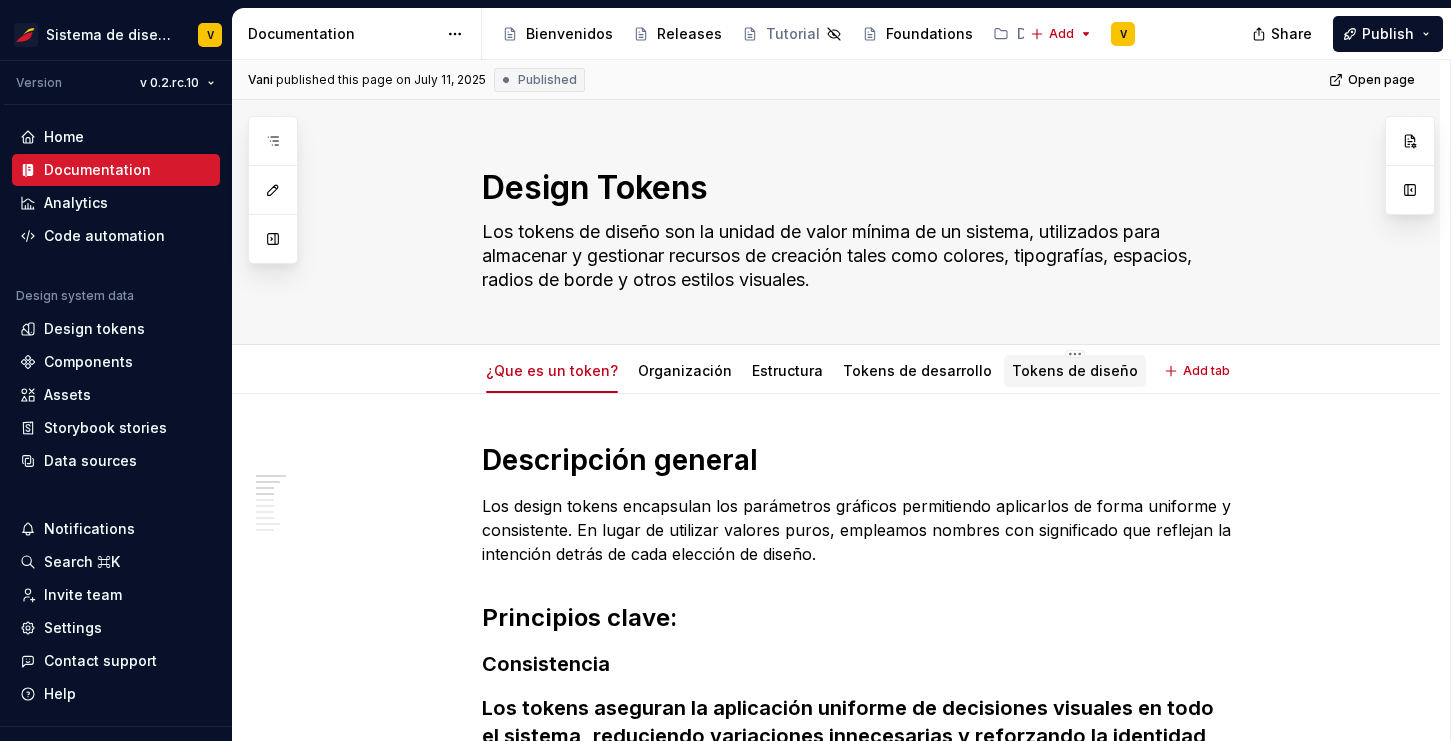 click on "Tokens de diseño" at bounding box center [1075, 370] 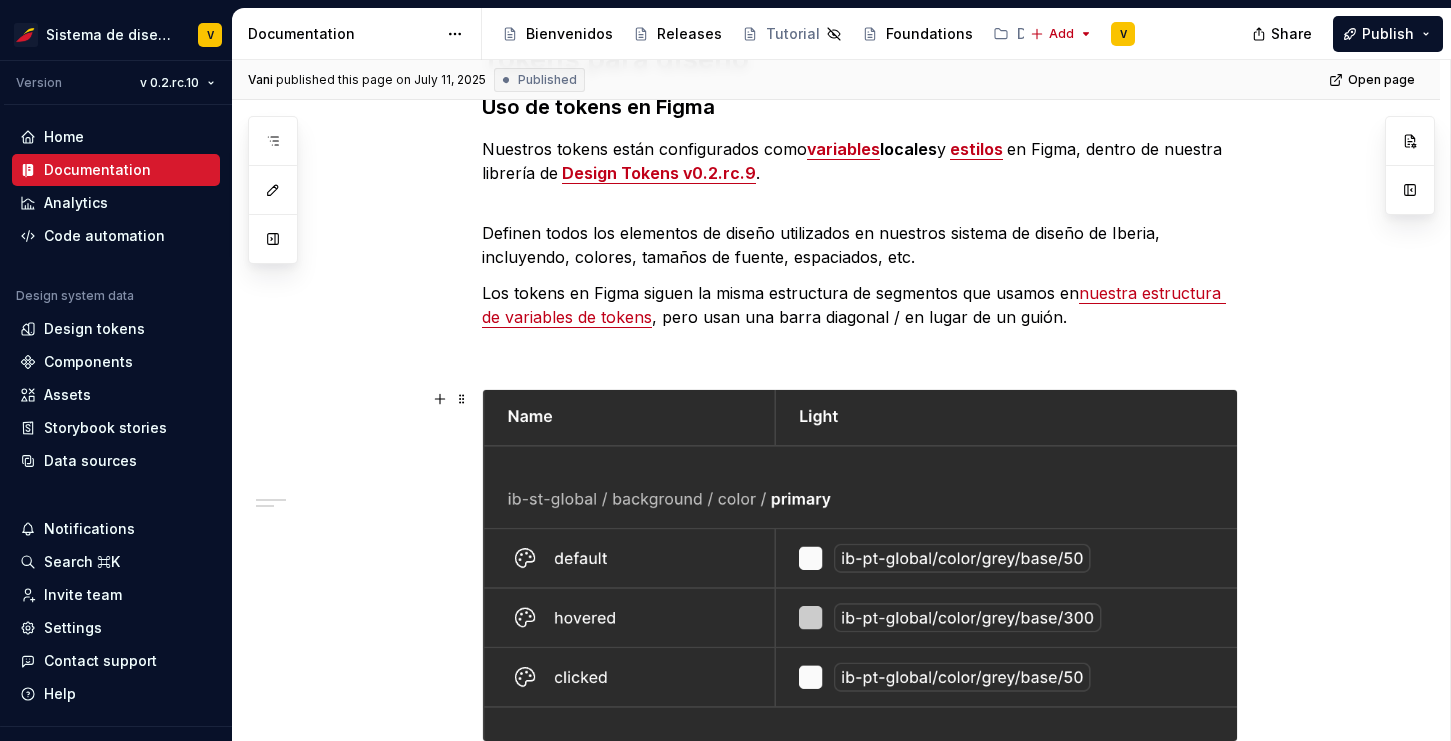 scroll, scrollTop: 780, scrollLeft: 0, axis: vertical 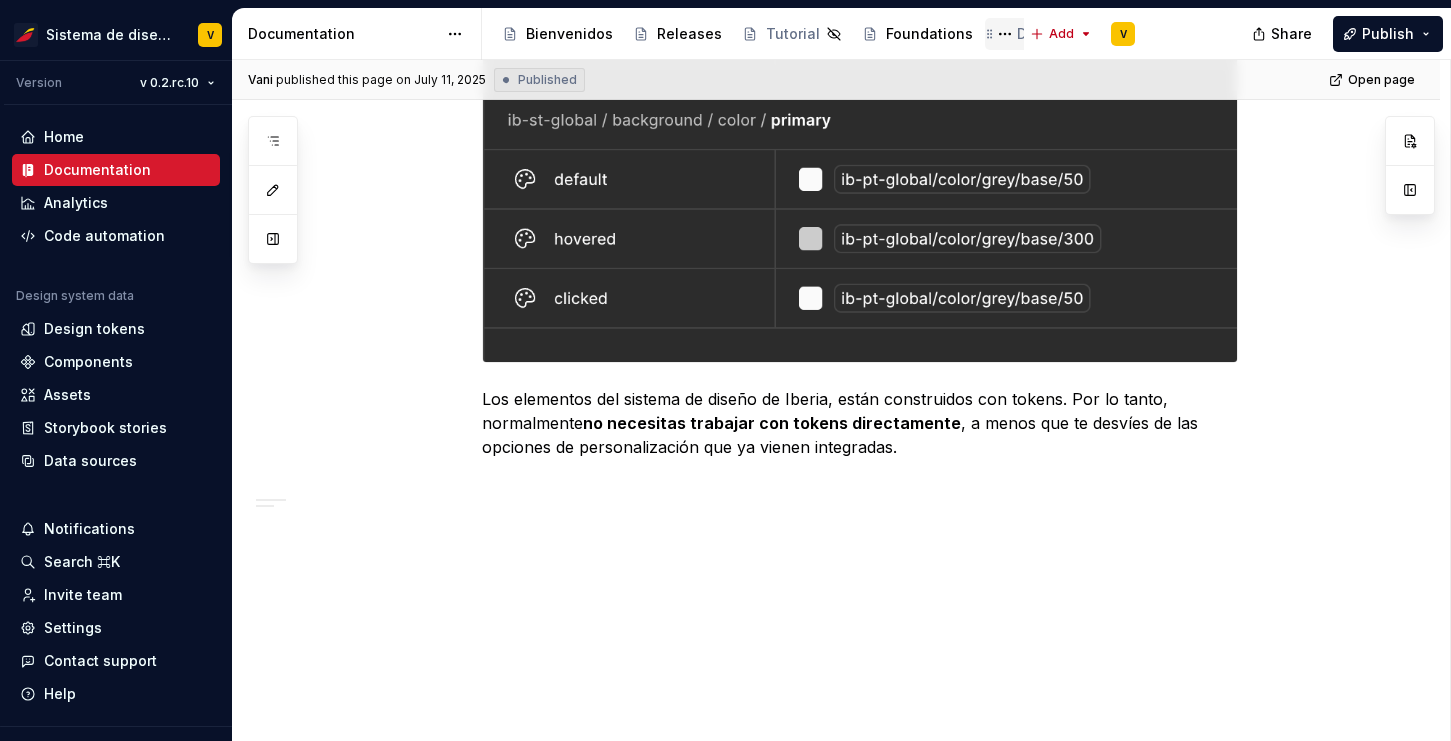 click on "Diseño" at bounding box center [1041, 34] 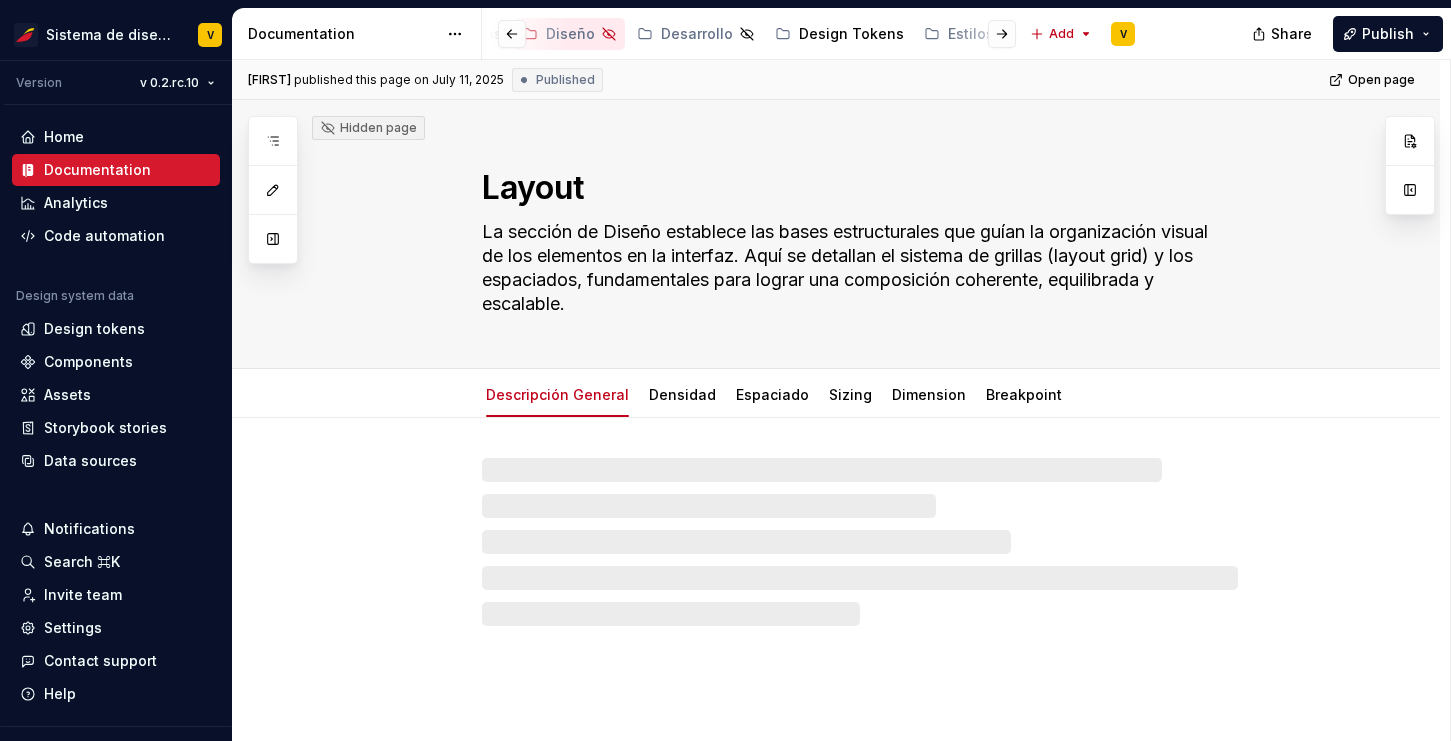 scroll, scrollTop: 0, scrollLeft: 572, axis: horizontal 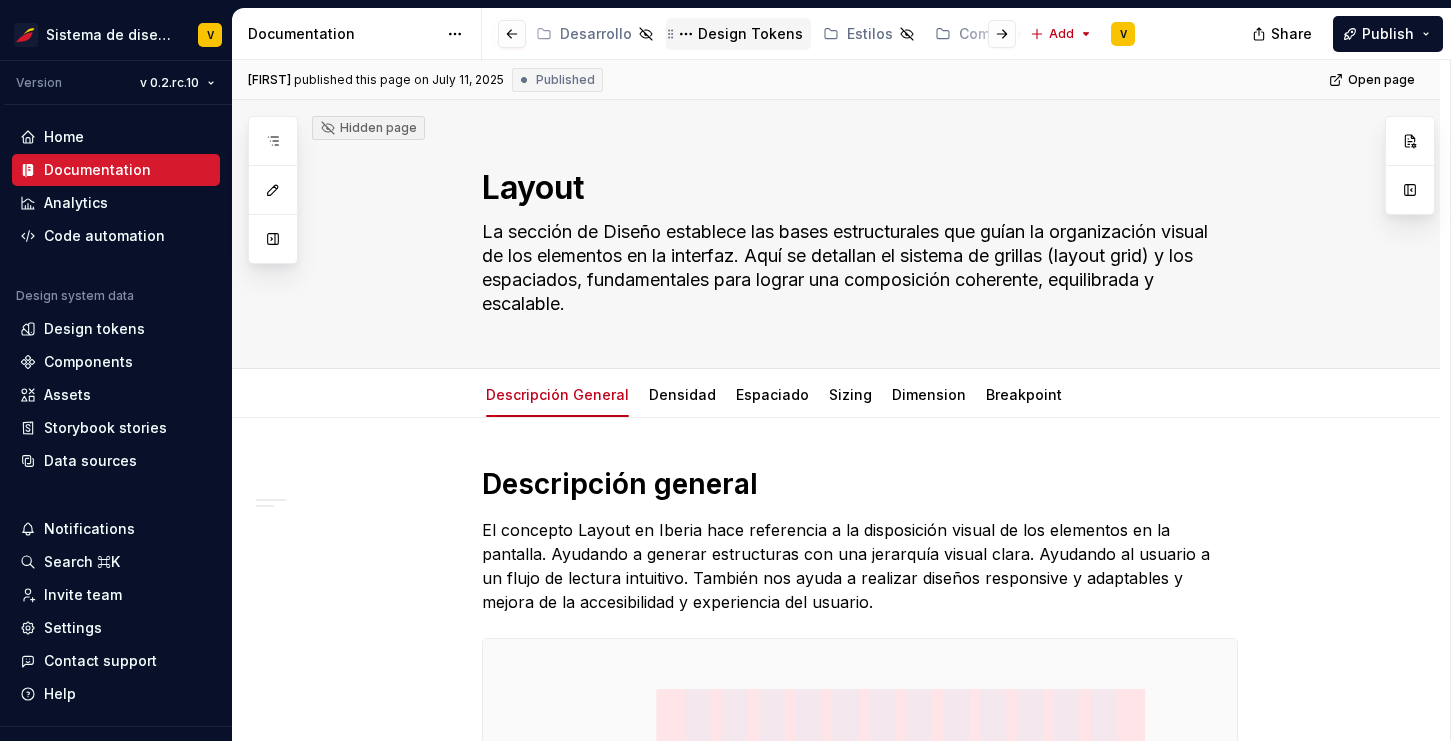 click on "Design Tokens" at bounding box center (750, 34) 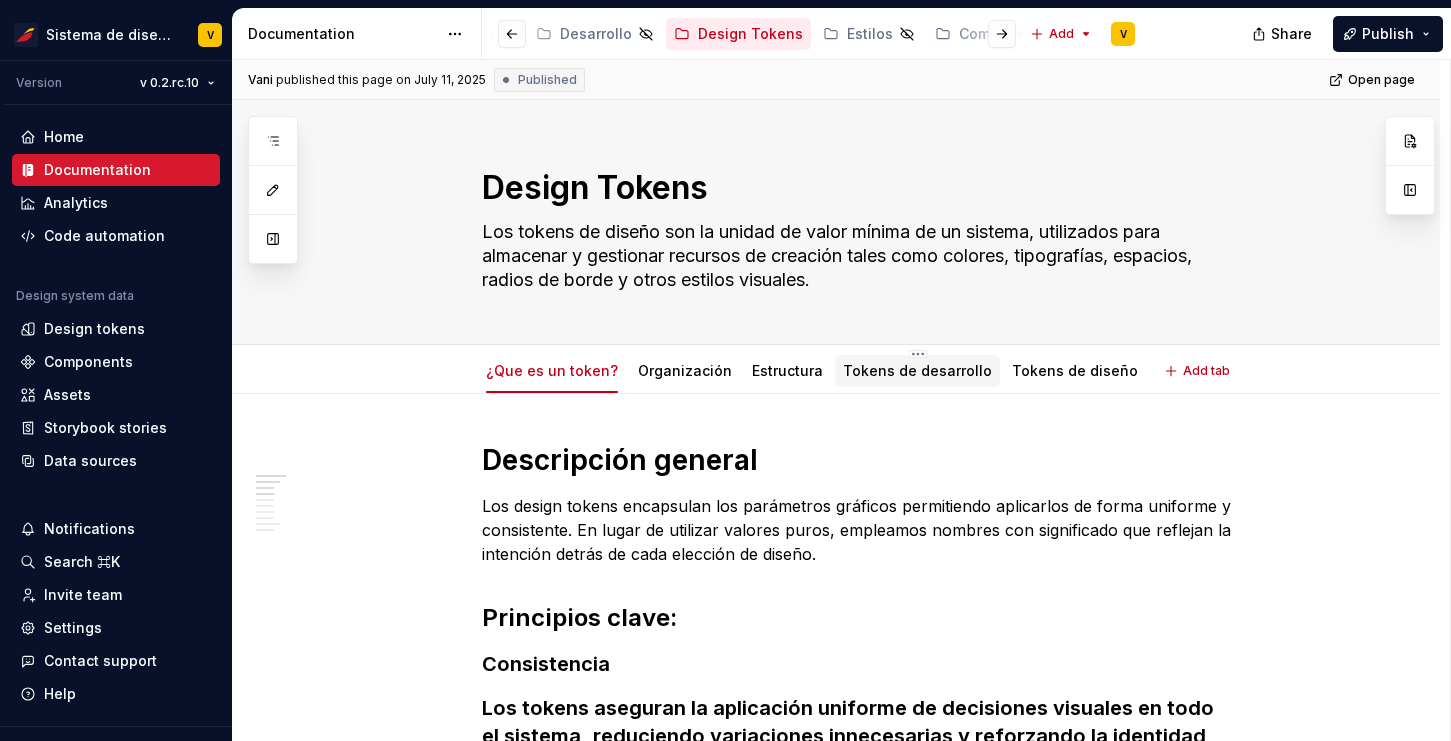 click on "Tokens de desarrollo" at bounding box center [917, 370] 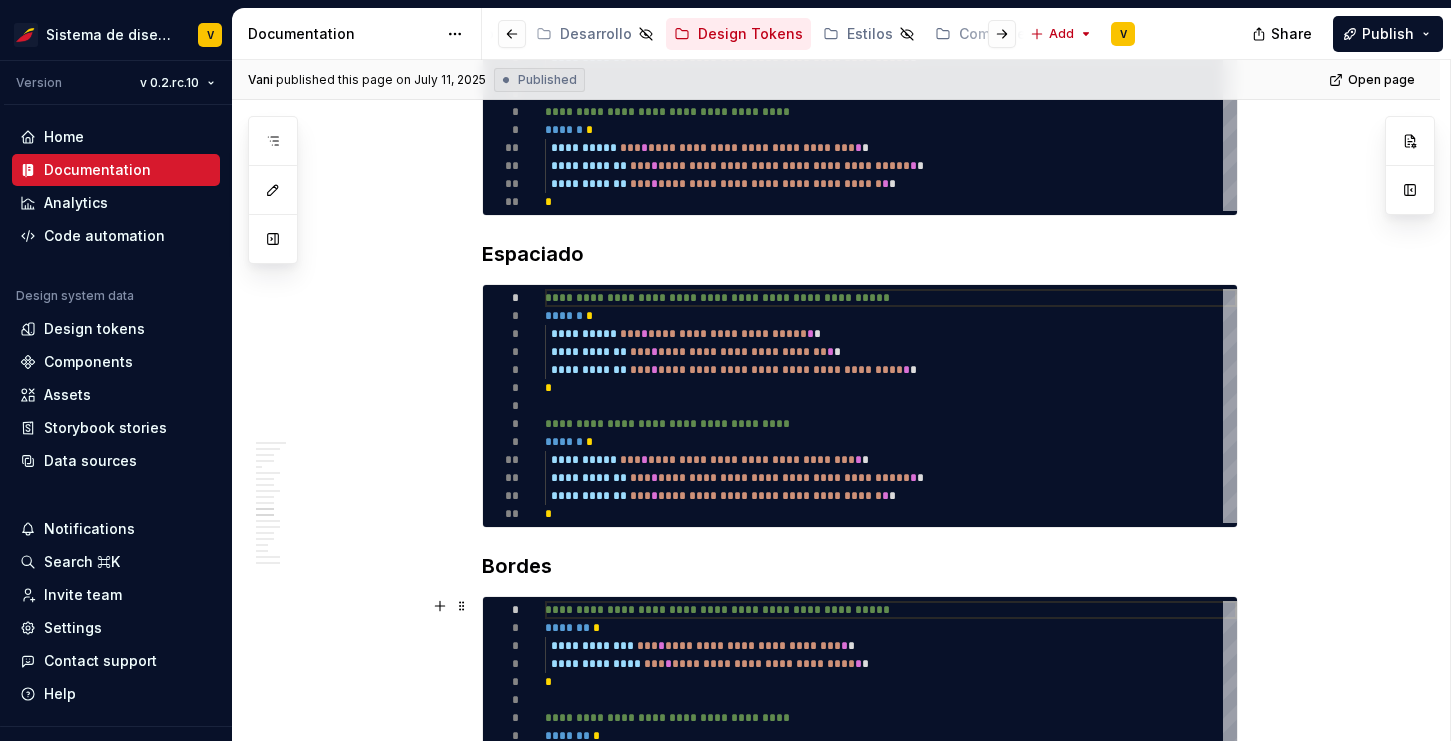 scroll, scrollTop: 2244, scrollLeft: 0, axis: vertical 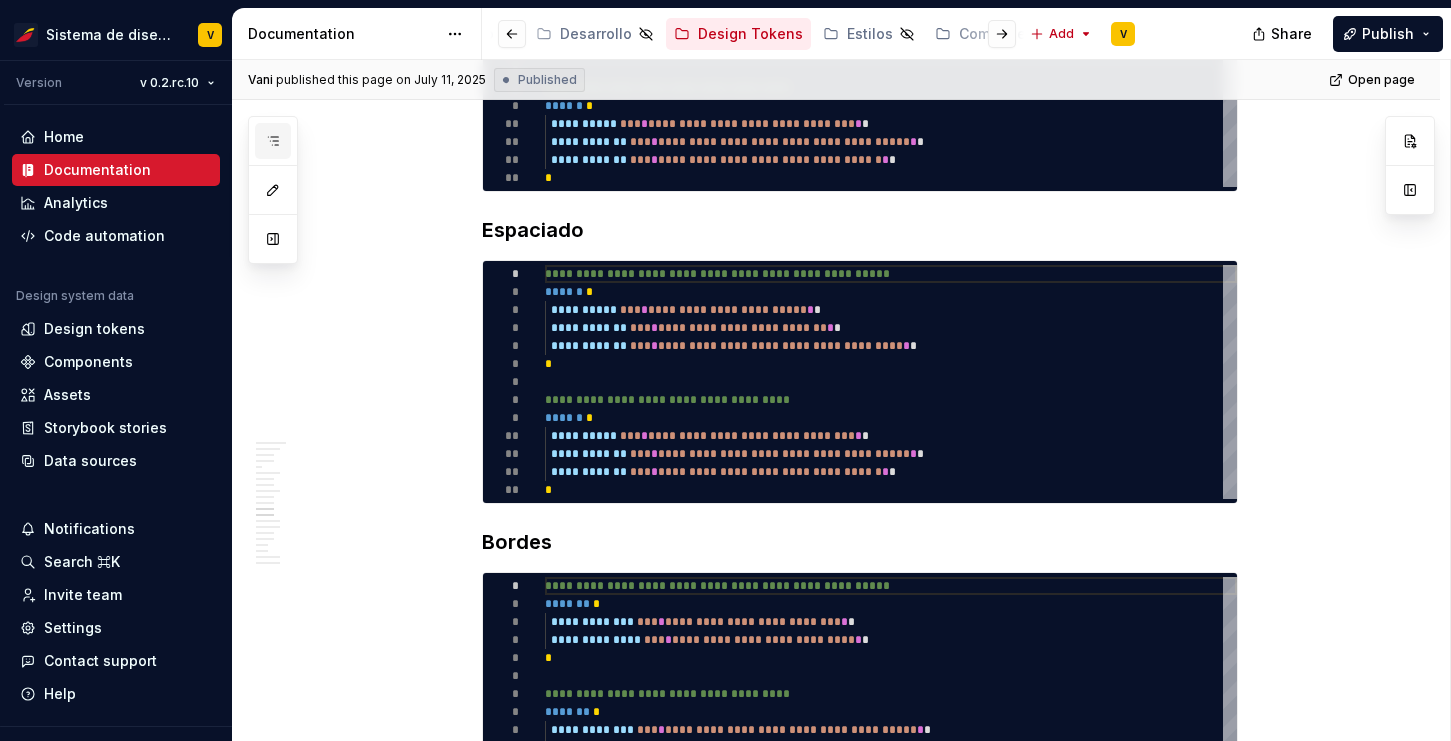 click at bounding box center [273, 141] 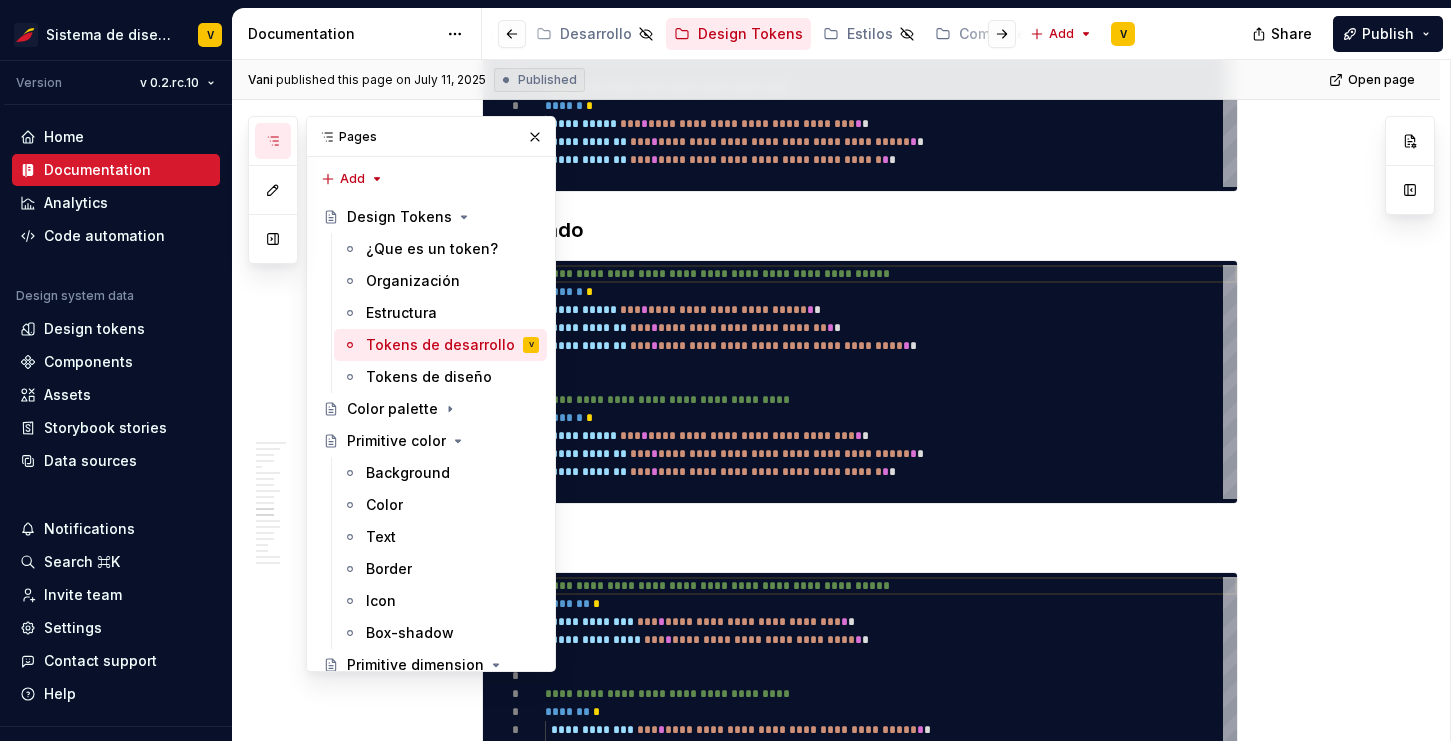 click on "**********" at bounding box center [836, 1131] 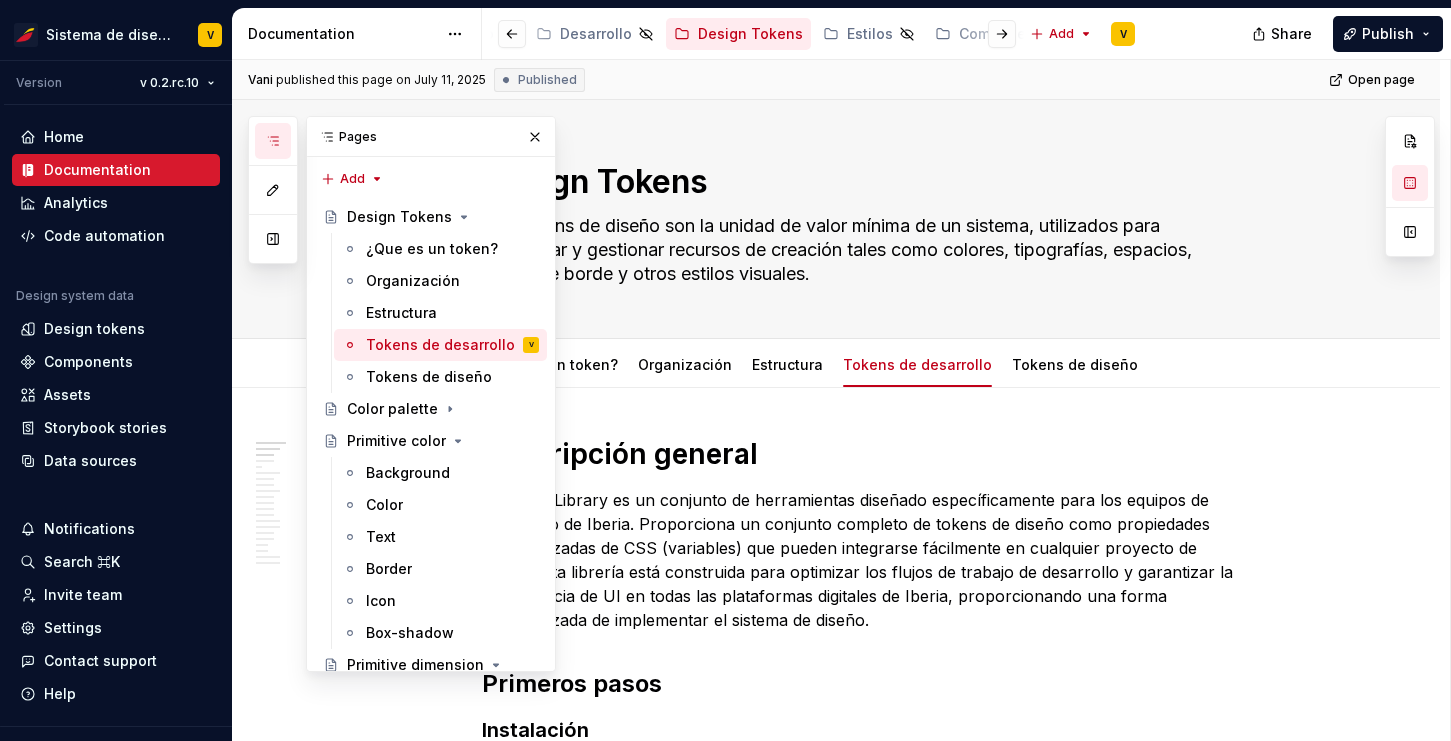 scroll, scrollTop: 0, scrollLeft: 0, axis: both 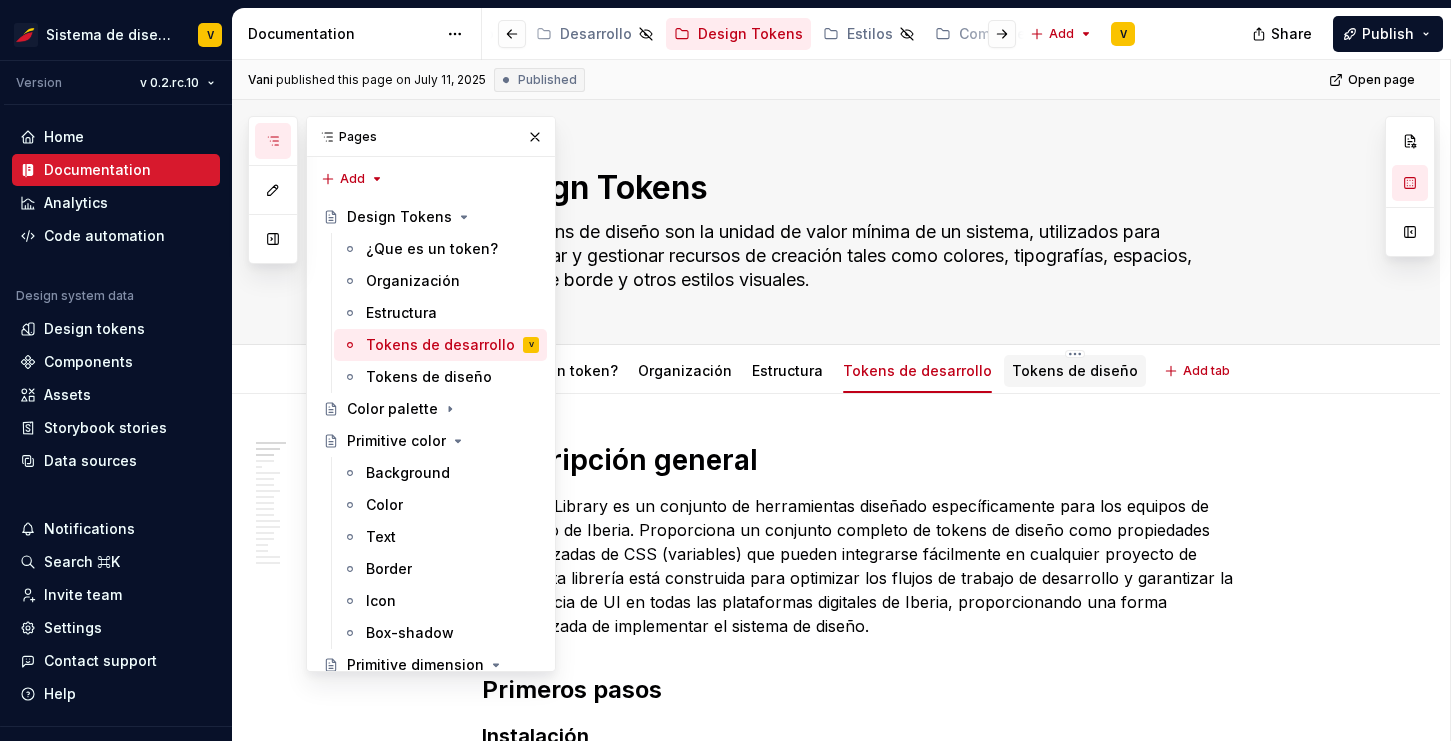 click on "Tokens de diseño" at bounding box center (1075, 370) 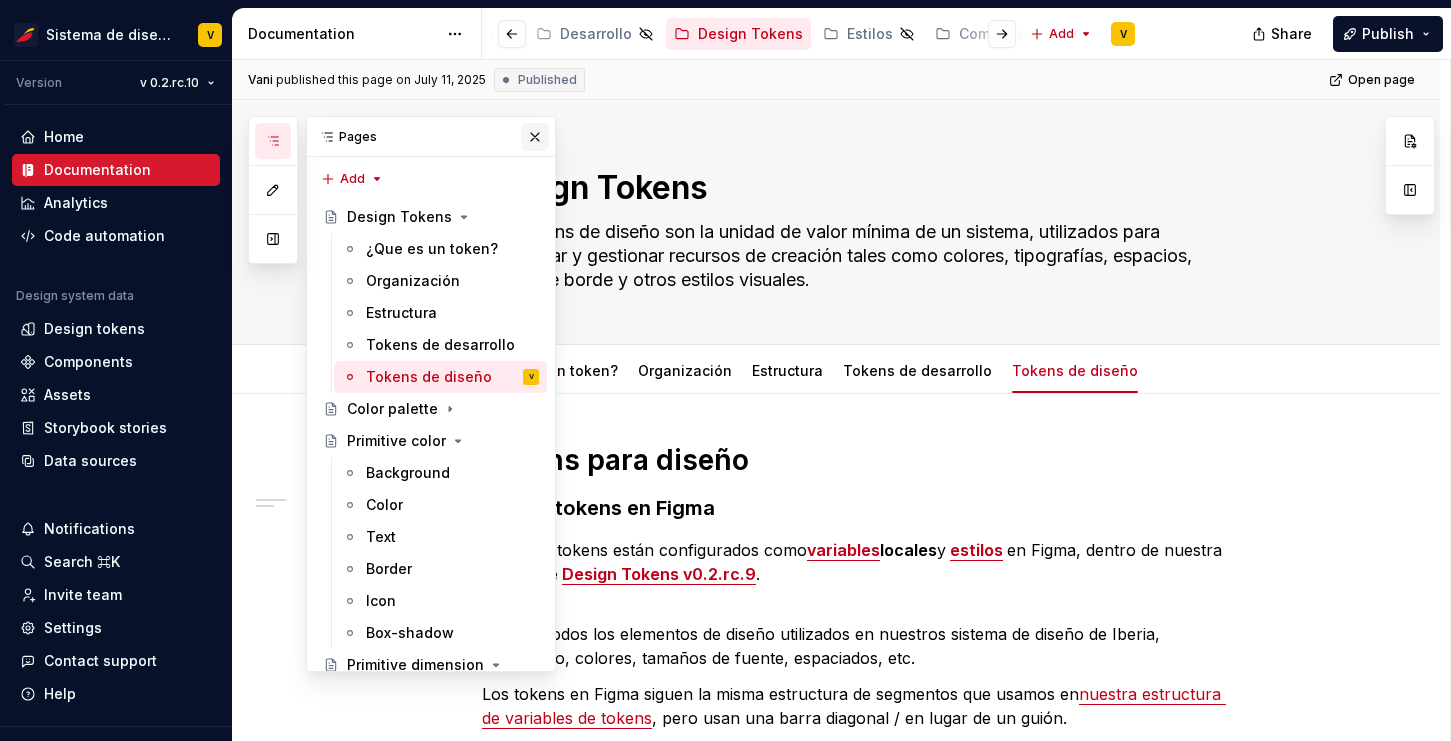 click at bounding box center (535, 137) 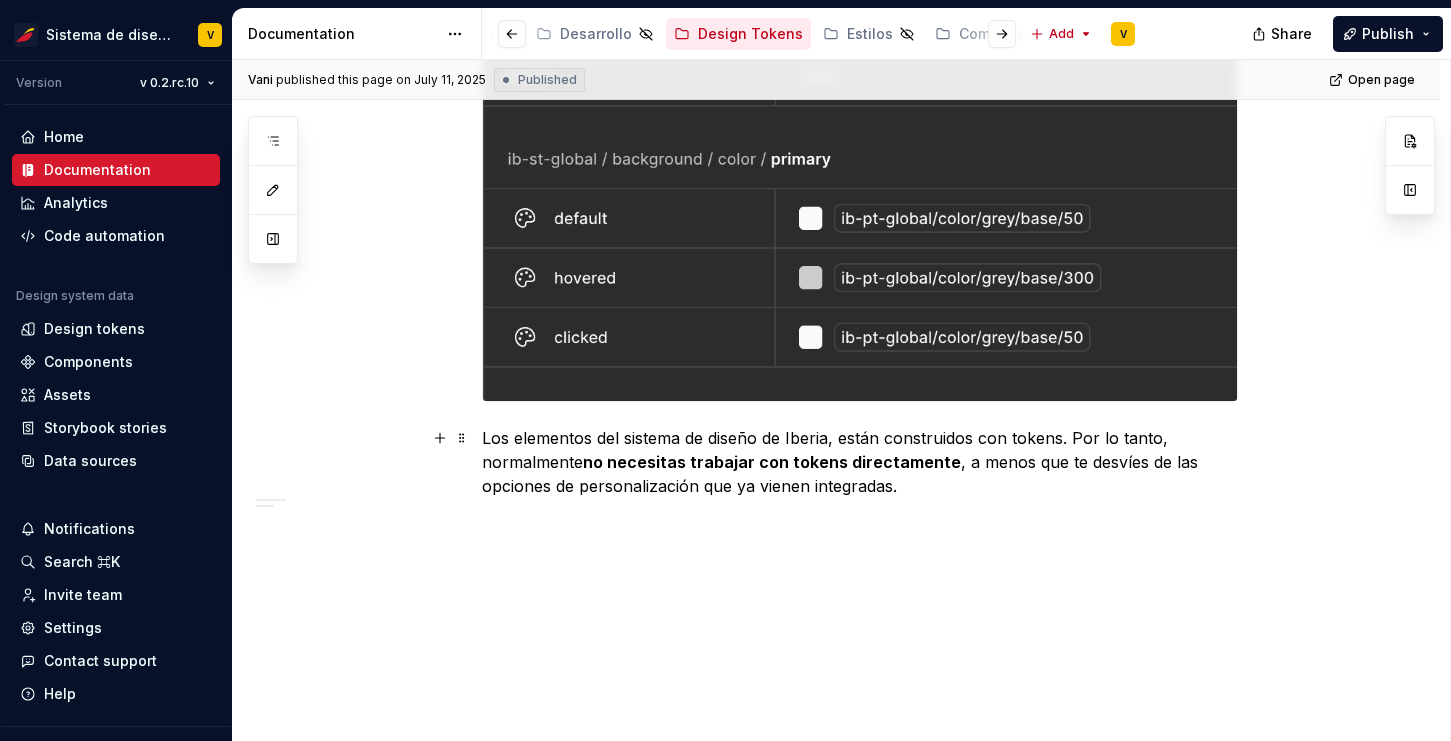 scroll, scrollTop: 780, scrollLeft: 0, axis: vertical 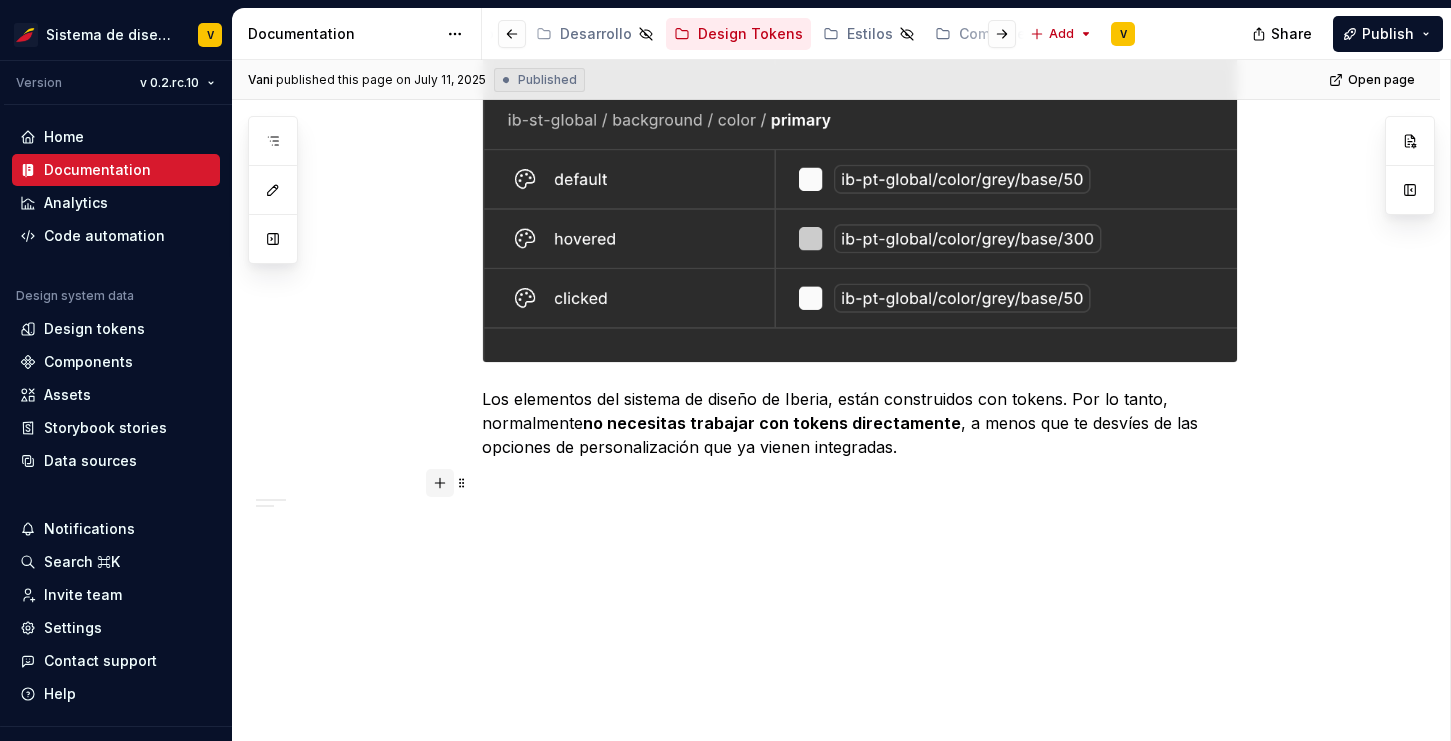 click at bounding box center [440, 483] 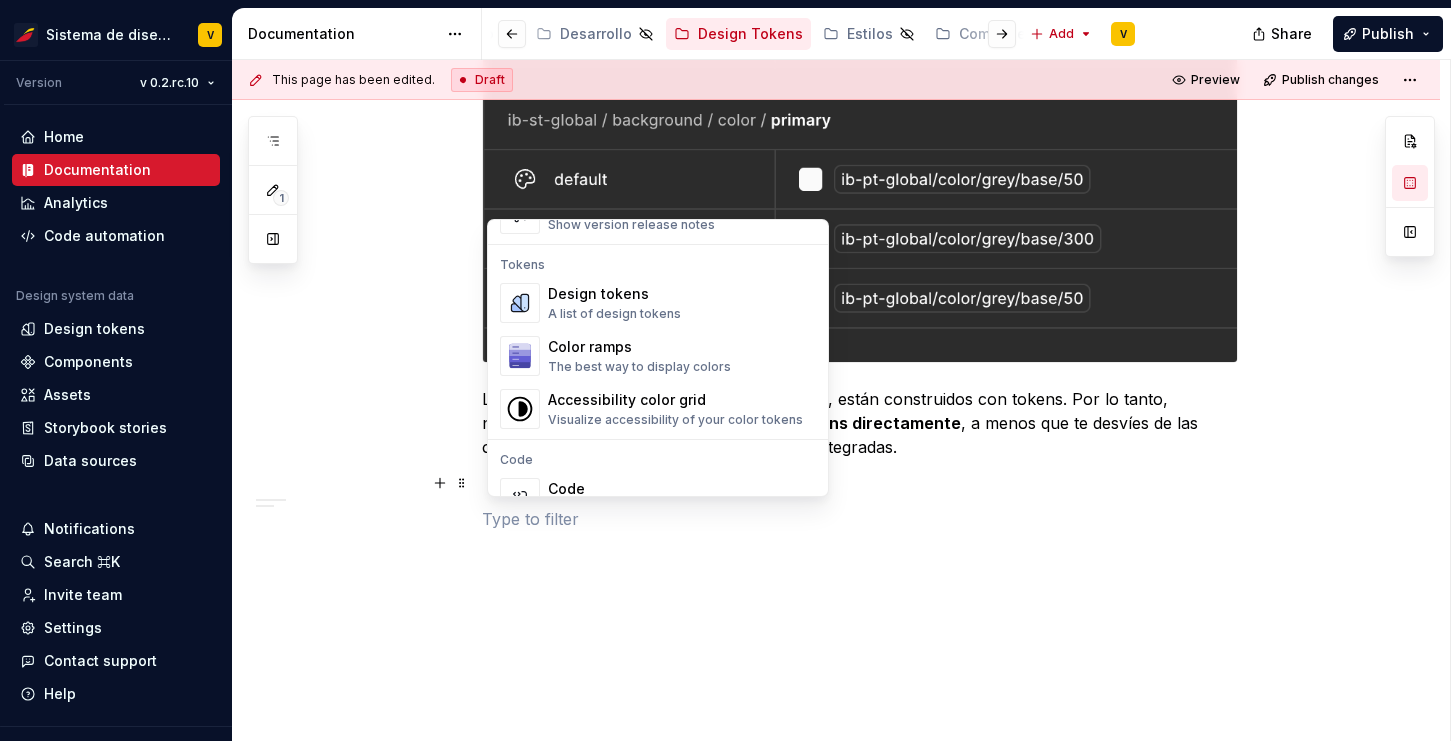 scroll, scrollTop: 1386, scrollLeft: 0, axis: vertical 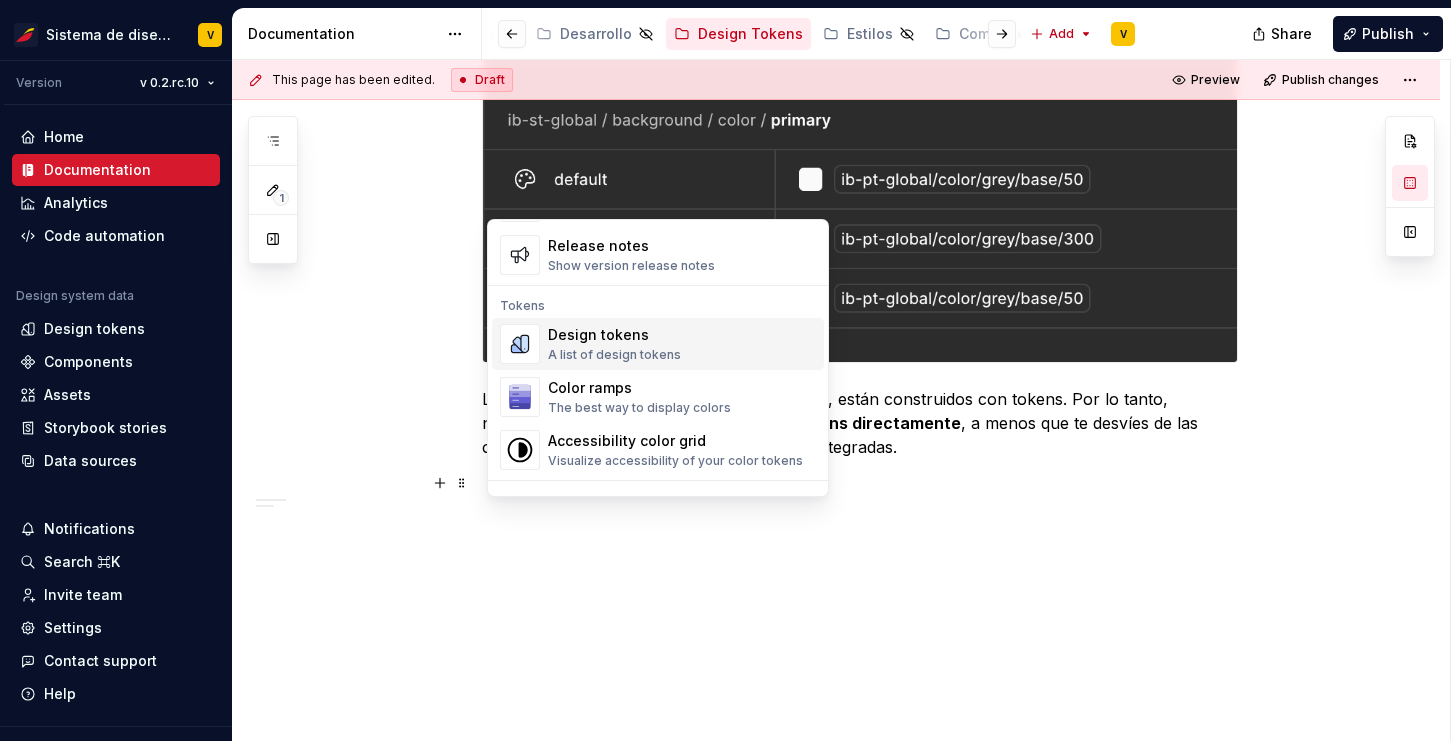 click on "Design tokens" at bounding box center [614, 335] 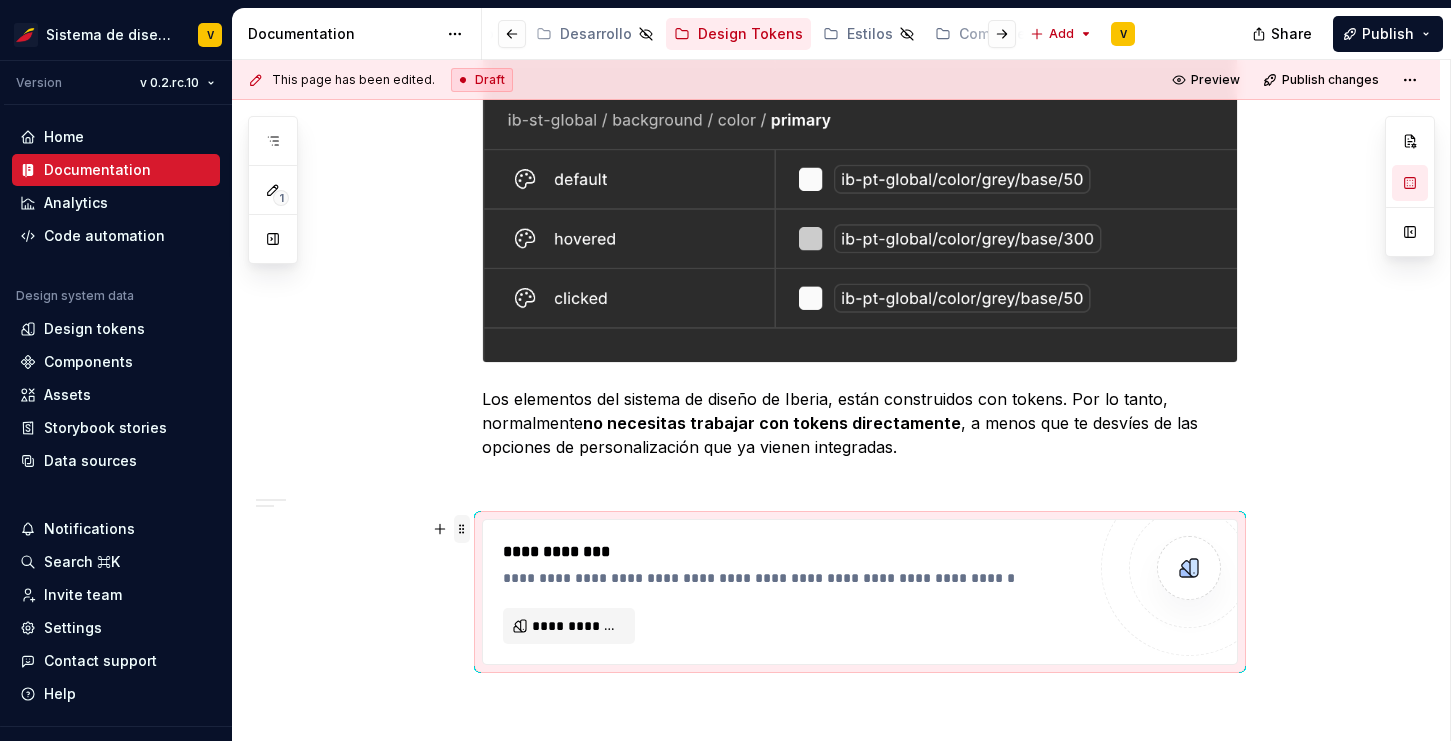 click at bounding box center (462, 529) 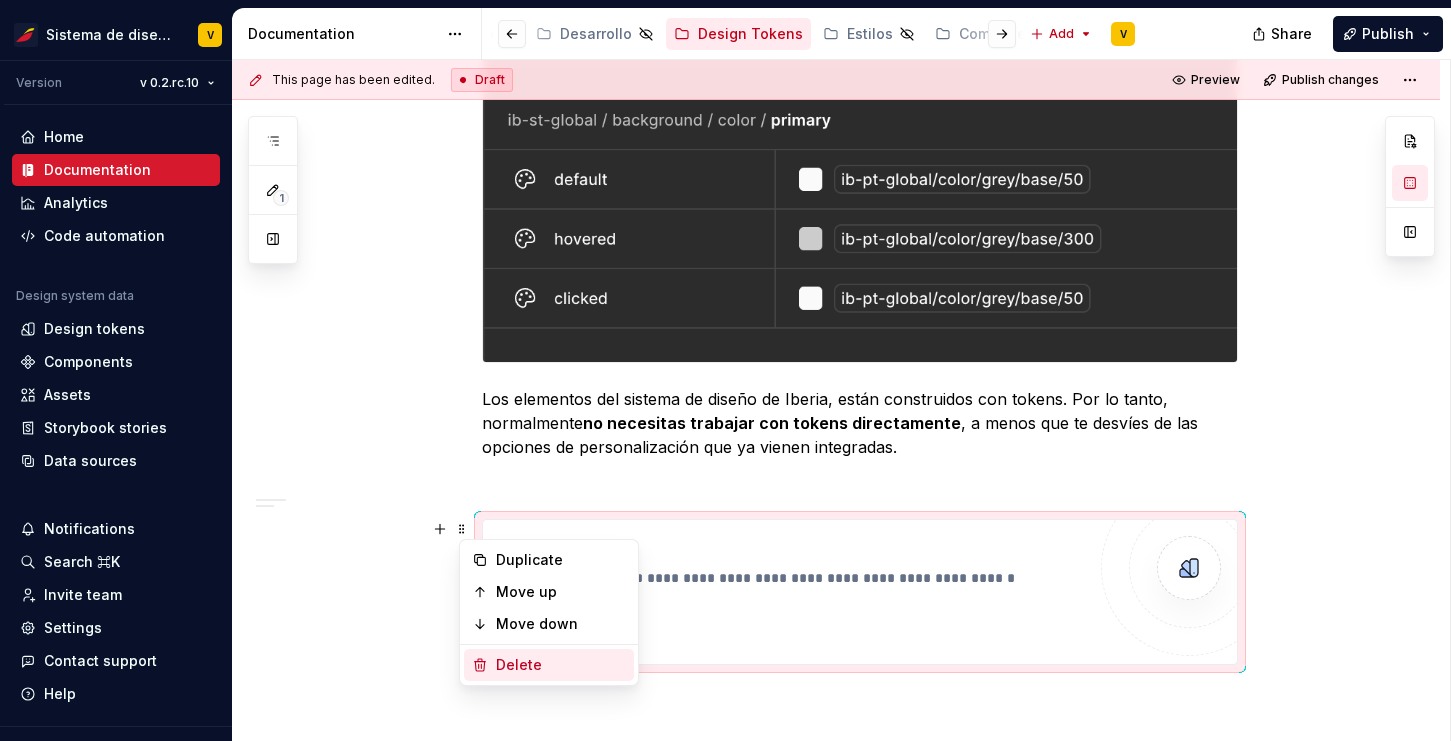 click on "Delete" at bounding box center [561, 665] 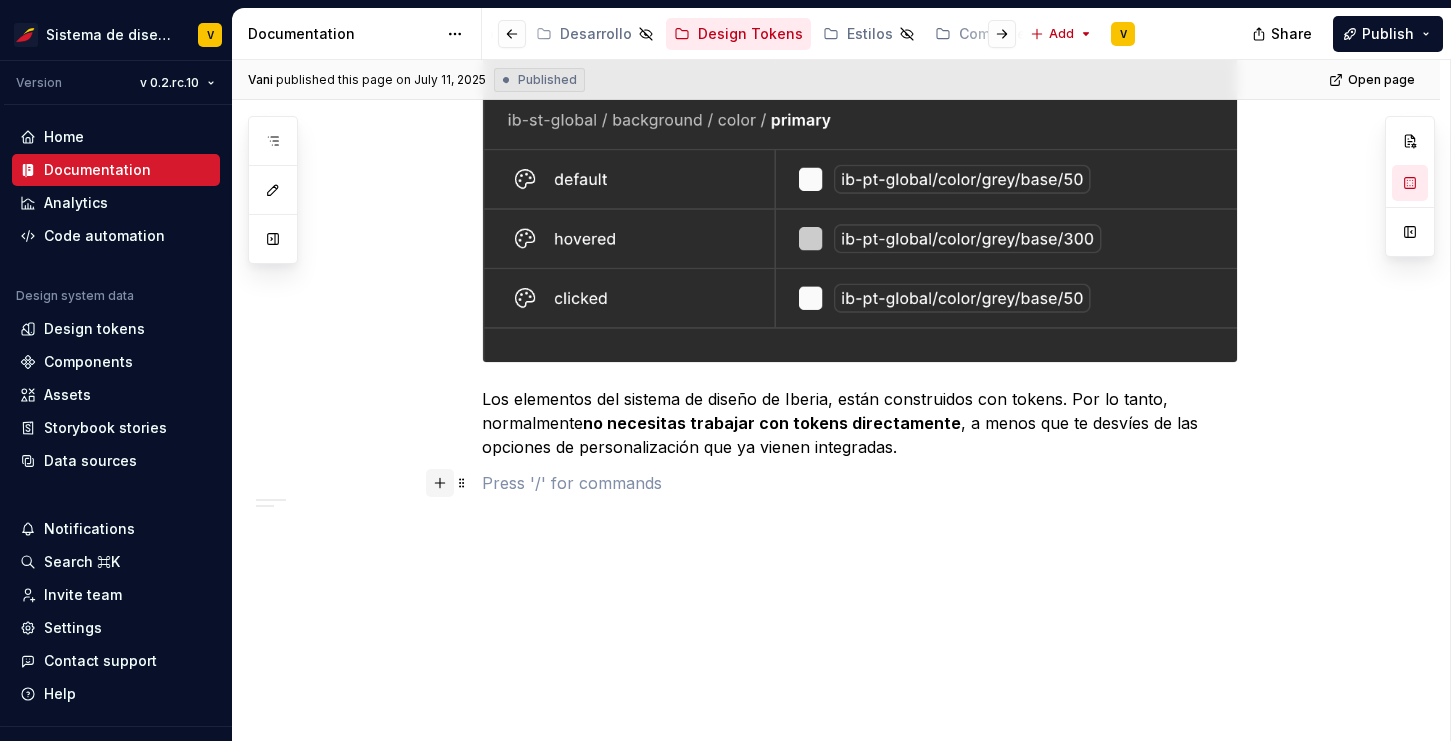 click at bounding box center [440, 483] 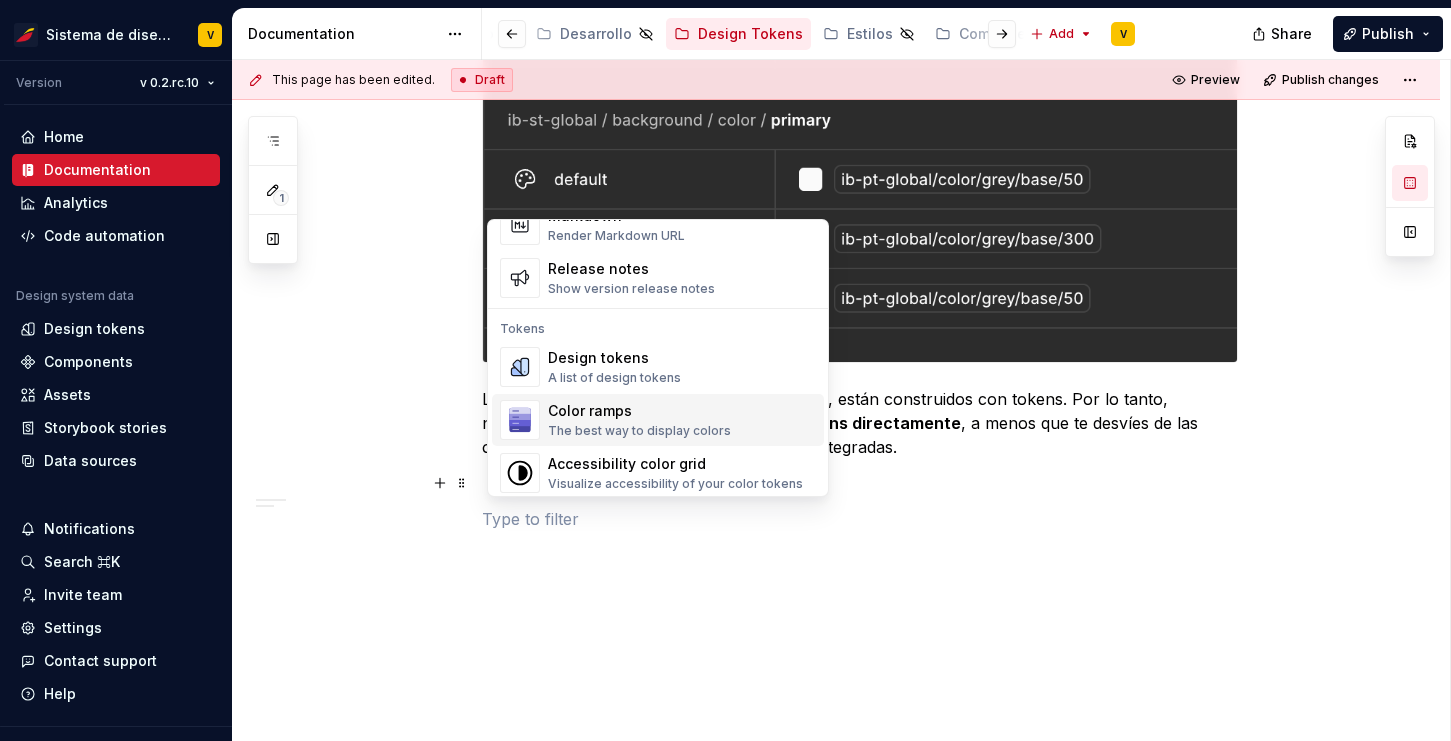 scroll, scrollTop: 1361, scrollLeft: 0, axis: vertical 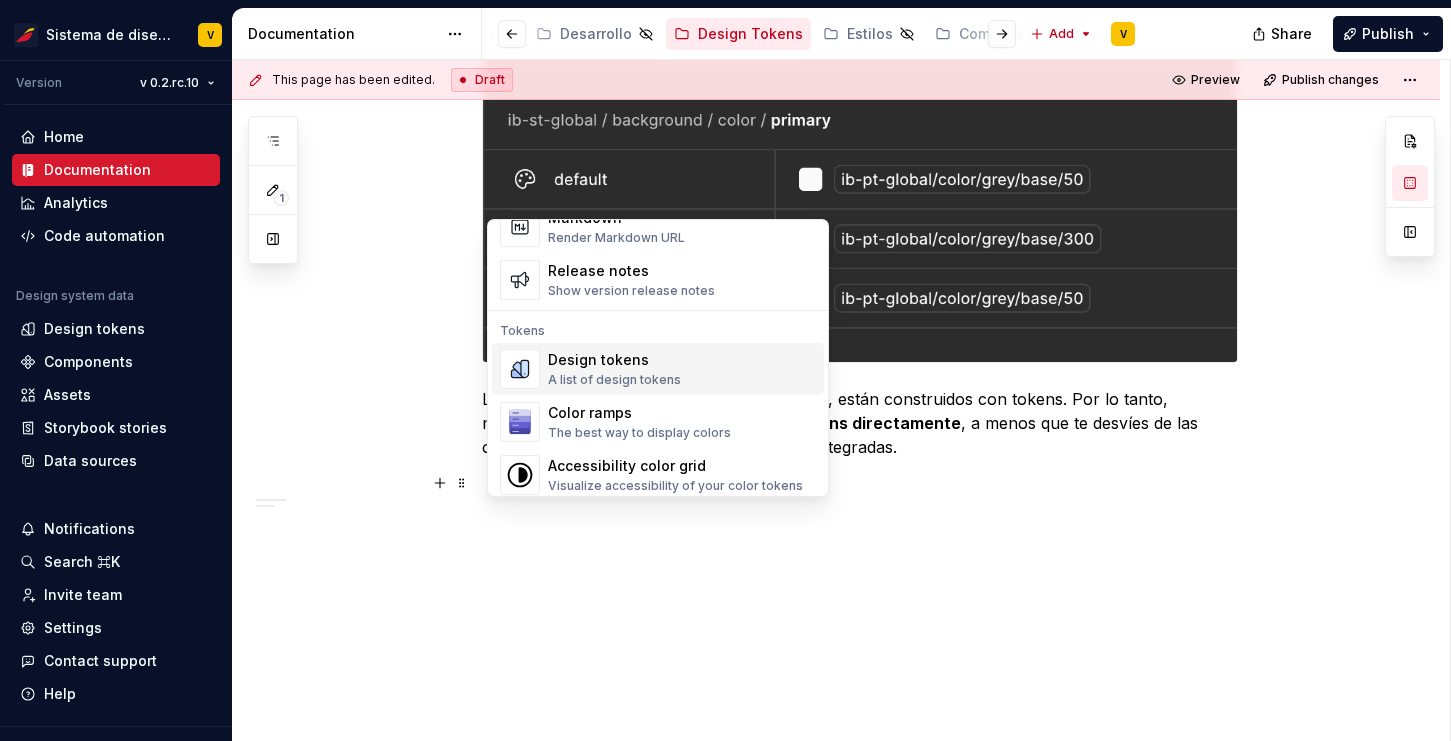 click on "A list of design tokens" at bounding box center [614, 380] 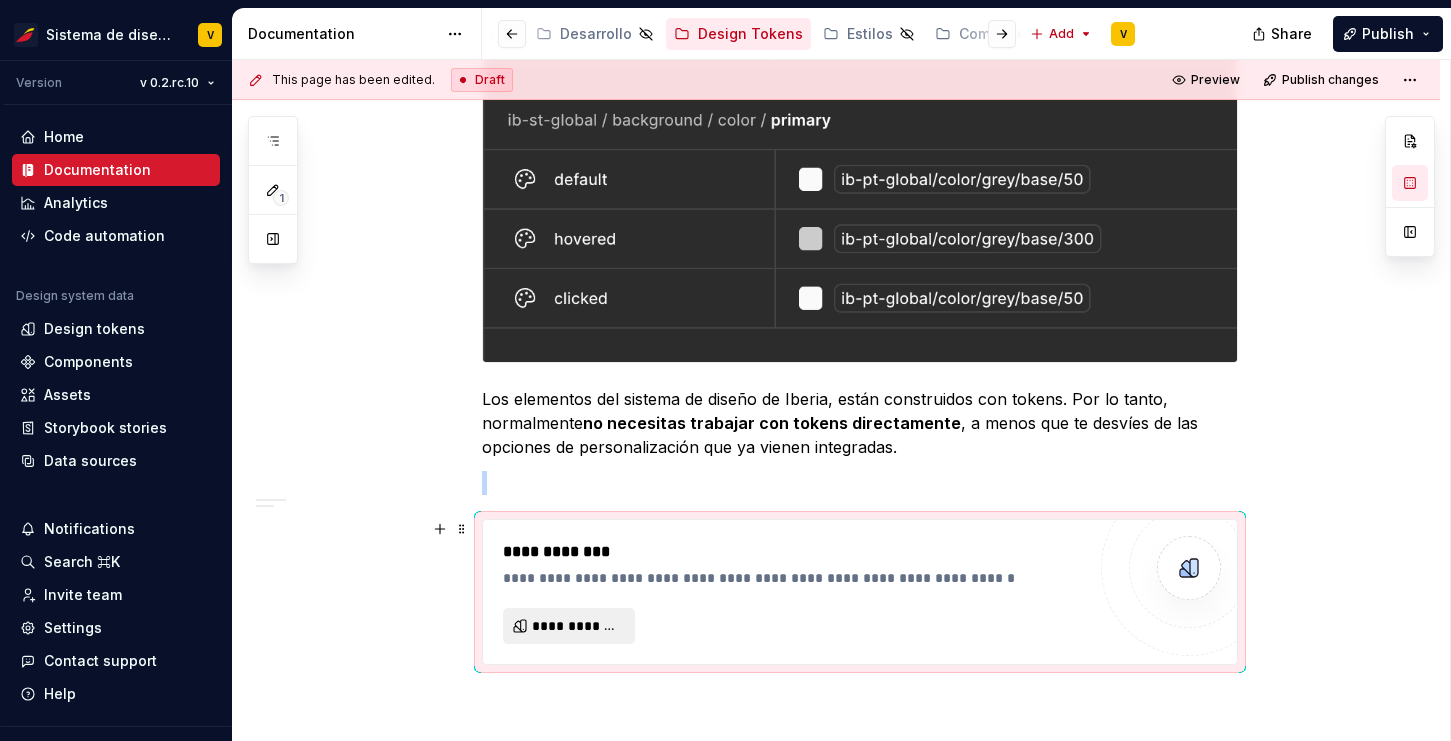 click on "**********" at bounding box center [577, 626] 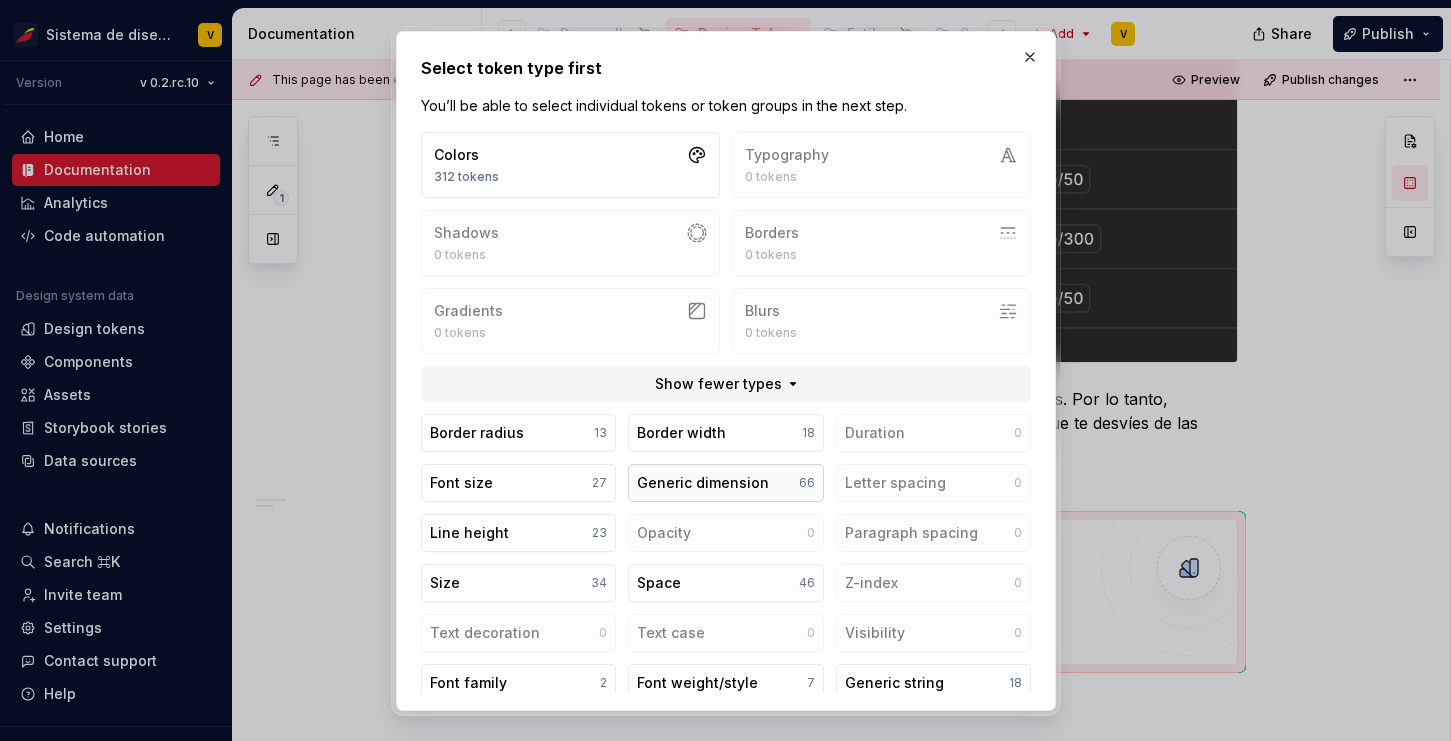scroll, scrollTop: 66, scrollLeft: 0, axis: vertical 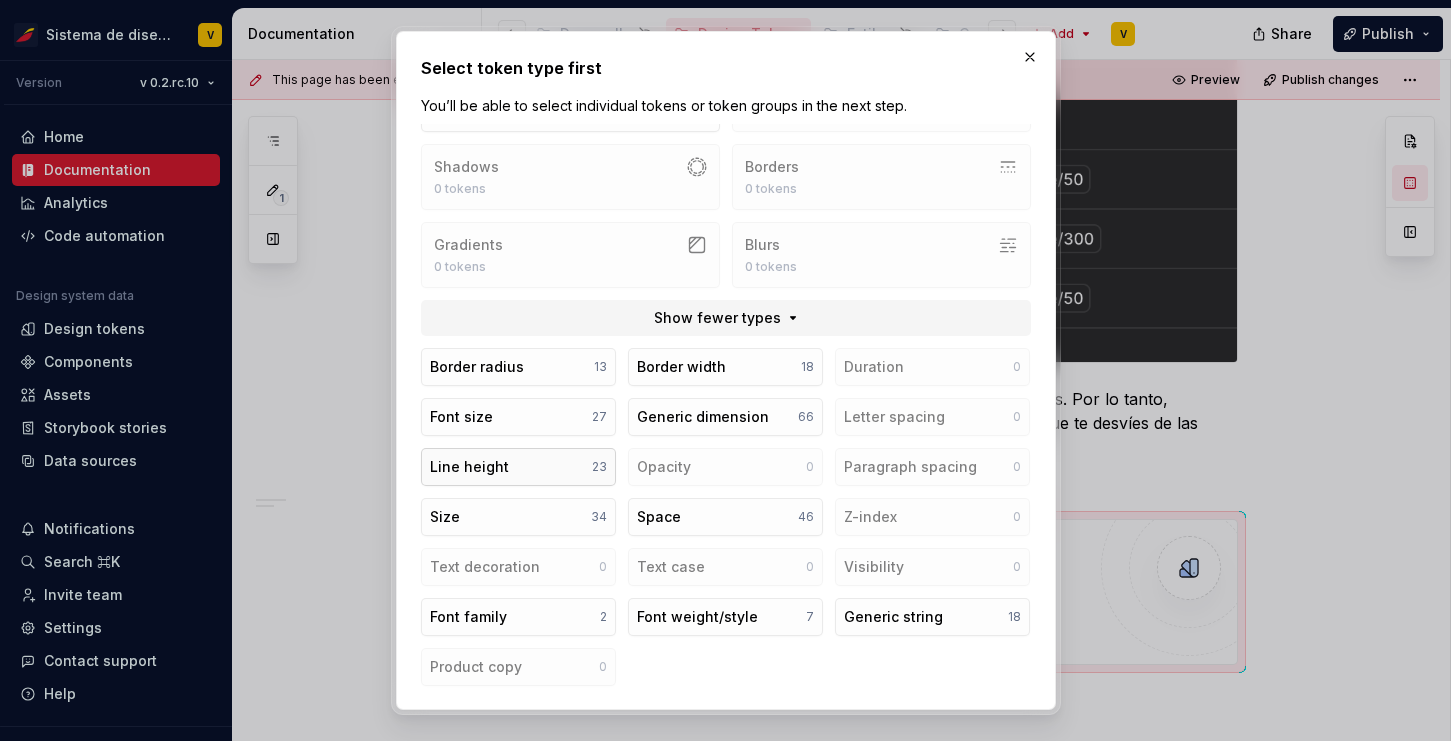 click on "Line height 23" at bounding box center [518, 467] 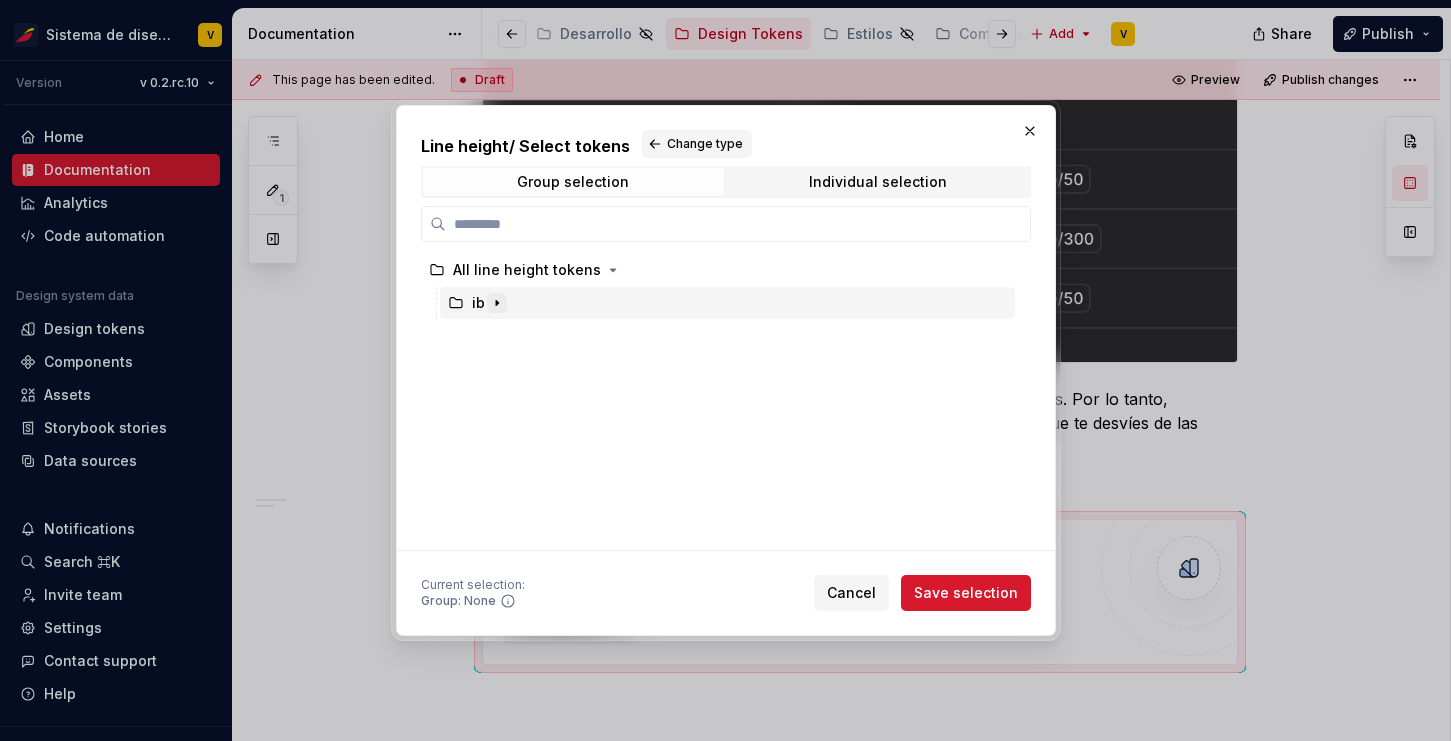 click 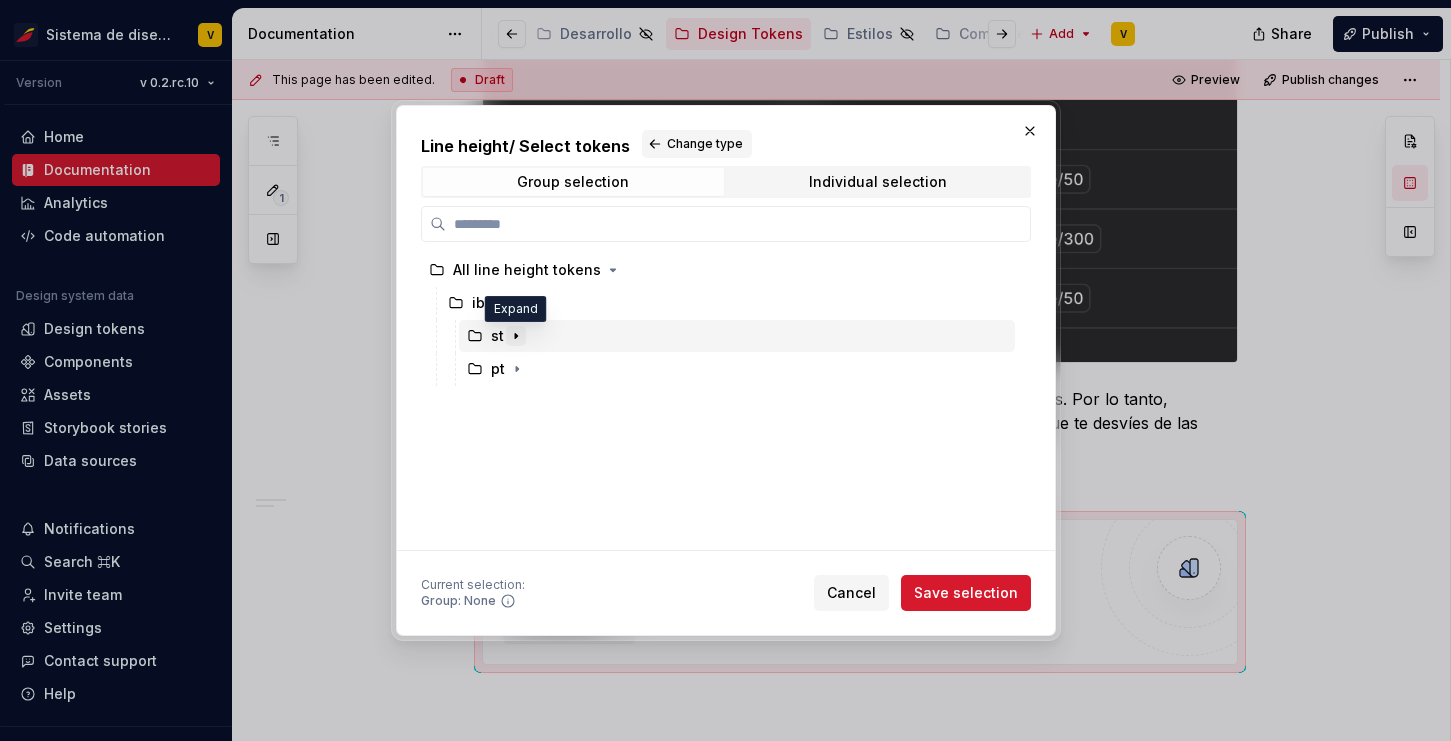 click 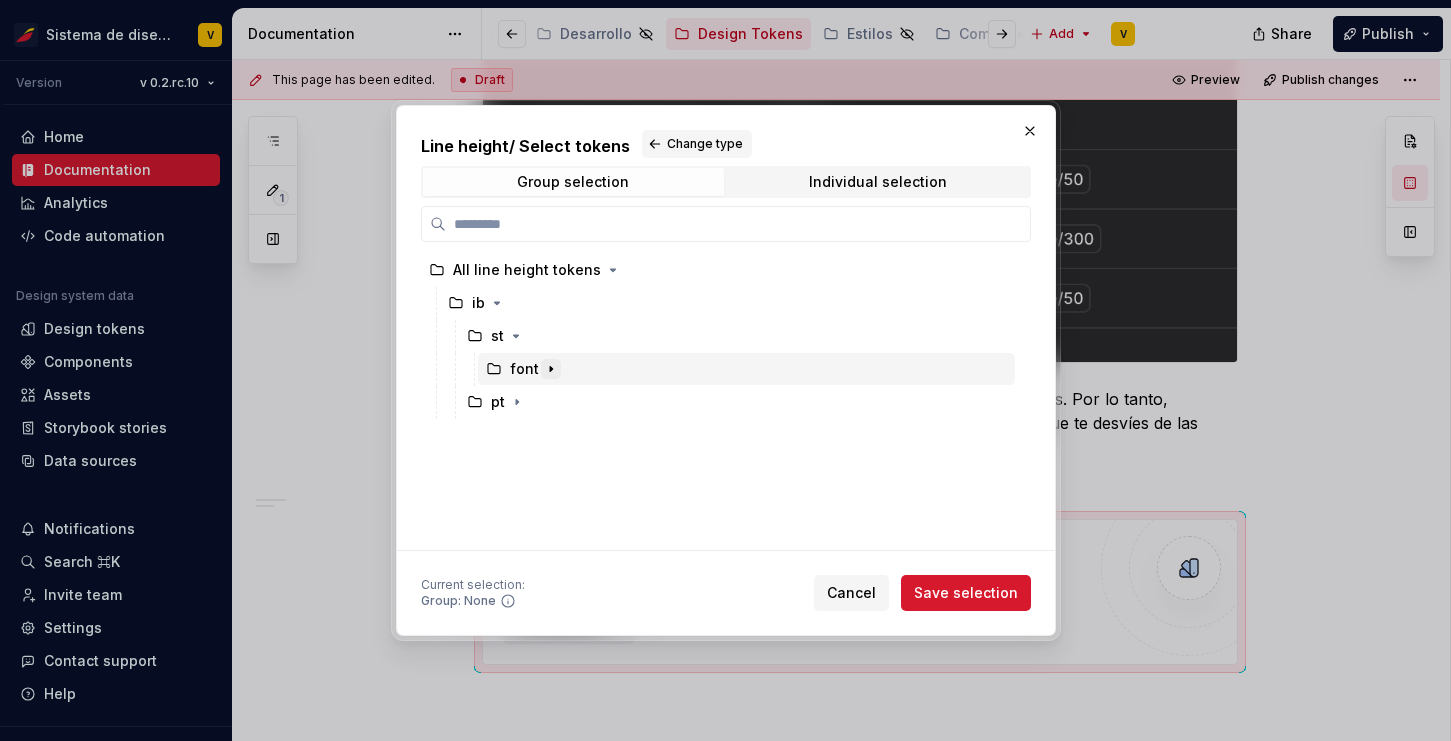 click 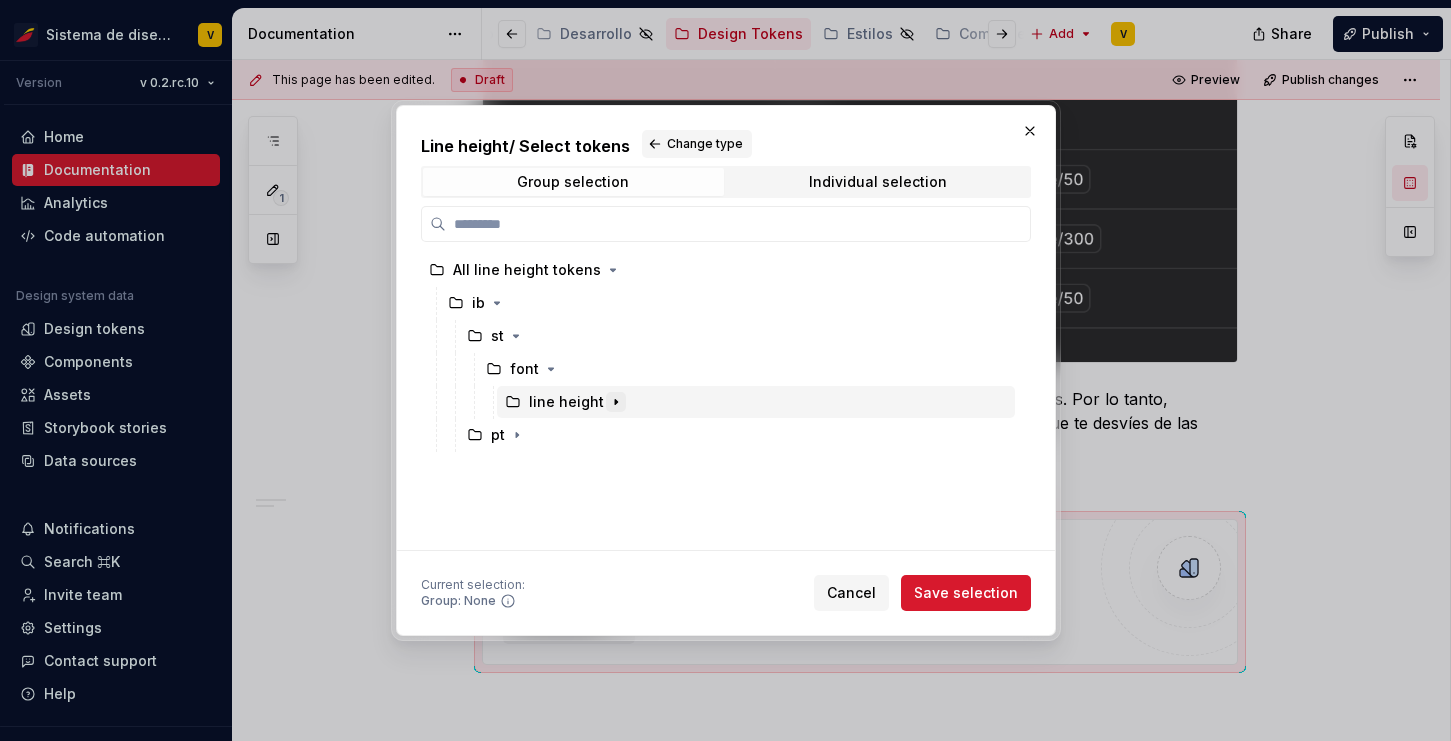 click 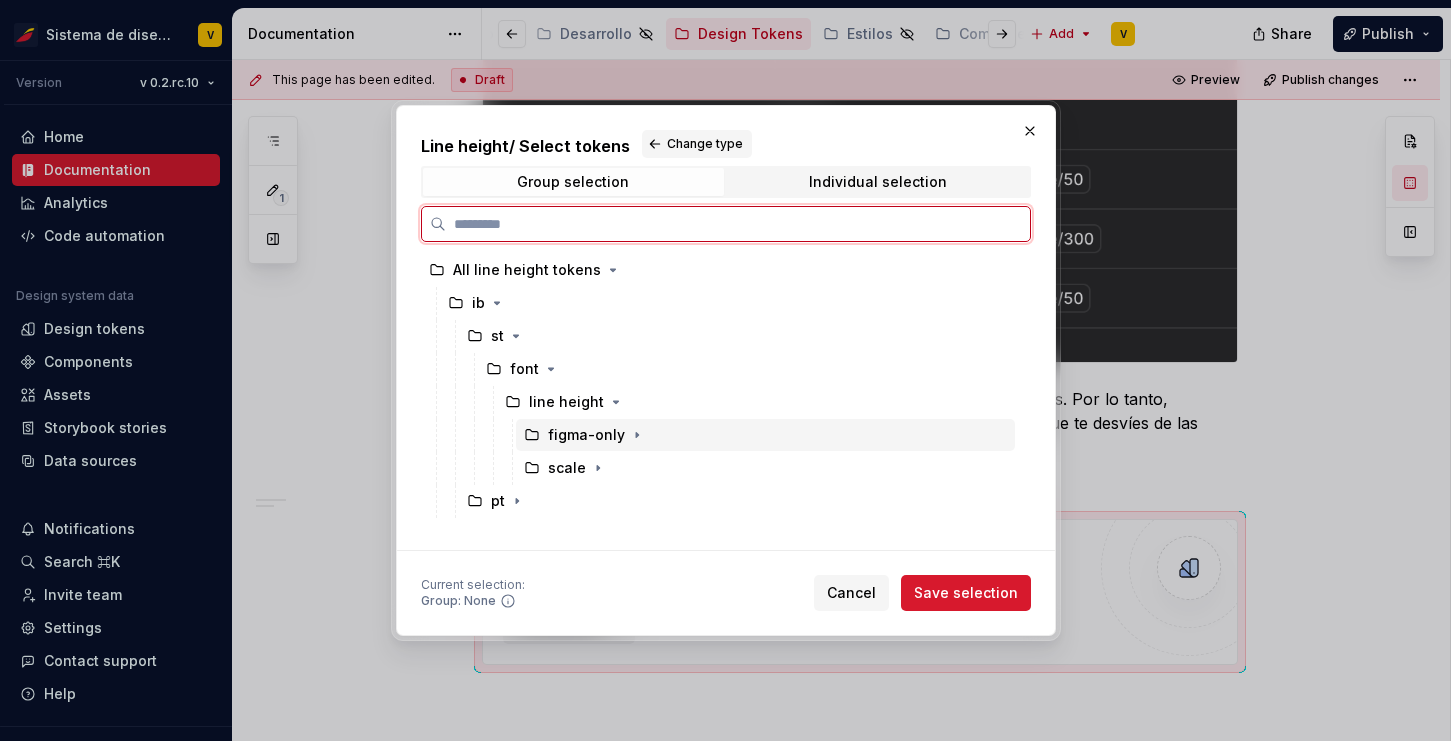click on "figma-only" at bounding box center [586, 435] 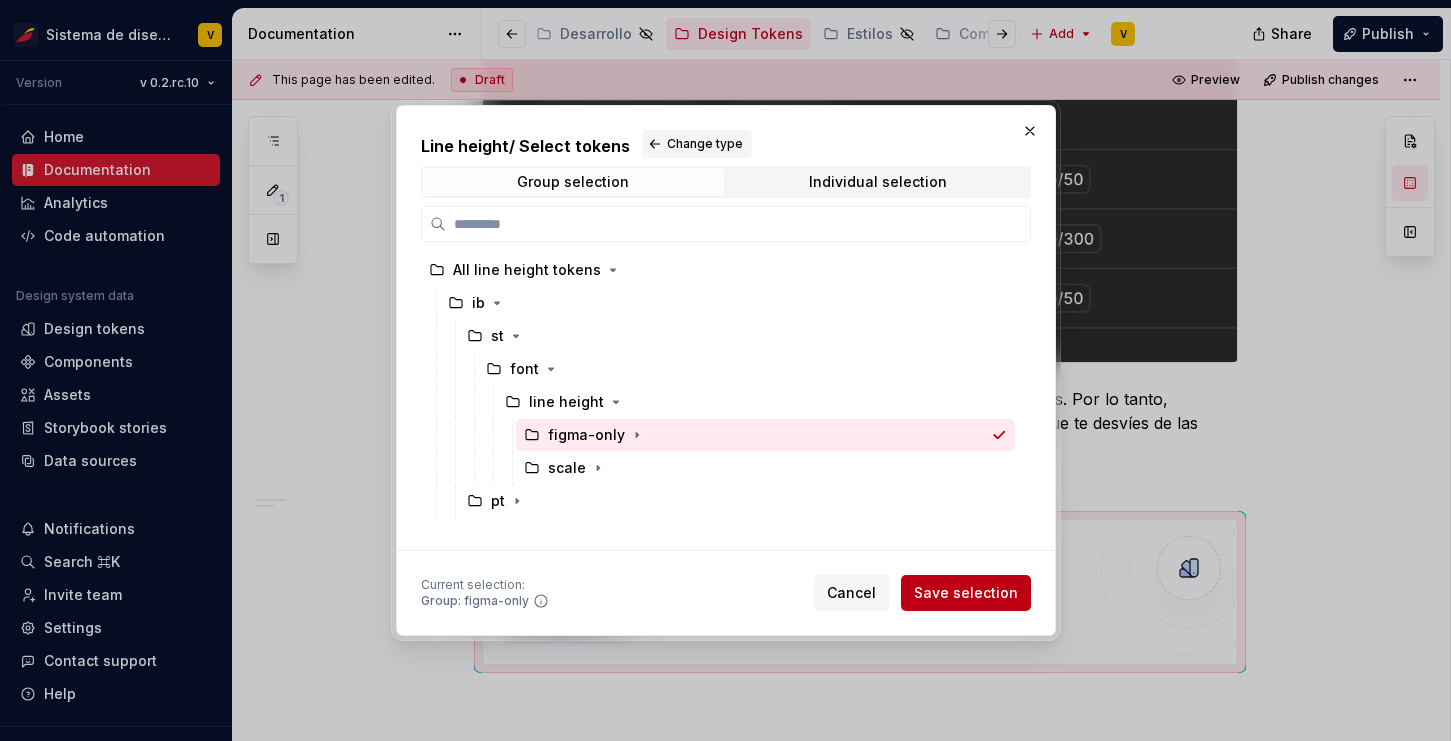 click on "Save selection" at bounding box center [966, 593] 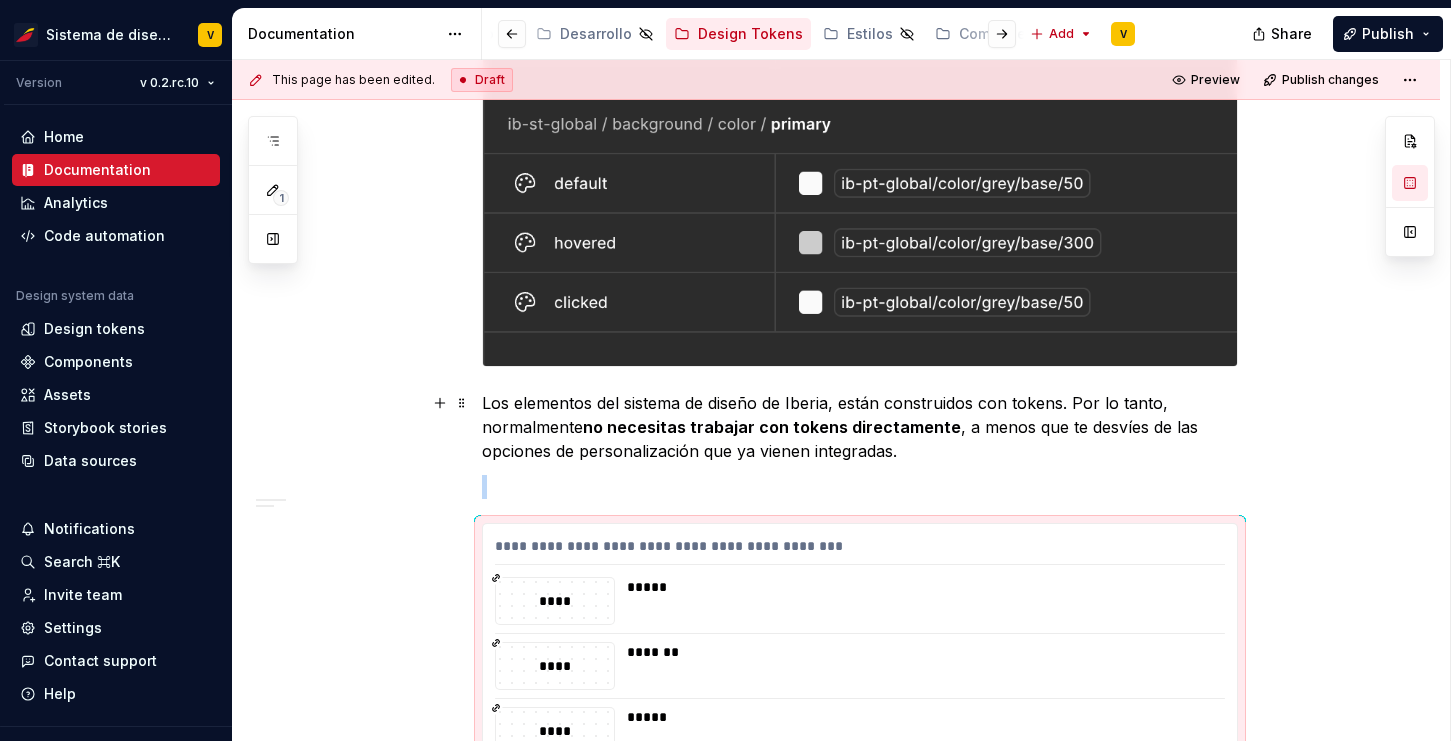 scroll, scrollTop: 788, scrollLeft: 0, axis: vertical 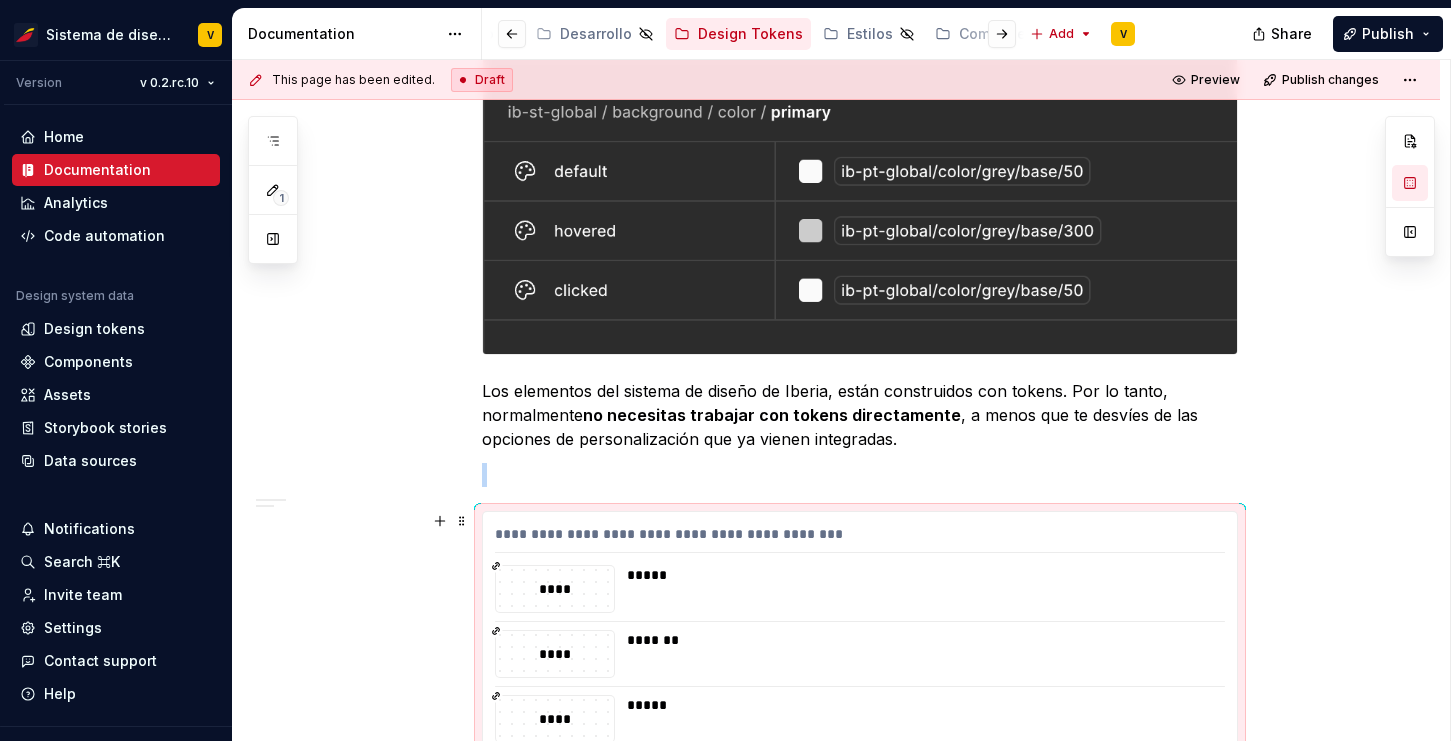 click on "**********" at bounding box center (836, 519) 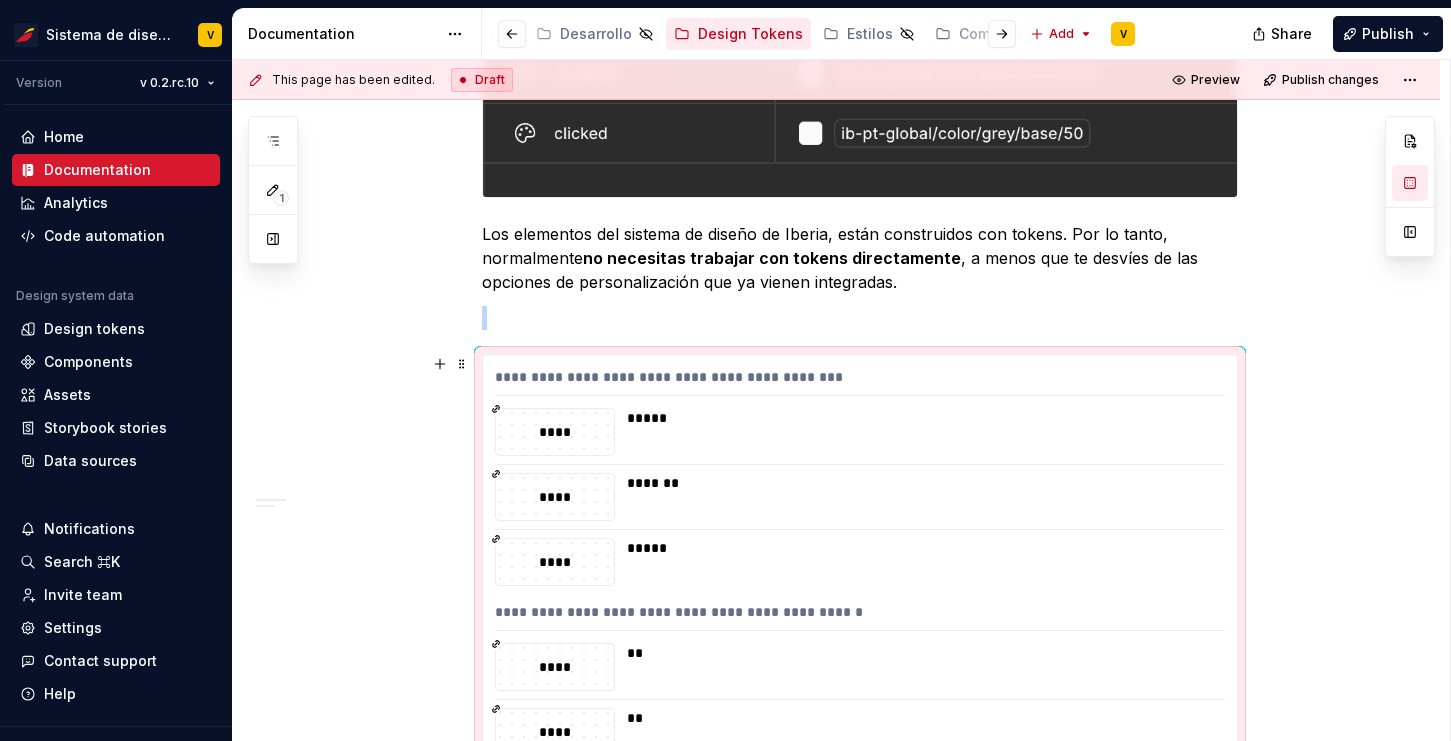 scroll, scrollTop: 931, scrollLeft: 0, axis: vertical 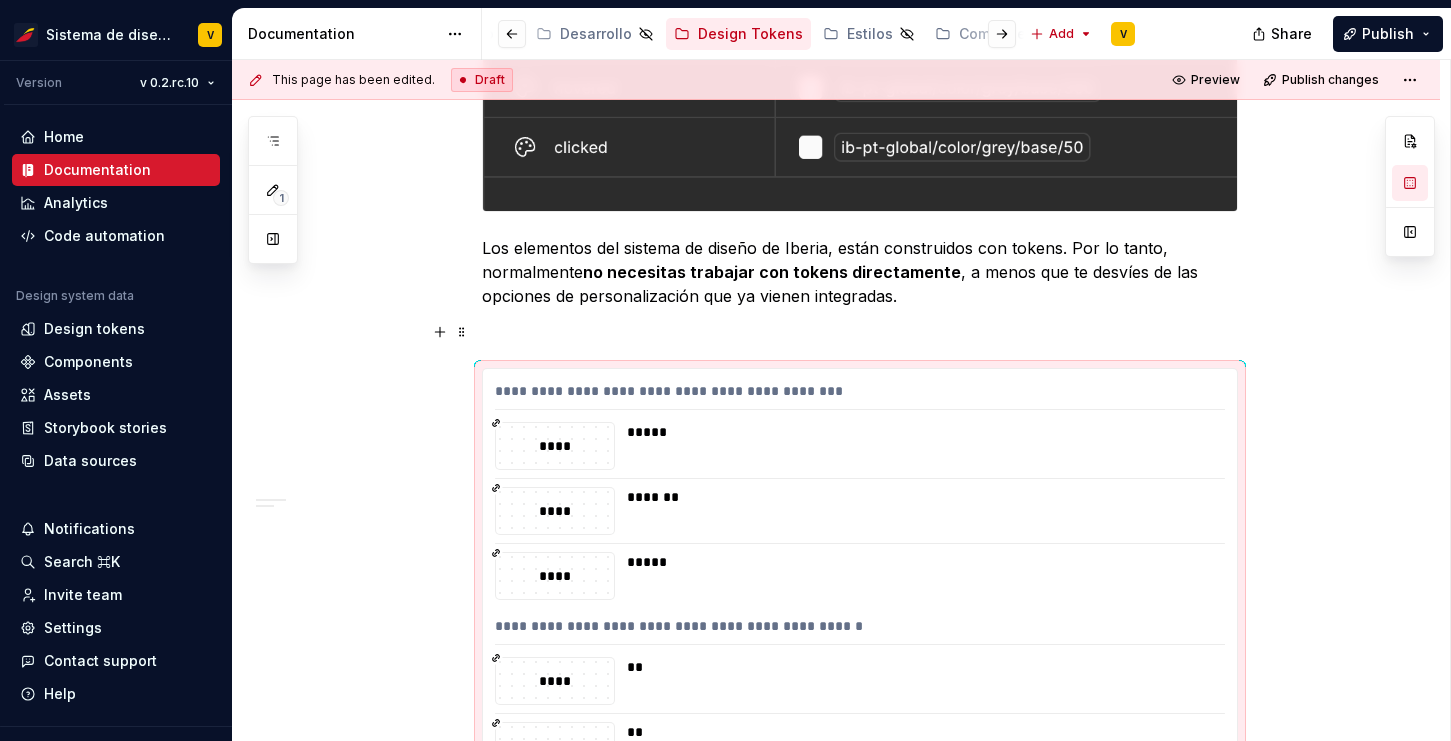 click at bounding box center (860, 332) 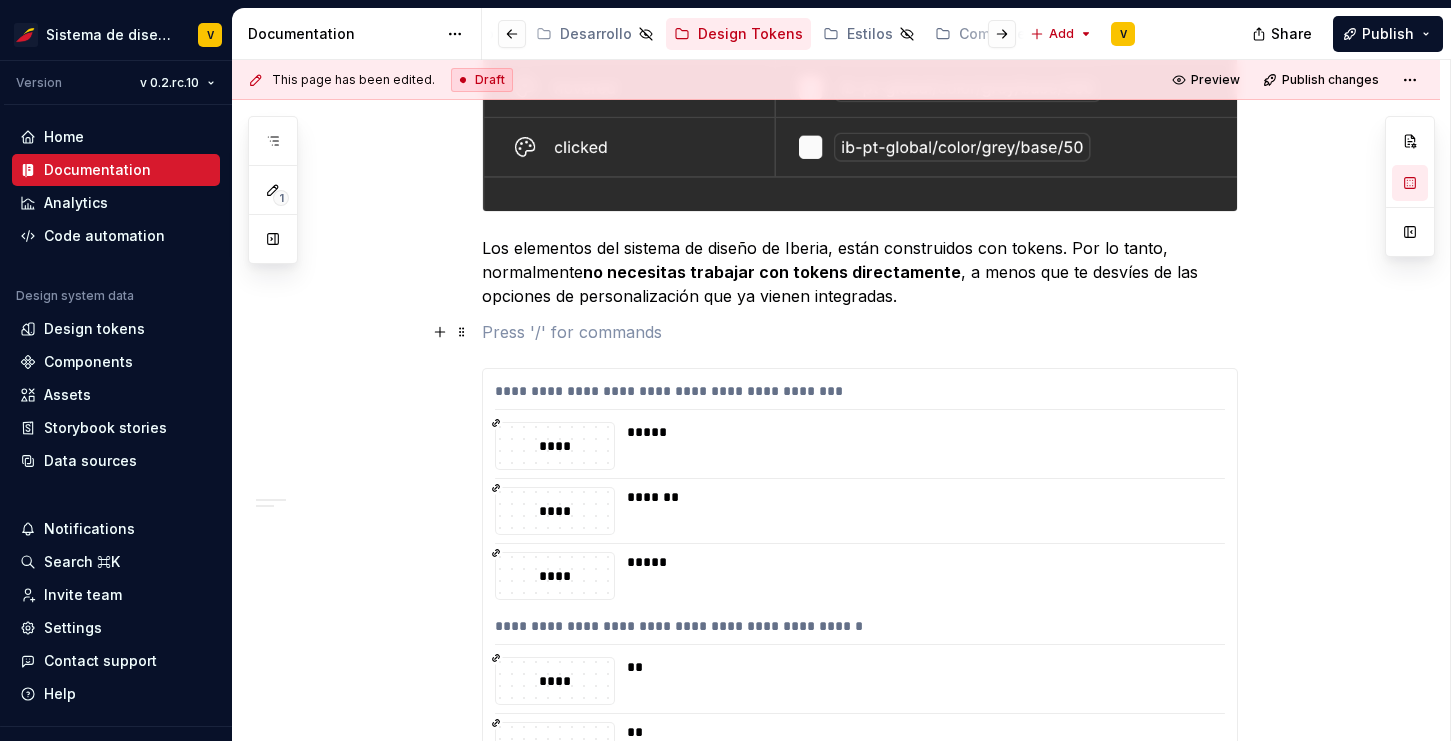 click at bounding box center [860, 332] 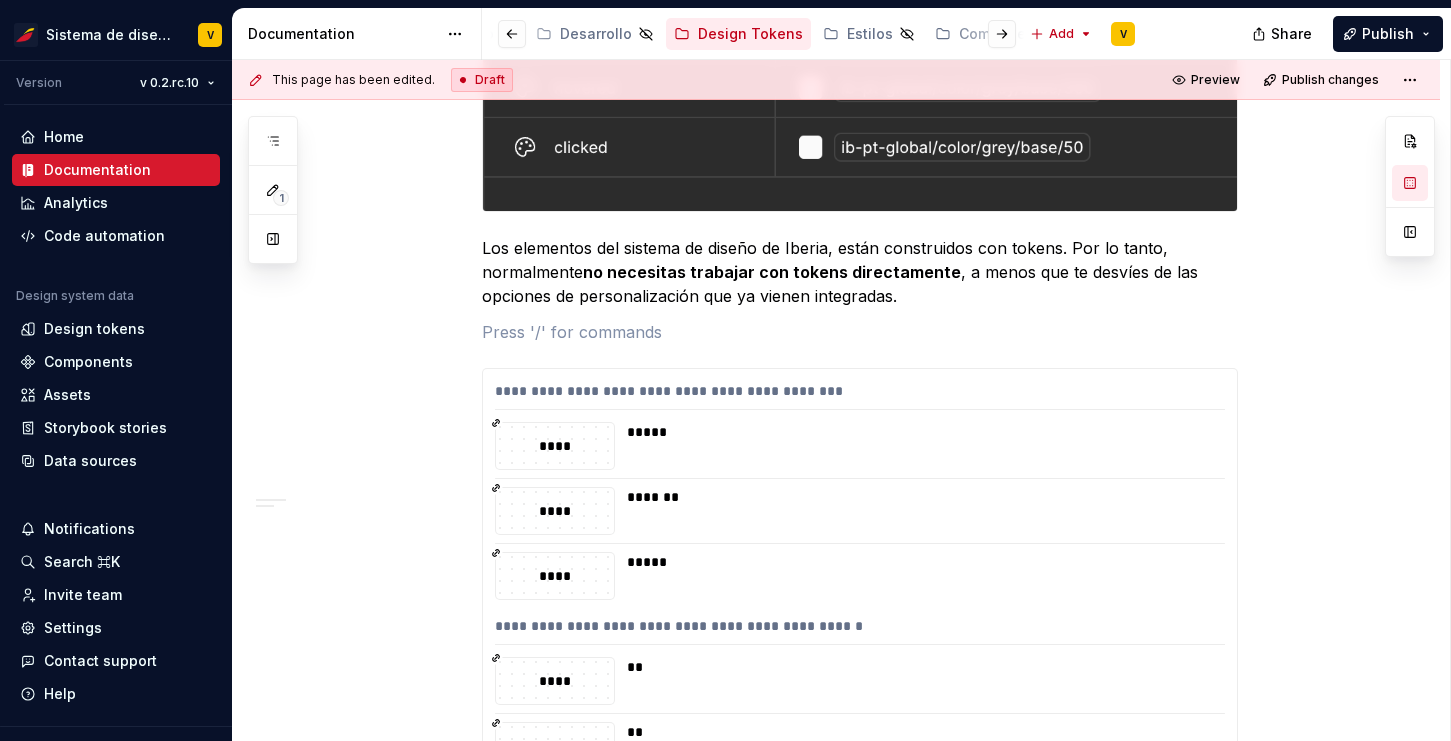 type 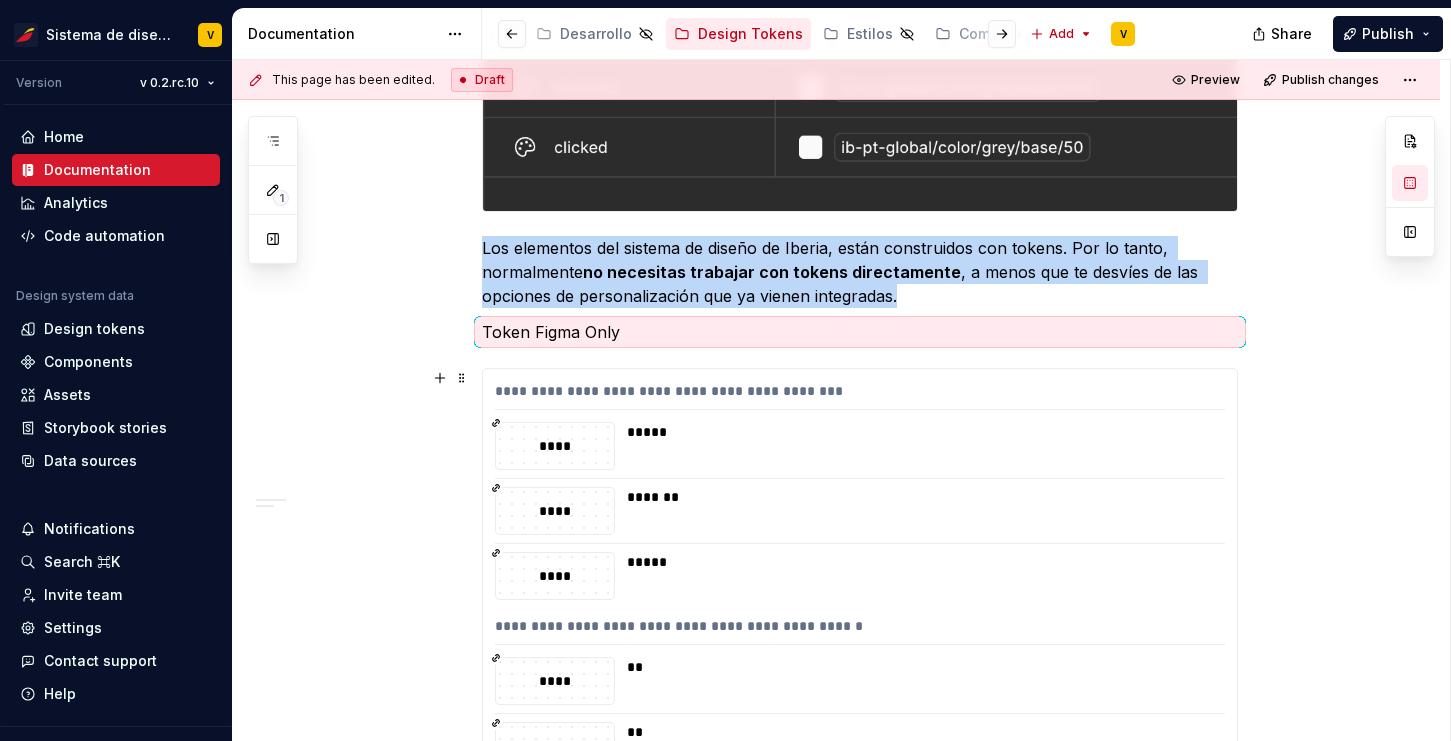 click on "**********" at bounding box center (836, 376) 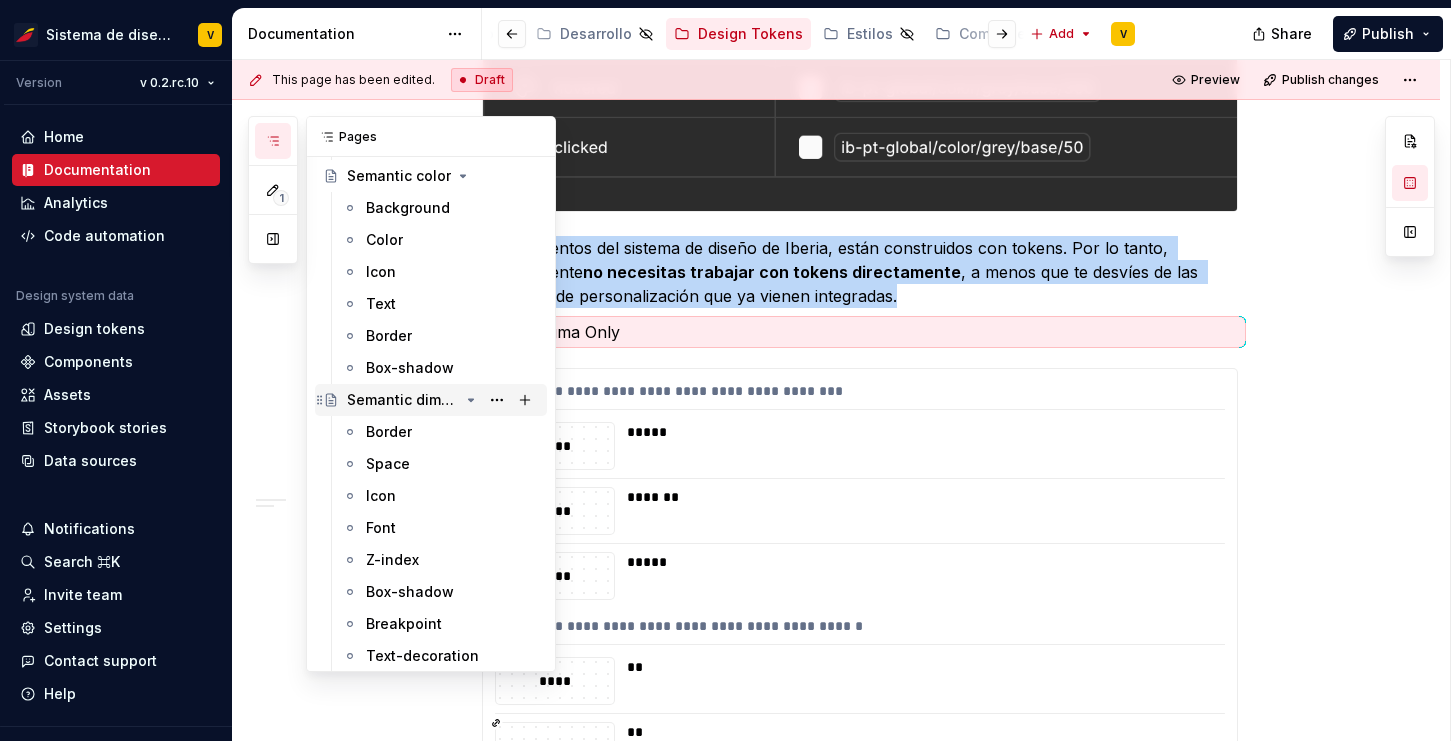 scroll, scrollTop: 814, scrollLeft: 0, axis: vertical 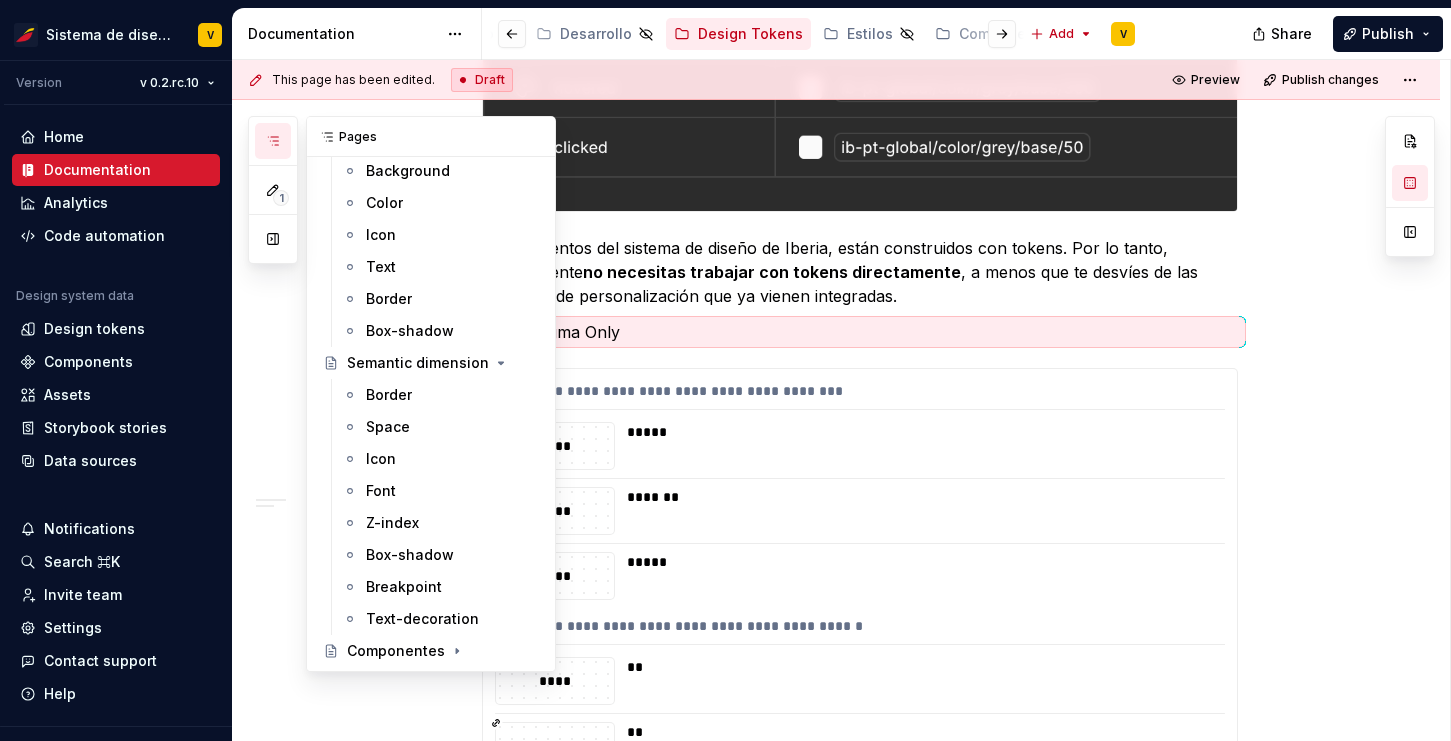 click on "1 Pages Add
Accessibility guide for tree Page tree.
Navigate the tree with the arrow keys. Common tree hotkeys apply. Further keybindings are available:
enter to execute primary action on focused item
f2 to start renaming the focused item
escape to abort renaming an item
control+d to start dragging selected items
Design Tokens ¿Que es un token? Organización Estructura Tokens de desarrollo Tokens de diseño V Color palette Primitive color Background Color Text Border Icon Box-shadow Primitive dimension Space Icon Border Font Z-index Box-shadow Breakpoint Text-decoration Semantic color Background Color Icon Text Border Box-shadow Semantic dimension Border Space Icon Font Z-index Box-shadow Breakpoint Text-decoration Componentes Changes Design Tokens / Design Tokens  /  Tokens de diseño" at bounding box center (402, 394) 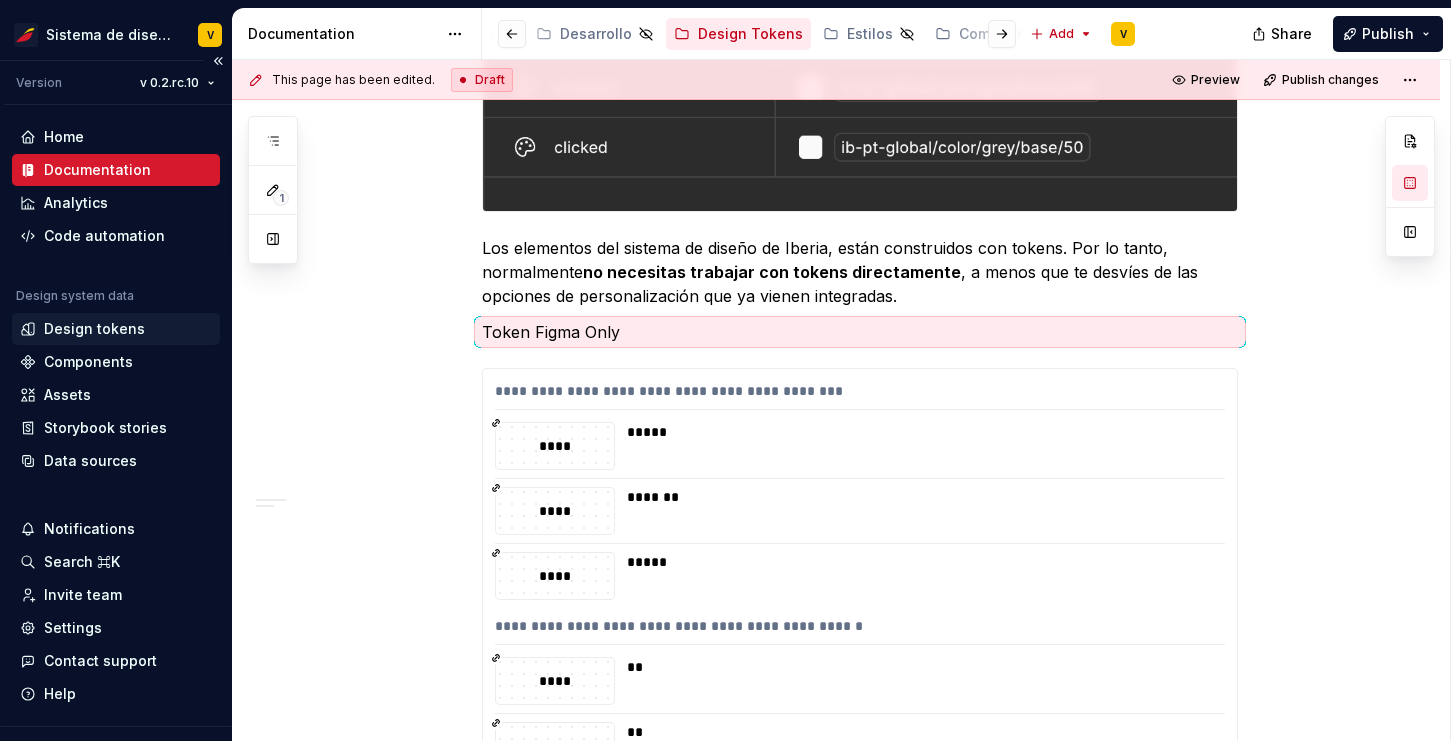 click on "Design tokens" at bounding box center (94, 329) 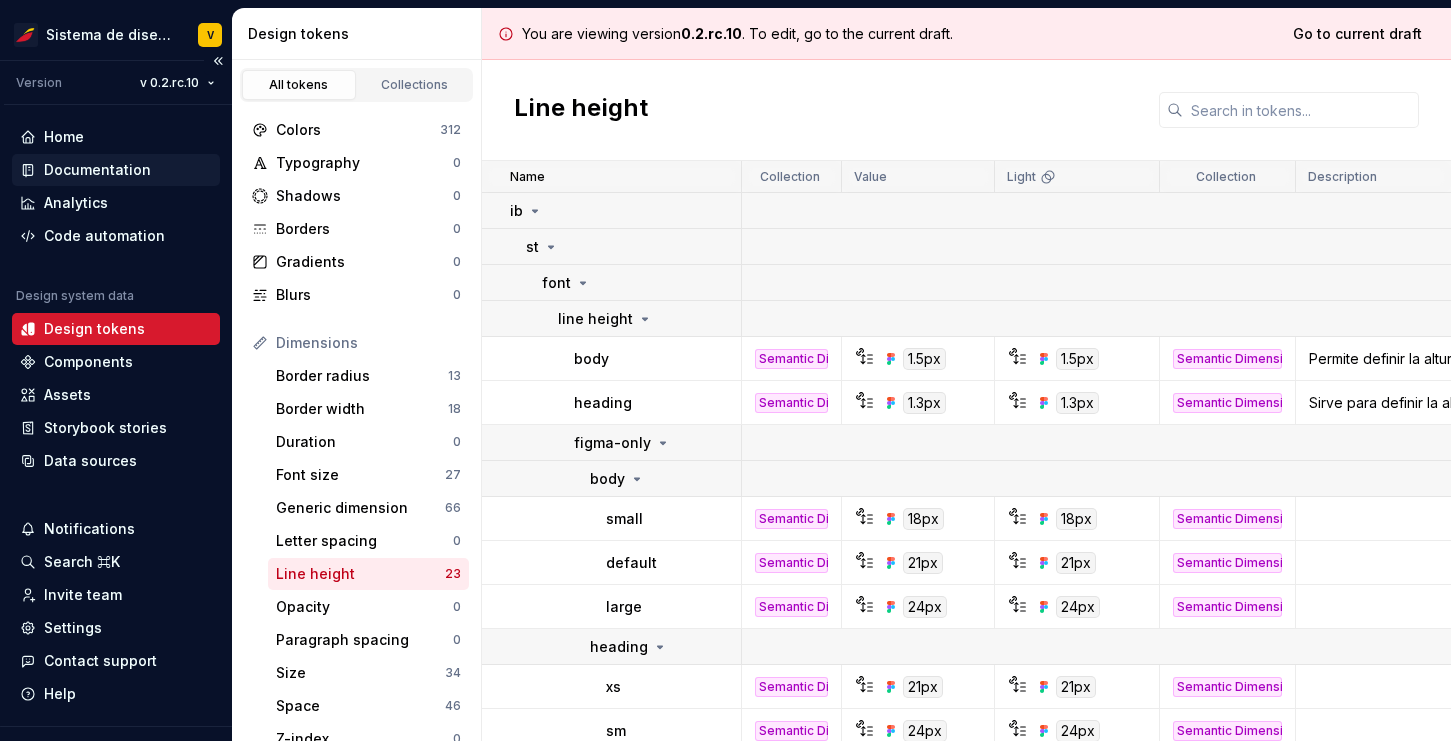 click on "Documentation" at bounding box center [97, 170] 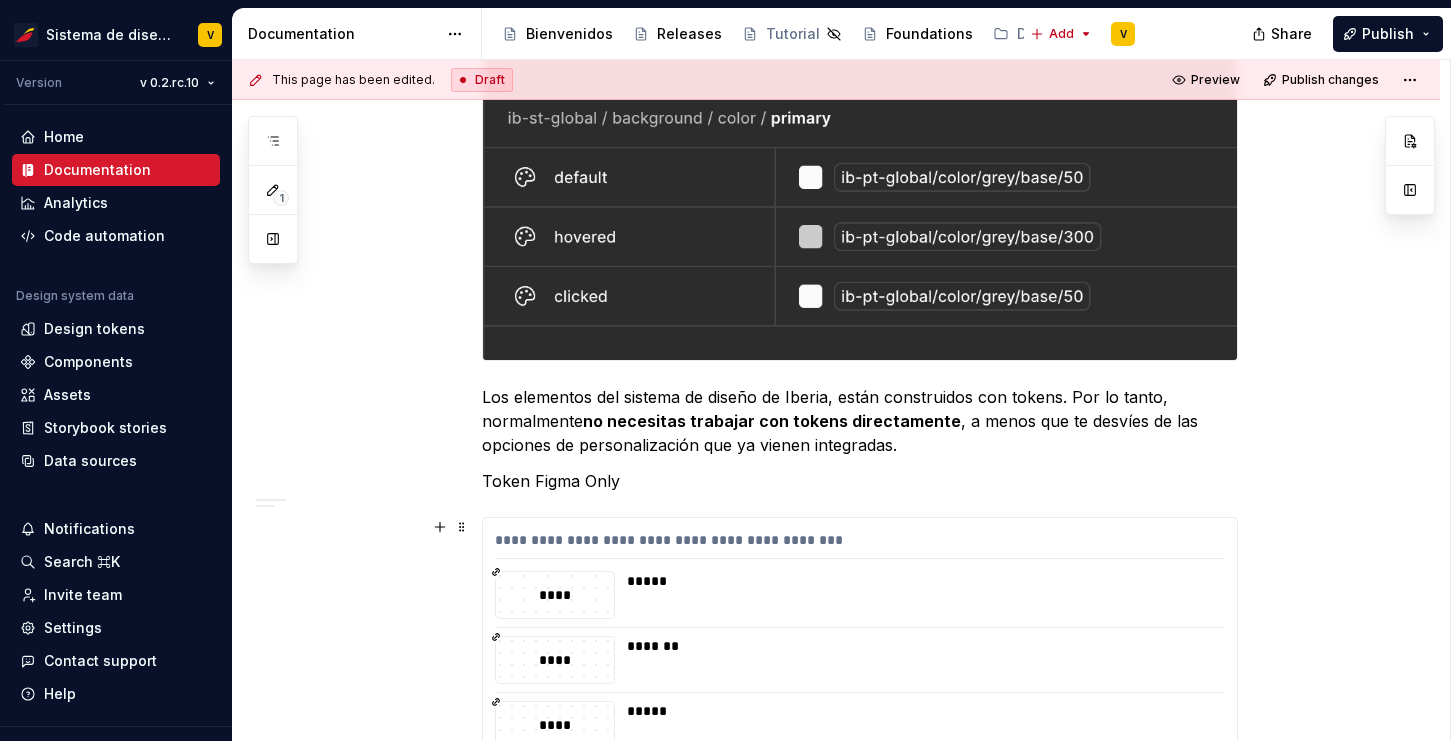 scroll, scrollTop: 758, scrollLeft: 0, axis: vertical 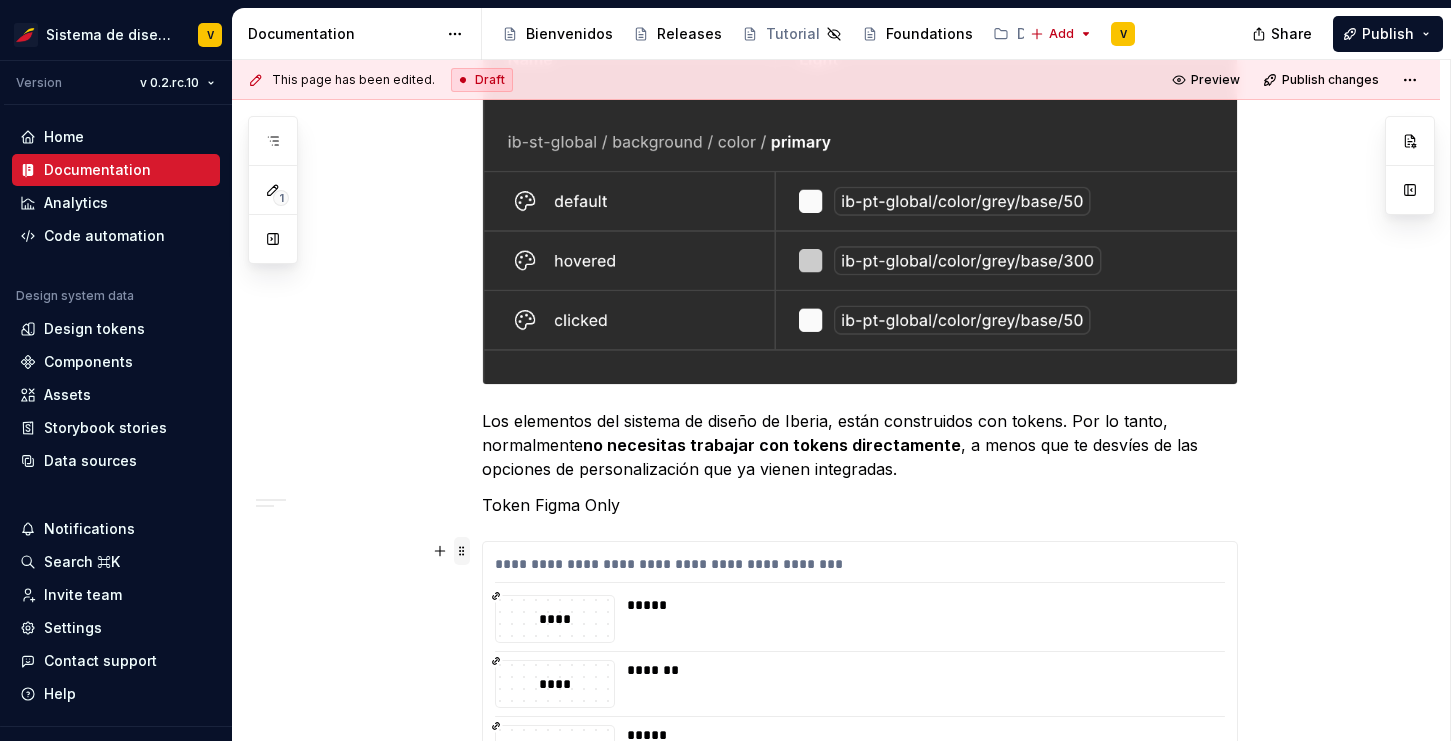 click at bounding box center (462, 551) 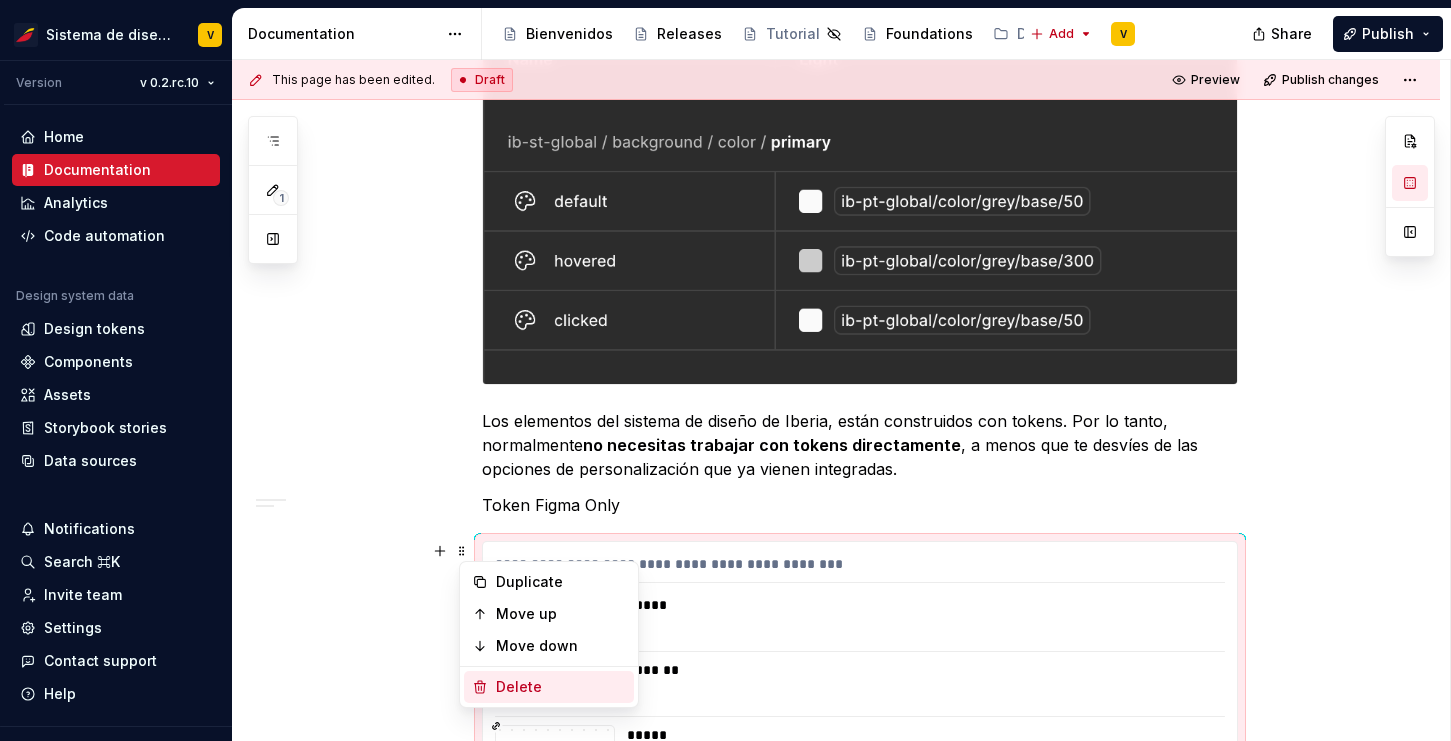 click on "Delete" at bounding box center (561, 687) 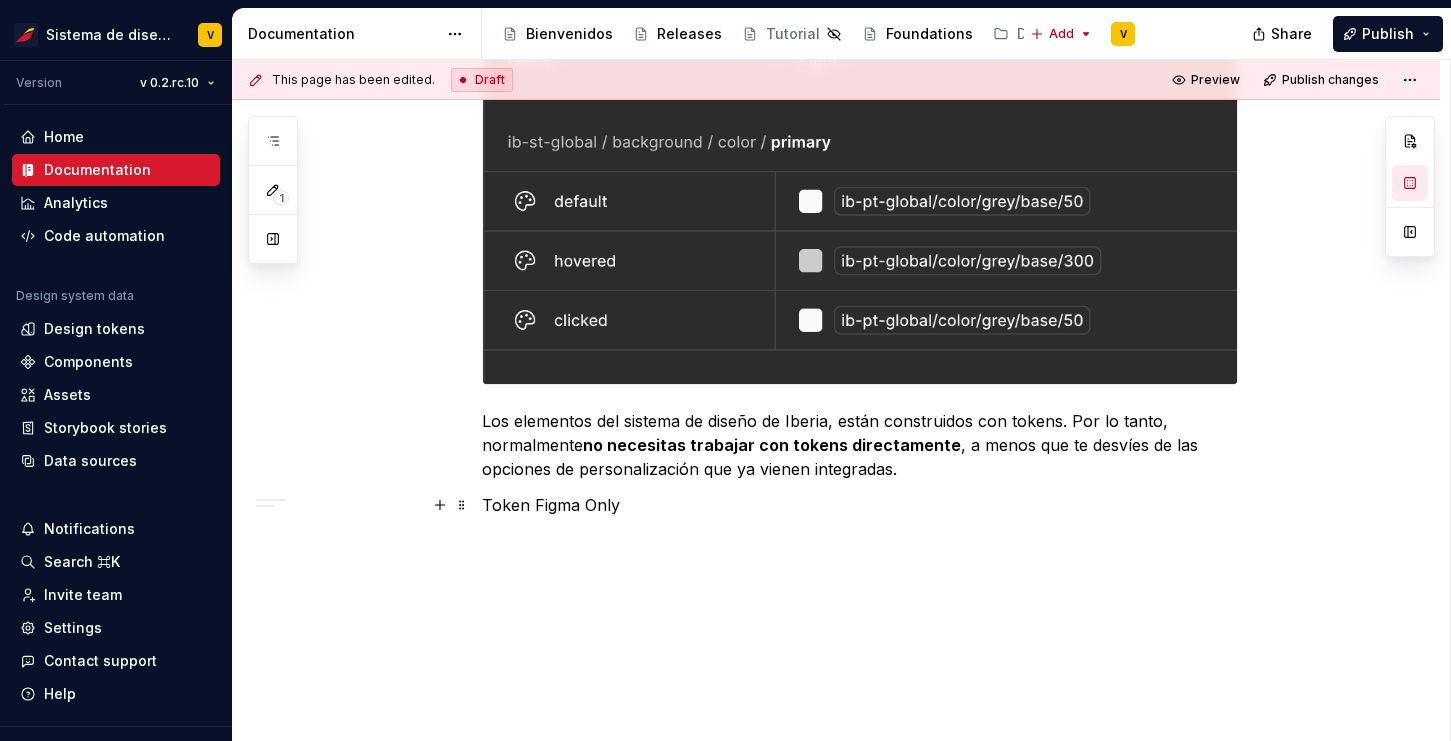 click on "Token Figma Only" at bounding box center [860, 505] 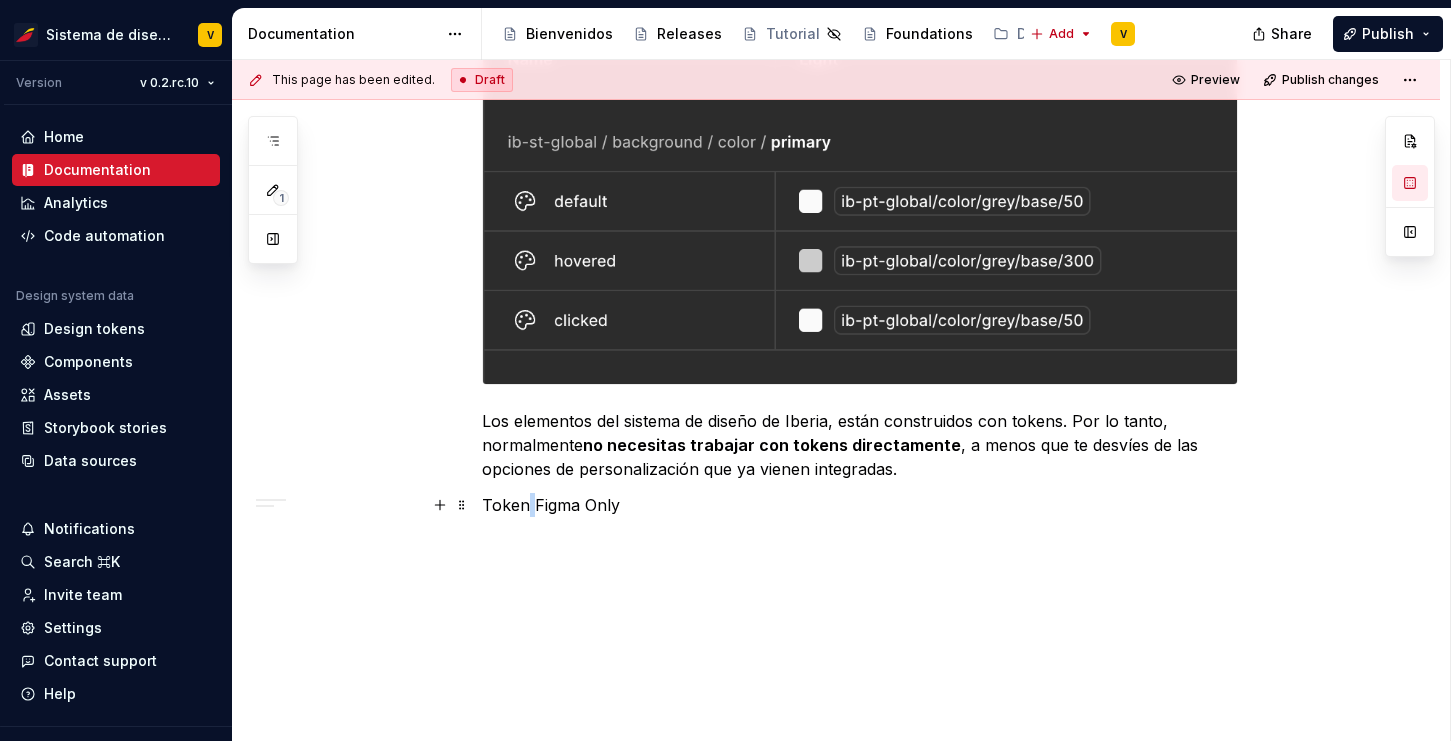 click on "Token Figma Only" at bounding box center (860, 505) 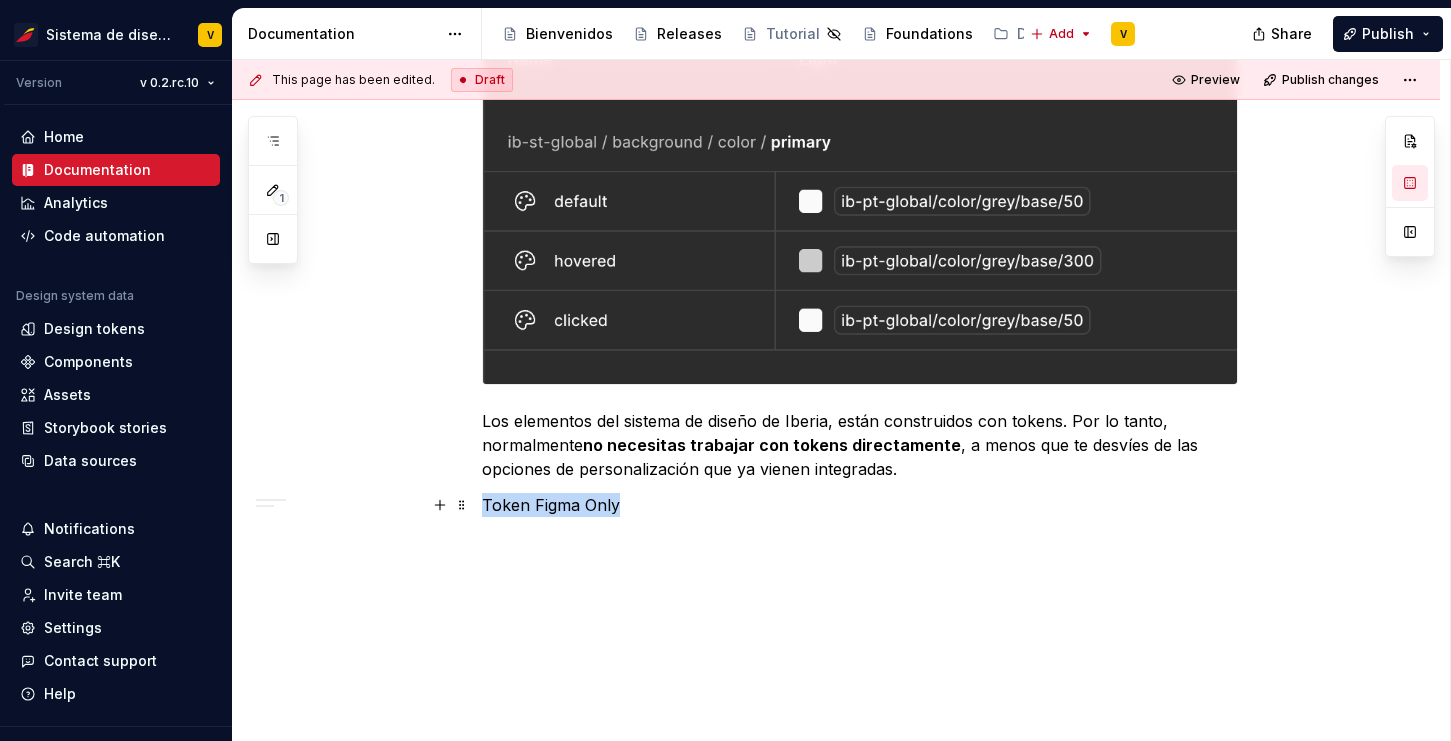 click on "Token Figma Only" at bounding box center (860, 505) 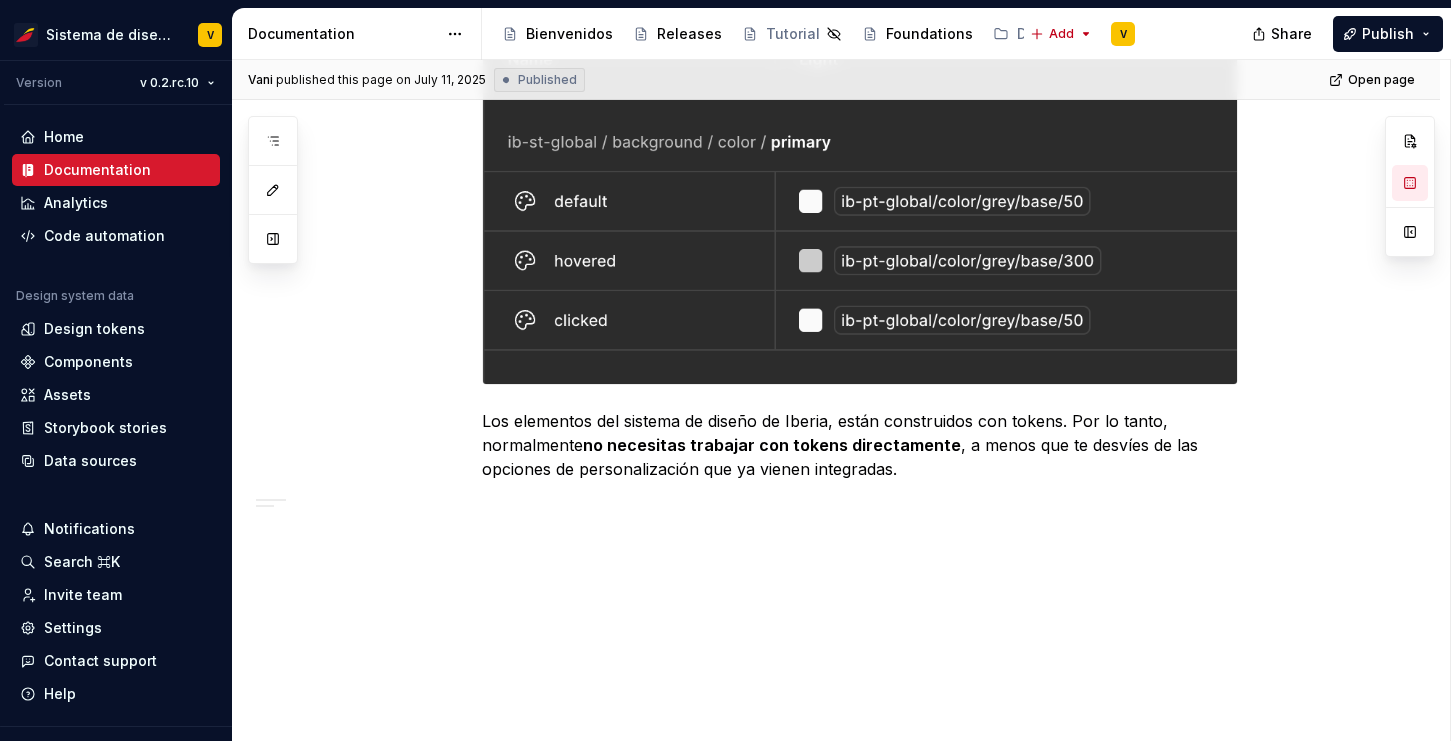 type on "*" 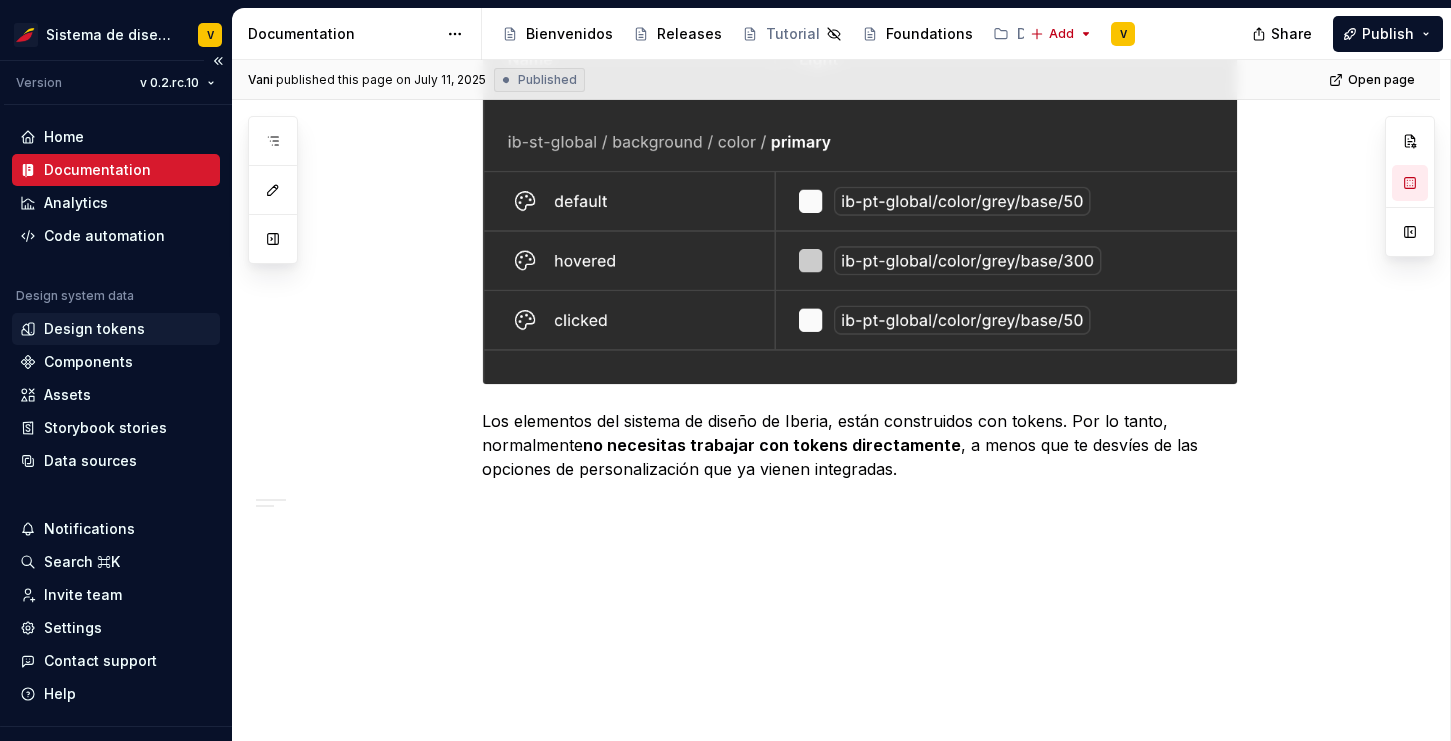 click on "Design tokens" at bounding box center [94, 329] 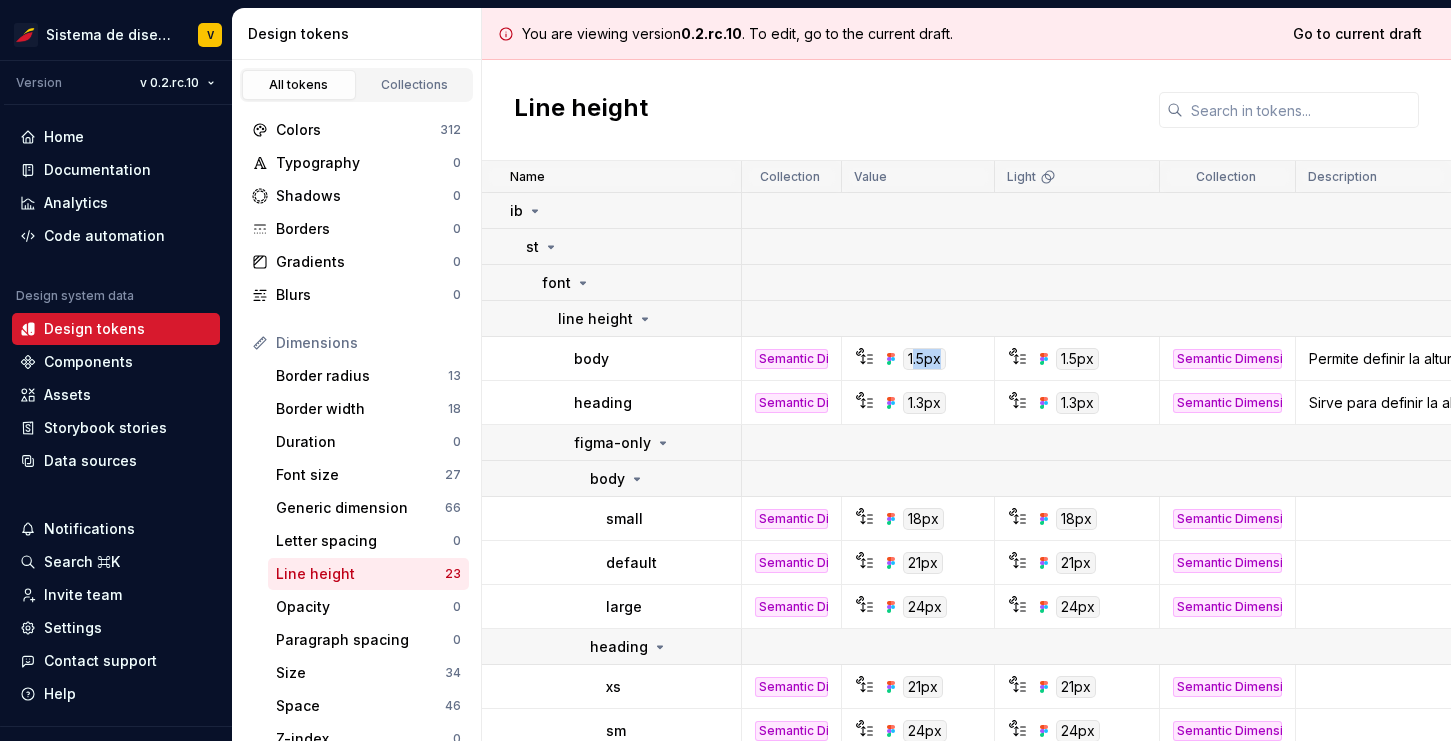 drag, startPoint x: 911, startPoint y: 357, endPoint x: 955, endPoint y: 361, distance: 44.181442 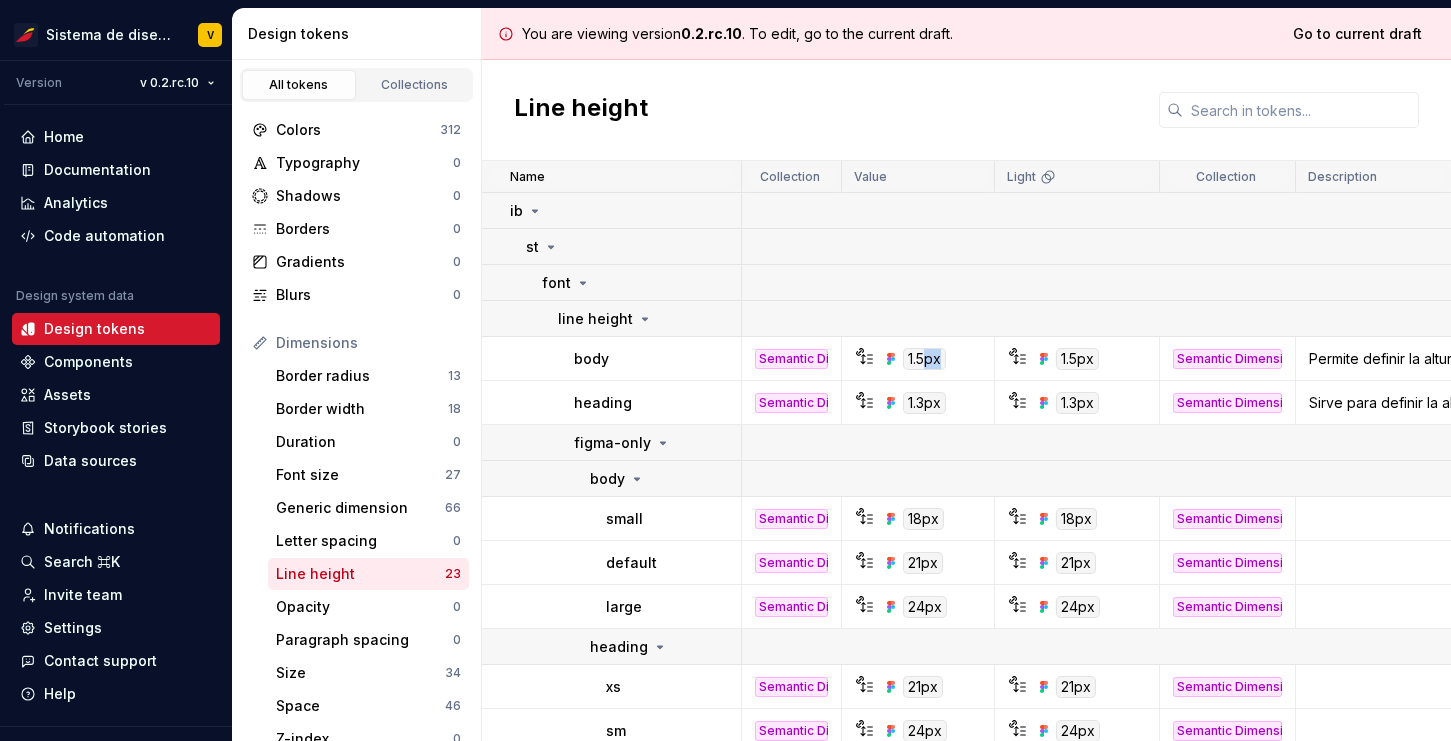 drag, startPoint x: 925, startPoint y: 362, endPoint x: 943, endPoint y: 362, distance: 18 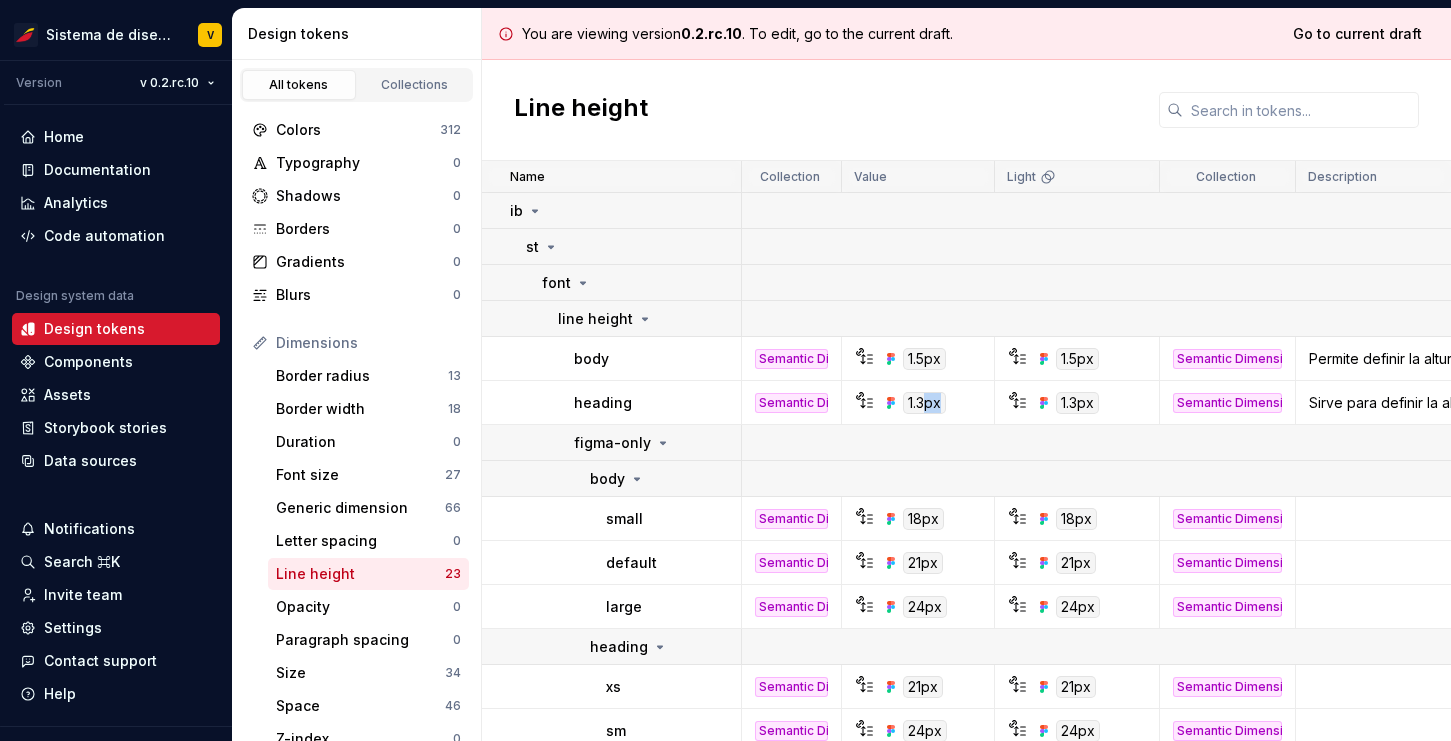 drag, startPoint x: 925, startPoint y: 406, endPoint x: 945, endPoint y: 408, distance: 20.09975 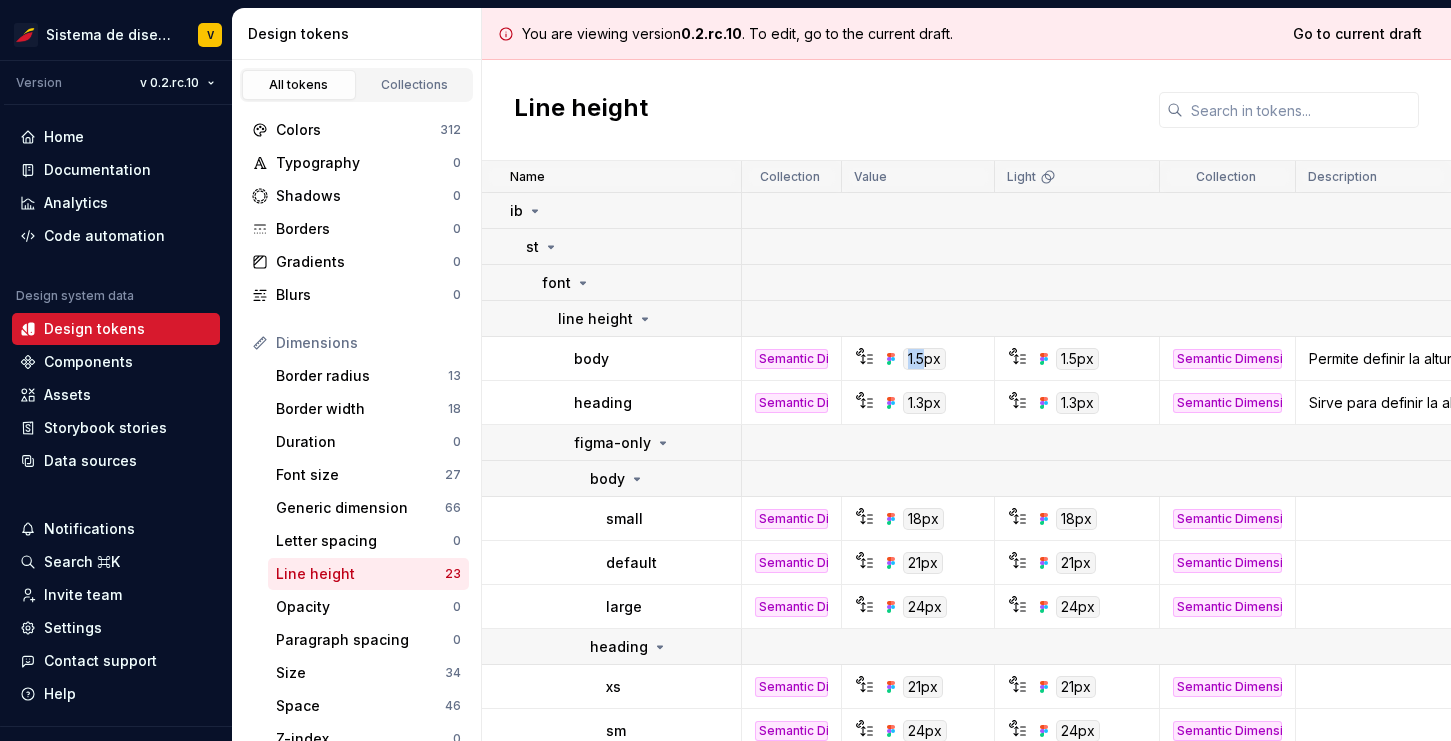 drag, startPoint x: 910, startPoint y: 361, endPoint x: 922, endPoint y: 361, distance: 12 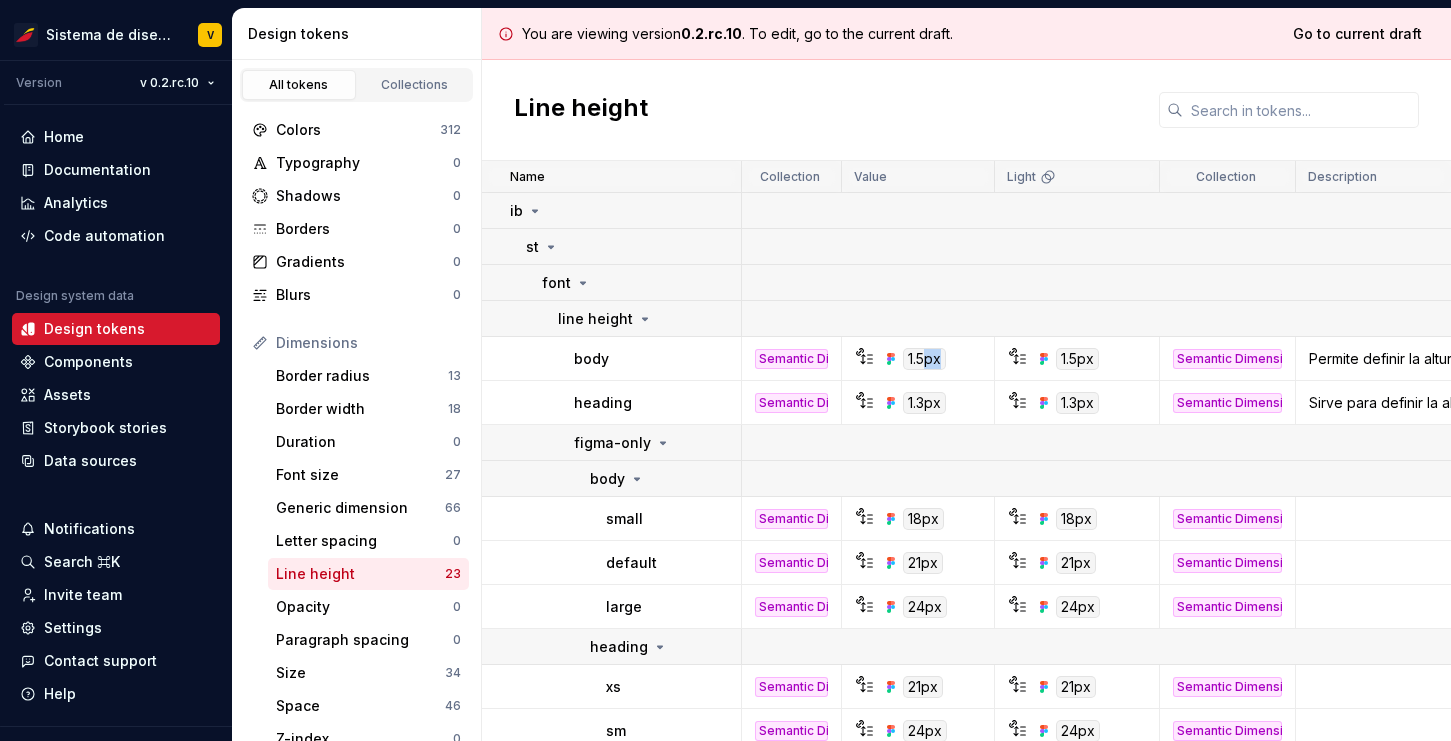 drag, startPoint x: 926, startPoint y: 359, endPoint x: 941, endPoint y: 363, distance: 15.524175 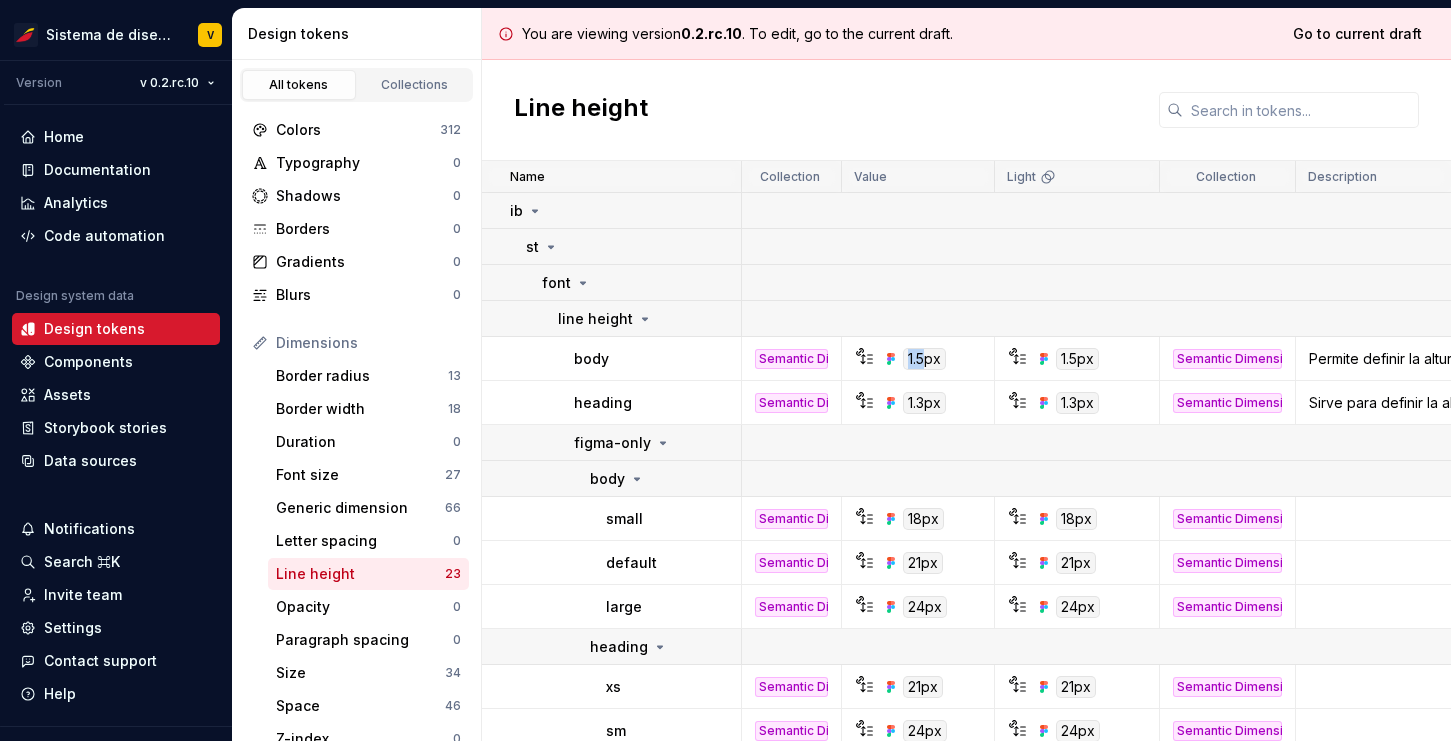 drag, startPoint x: 910, startPoint y: 359, endPoint x: 923, endPoint y: 359, distance: 13 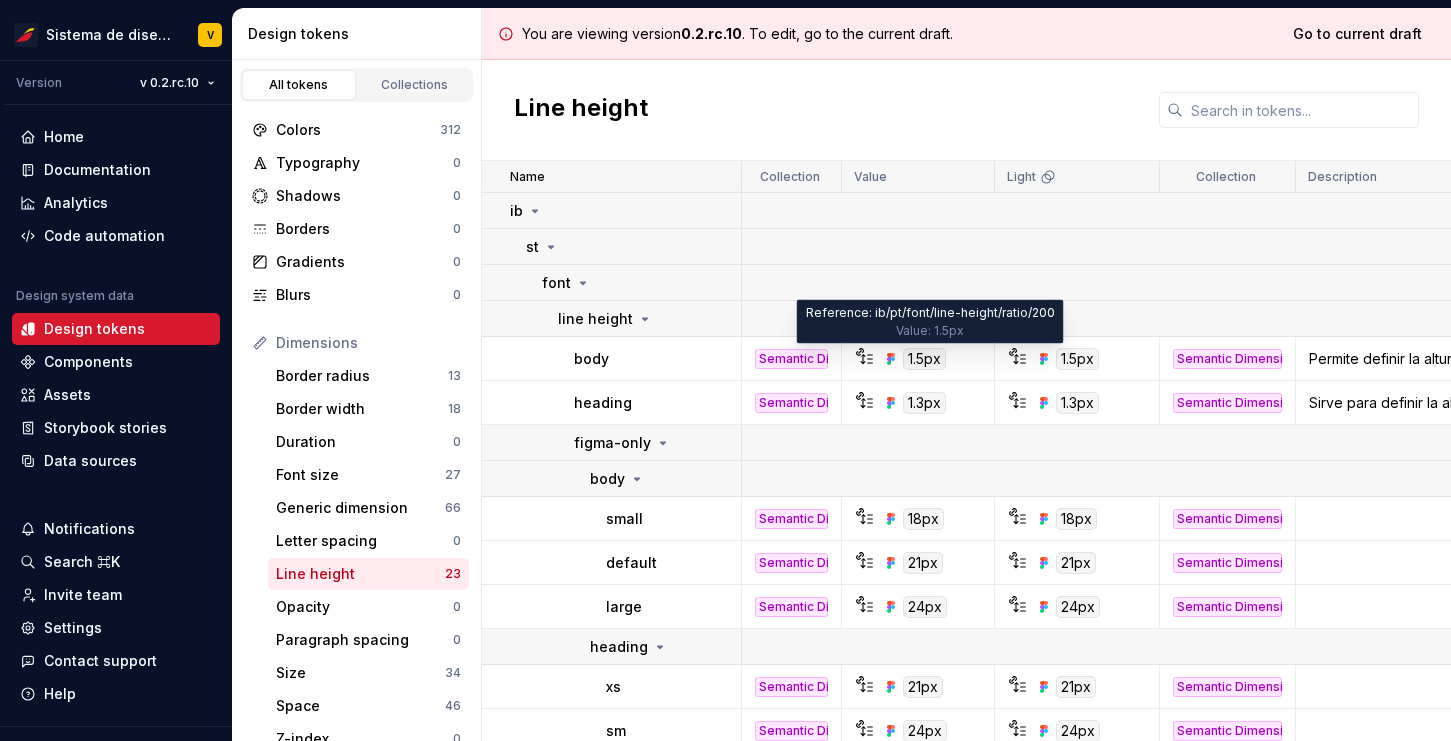 click on "1.5px" at bounding box center (924, 359) 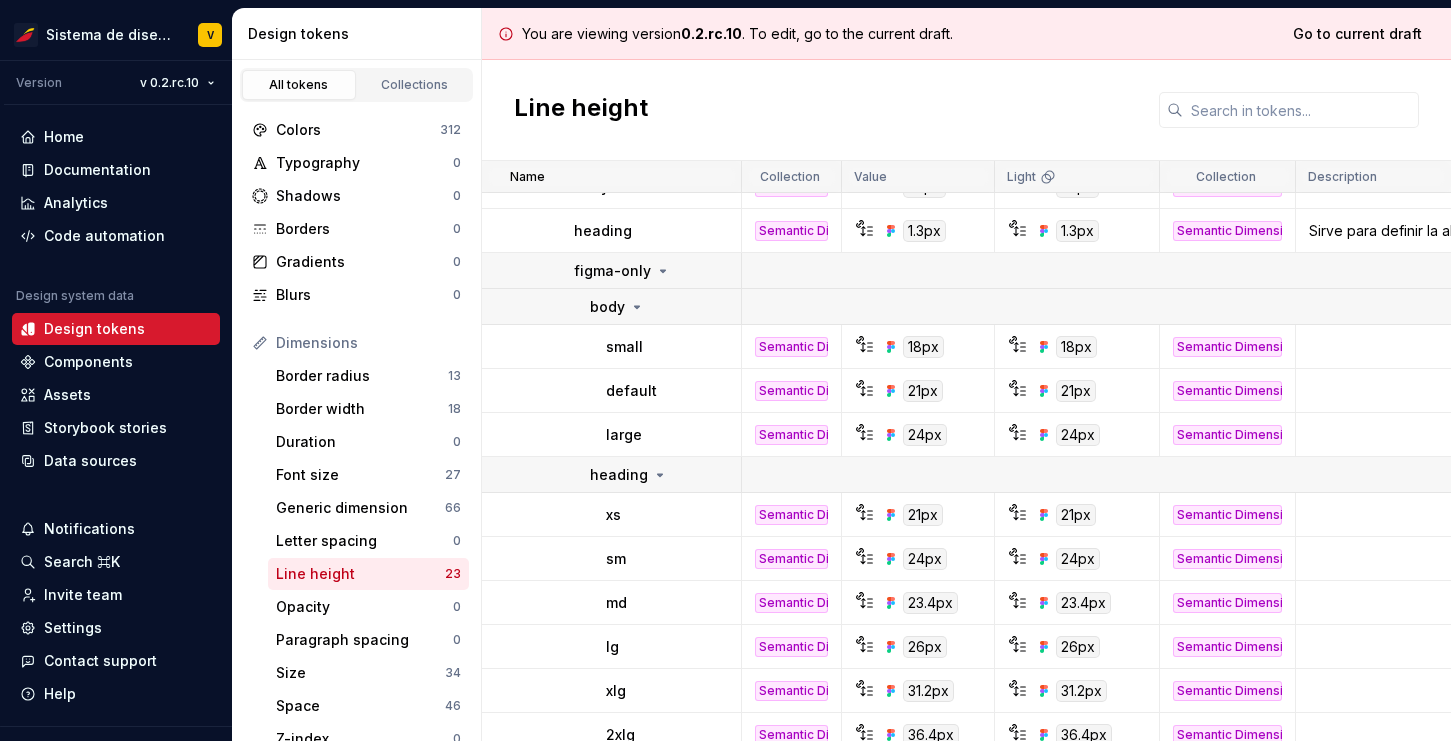 scroll, scrollTop: 0, scrollLeft: 0, axis: both 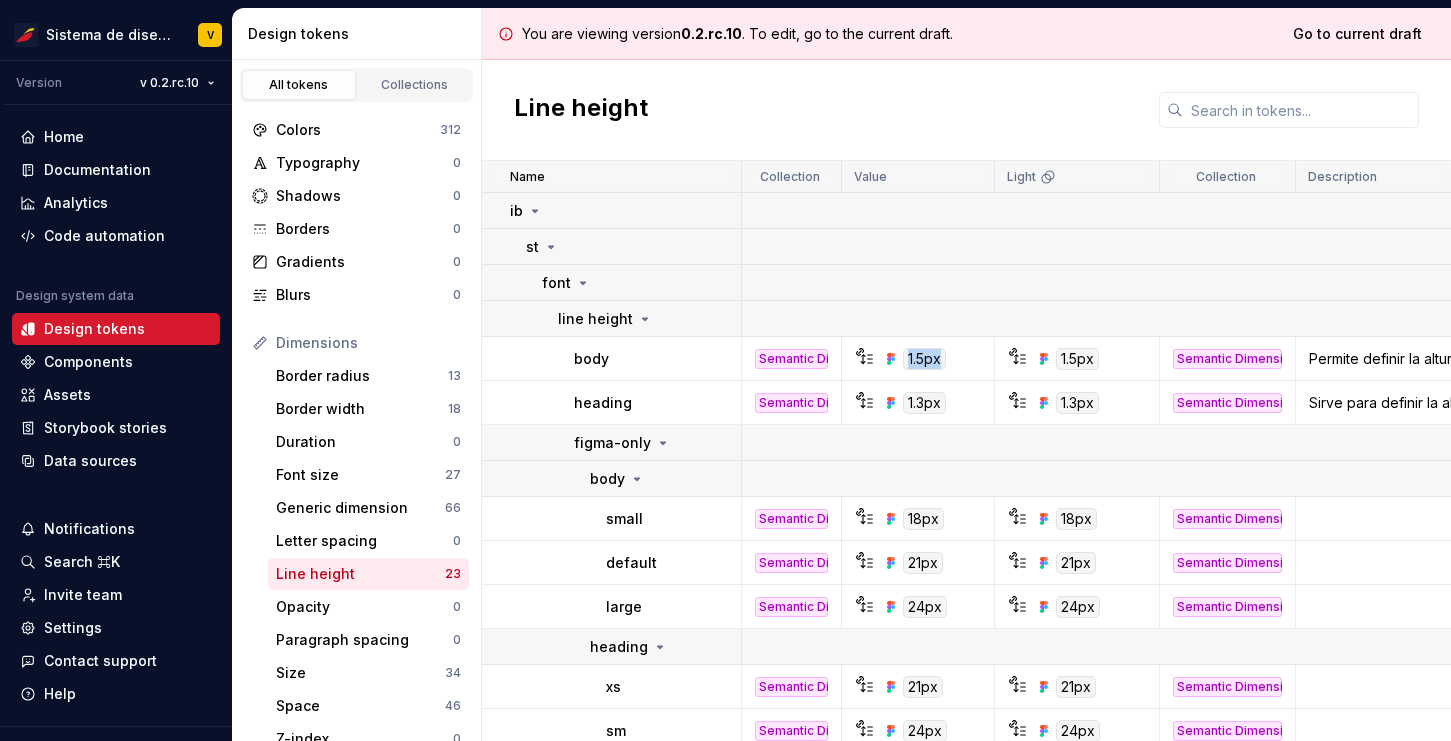 drag, startPoint x: 909, startPoint y: 358, endPoint x: 952, endPoint y: 360, distance: 43.046486 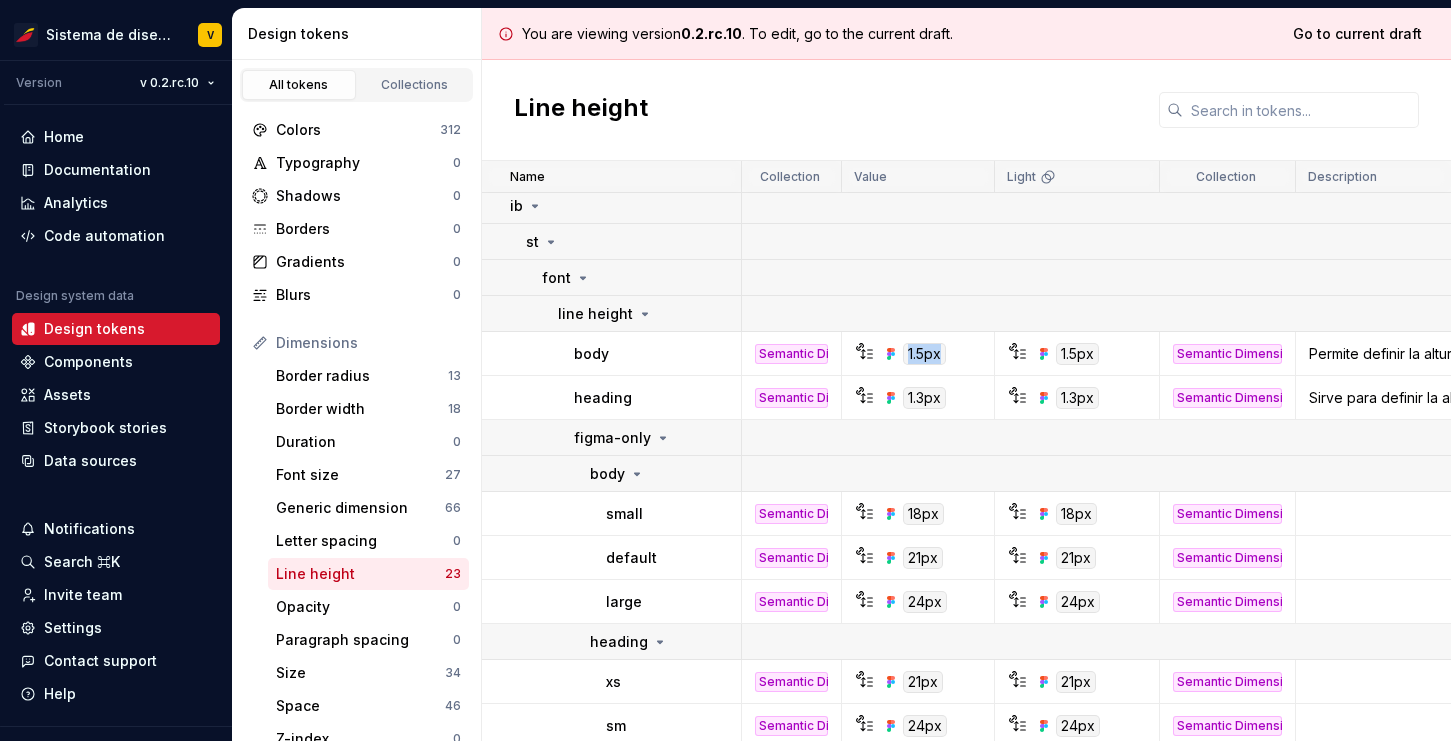 scroll, scrollTop: 0, scrollLeft: 0, axis: both 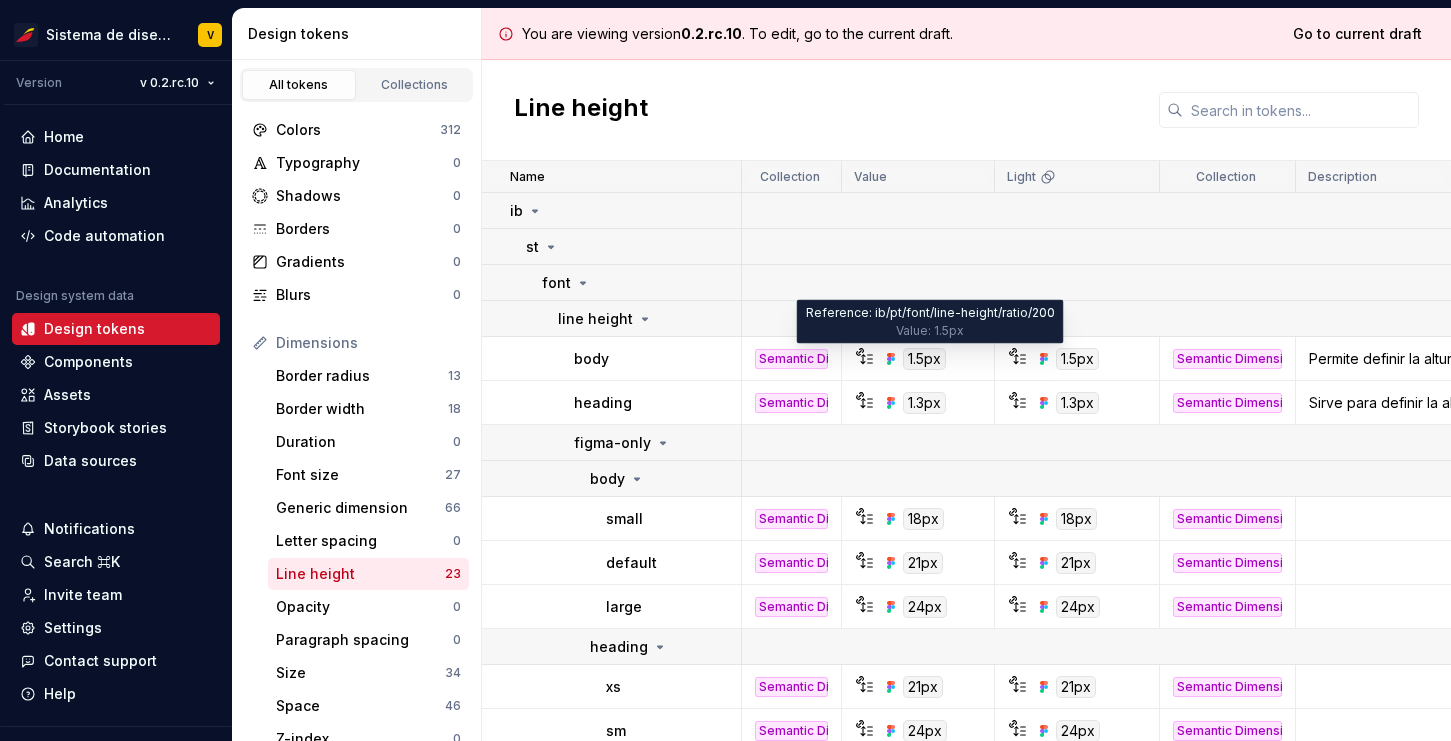 click on "1.5px" at bounding box center (924, 359) 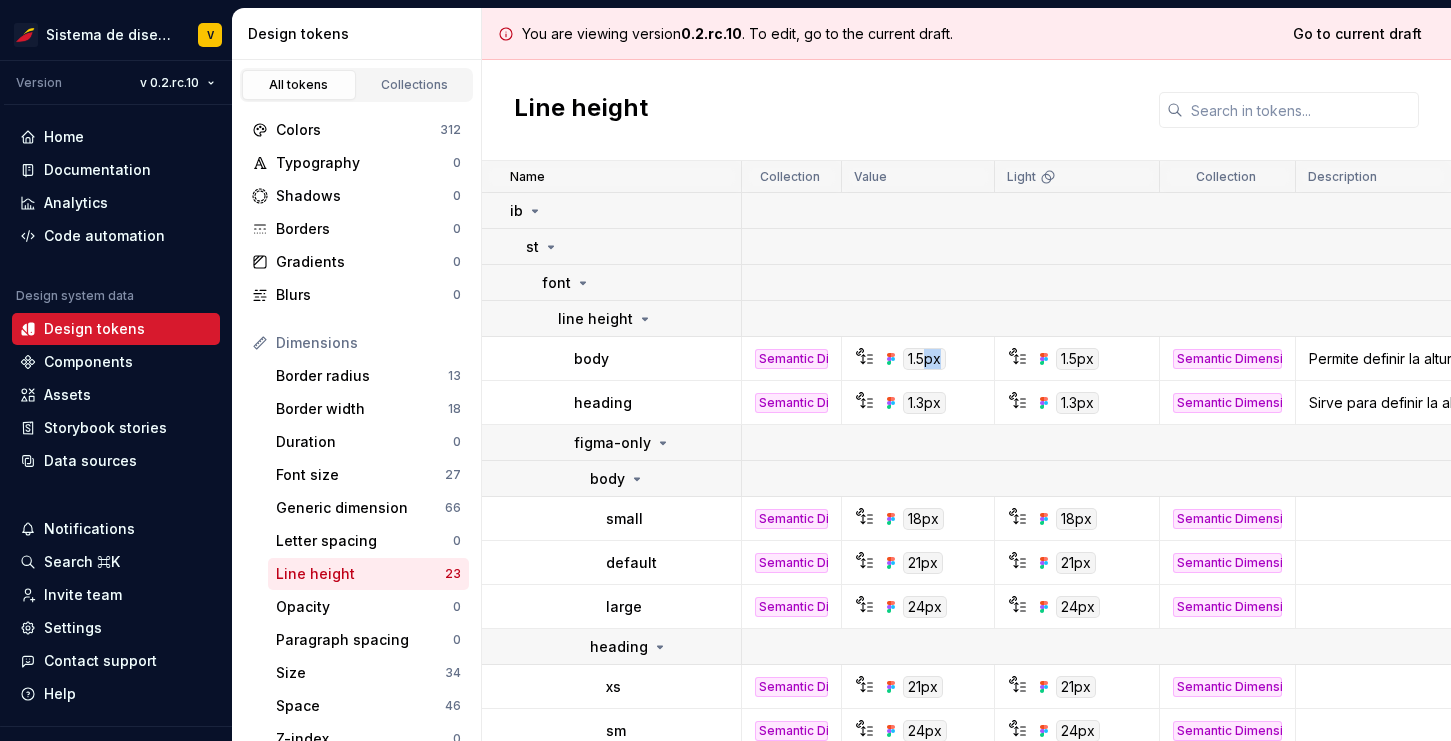 drag, startPoint x: 924, startPoint y: 362, endPoint x: 942, endPoint y: 362, distance: 18 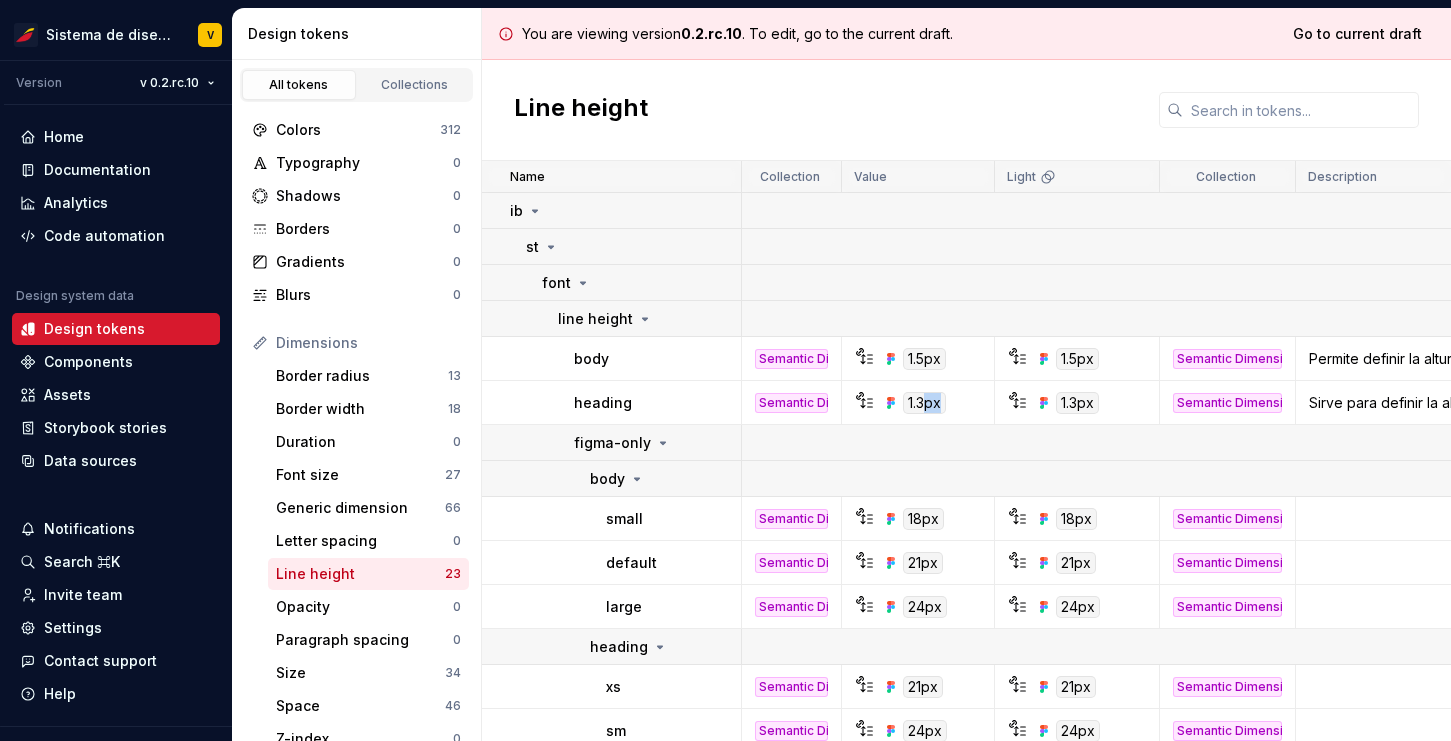 click on "1.3px" at bounding box center (924, 403) 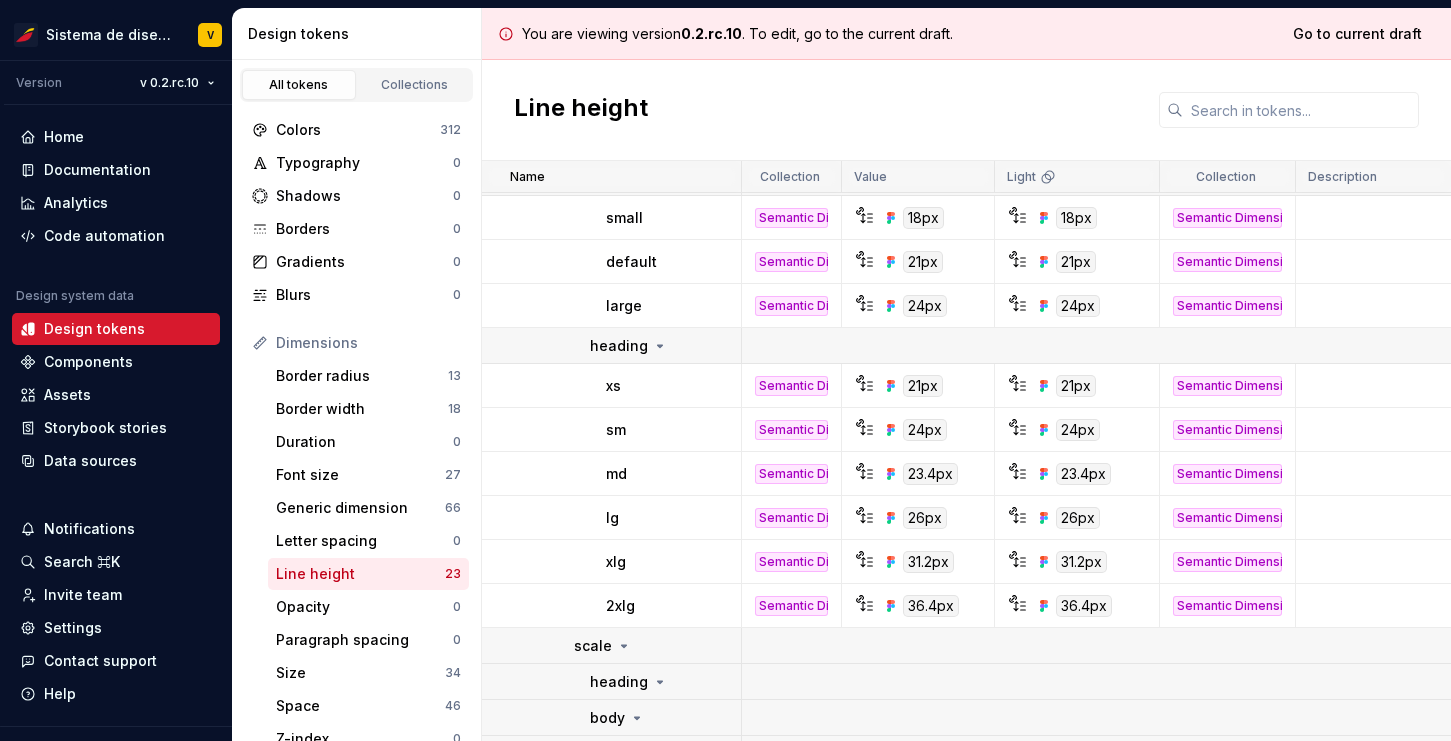scroll, scrollTop: 426, scrollLeft: 0, axis: vertical 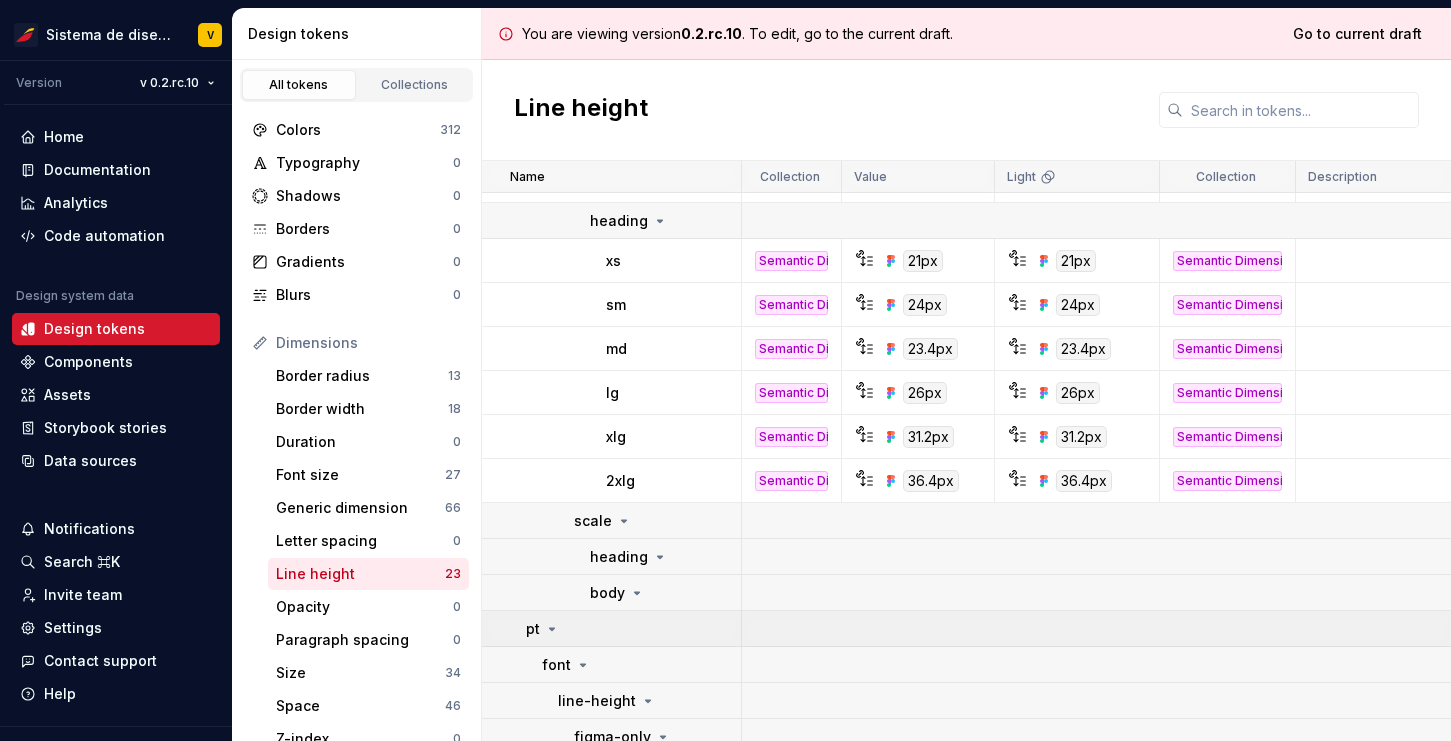 click at bounding box center (1233, 629) 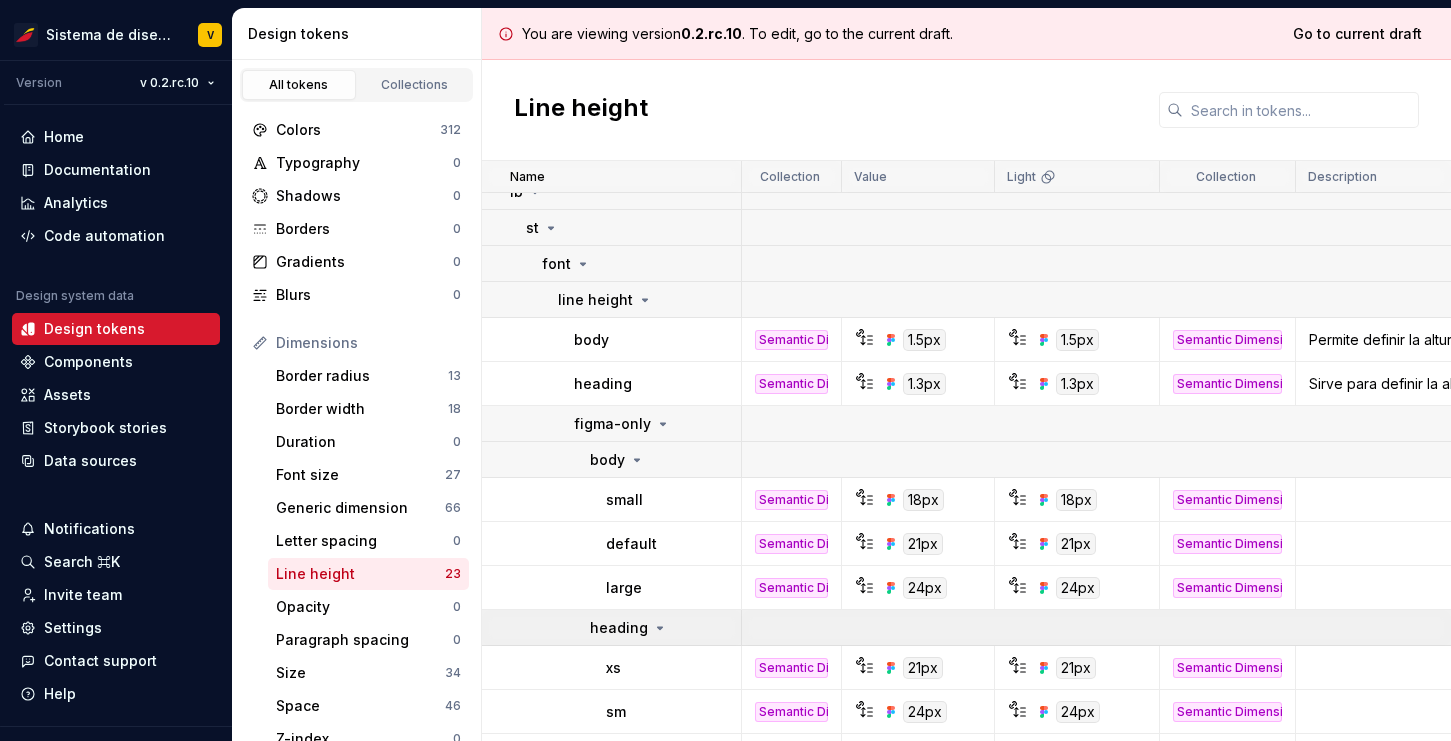 scroll, scrollTop: 0, scrollLeft: 0, axis: both 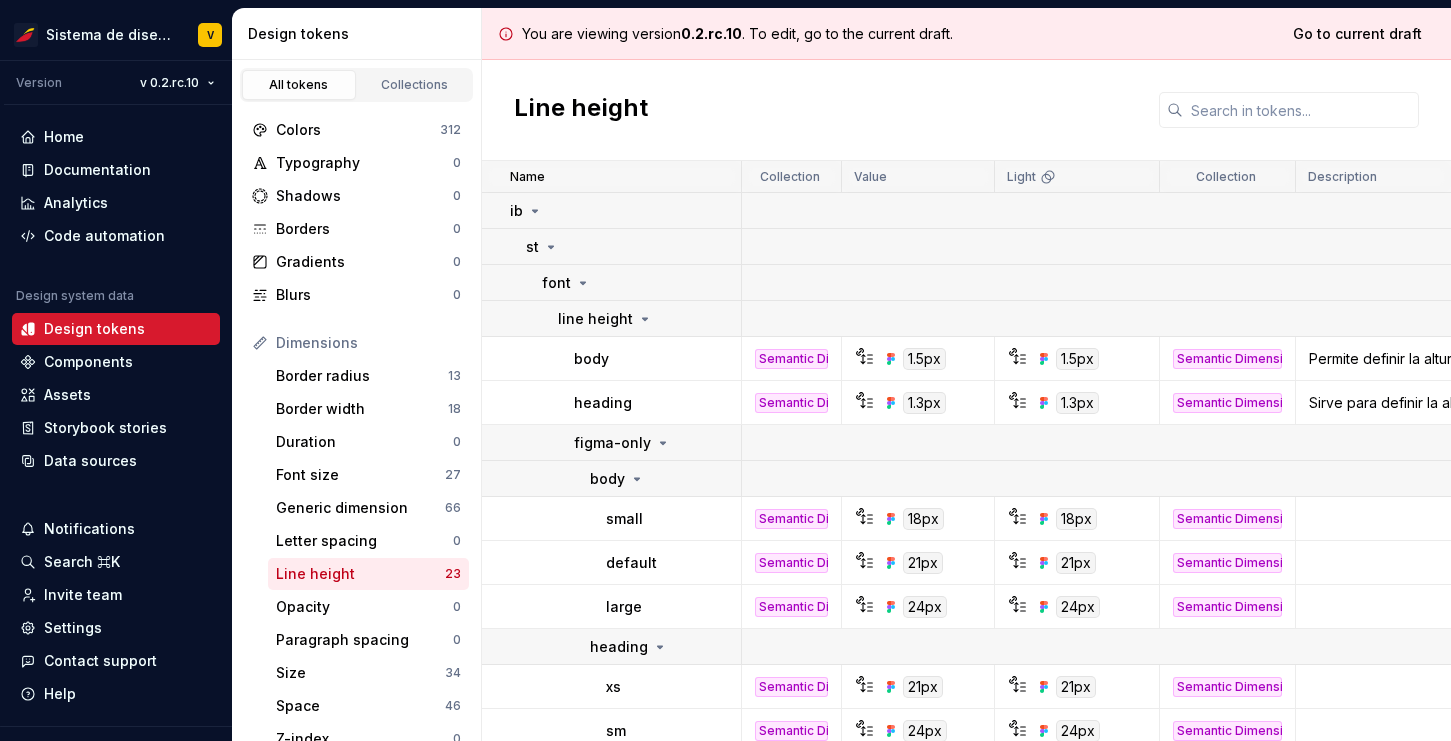 click on "1.5px" at bounding box center [924, 359] 